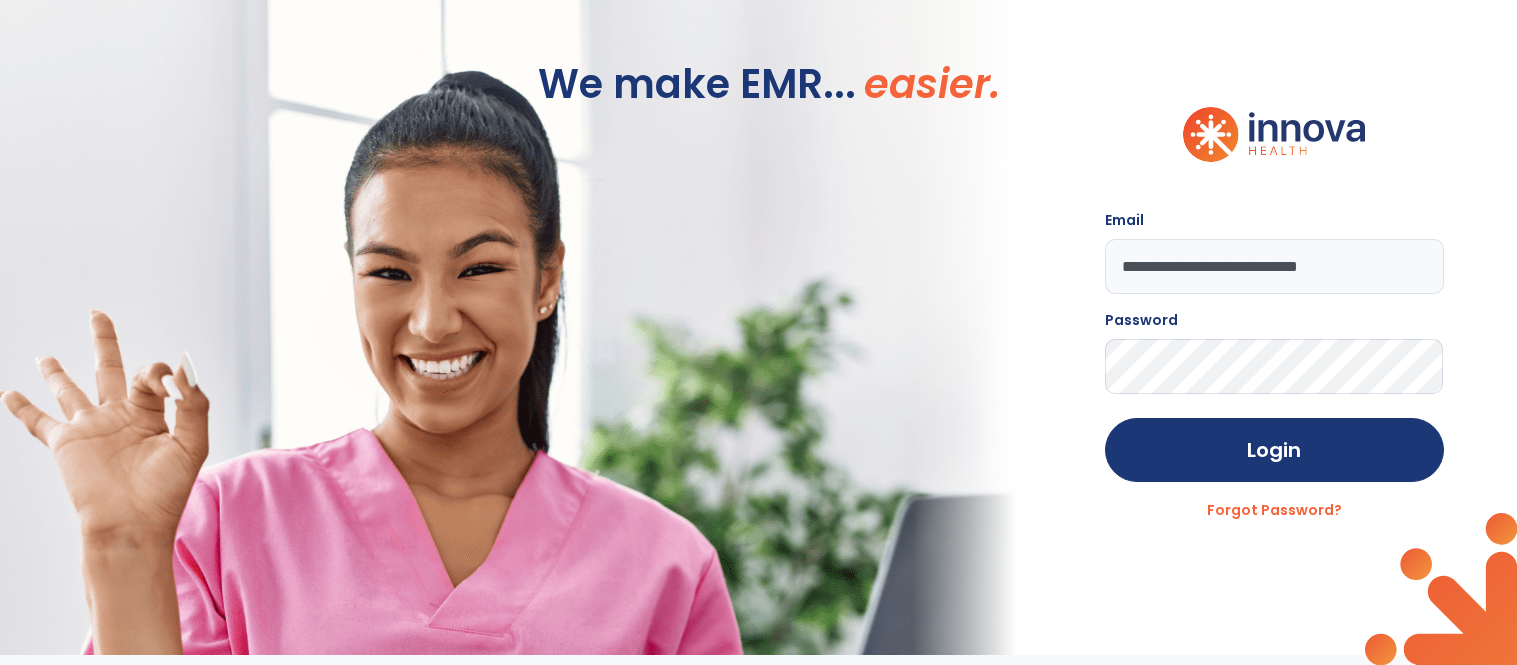 scroll, scrollTop: 0, scrollLeft: 0, axis: both 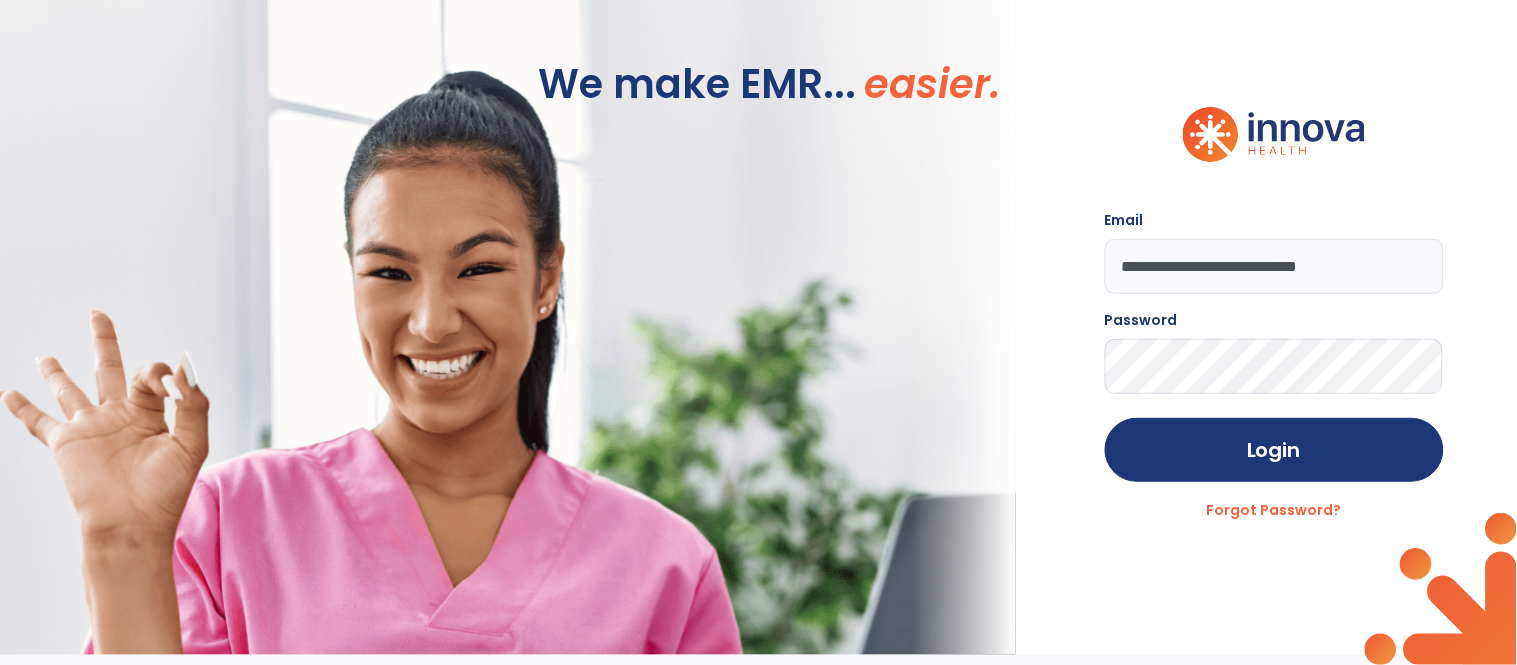 click on "Login" 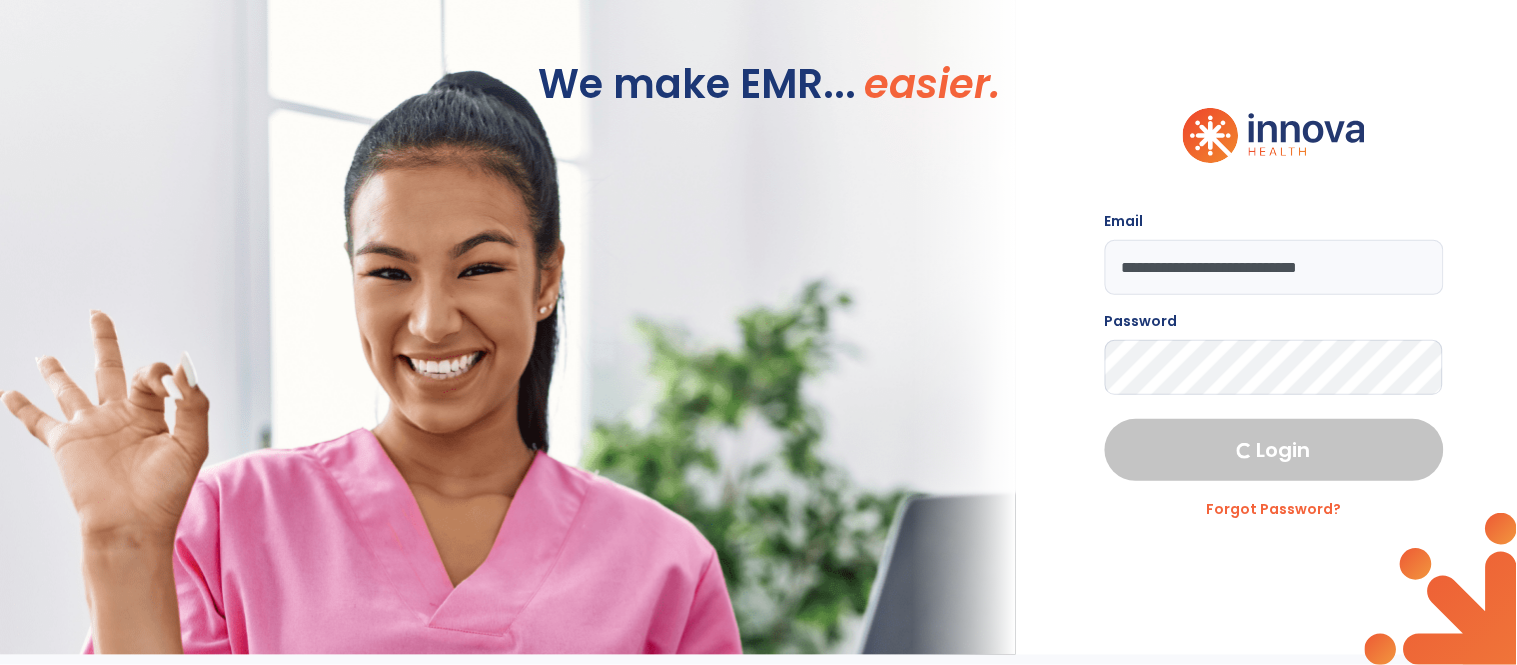 select on "****" 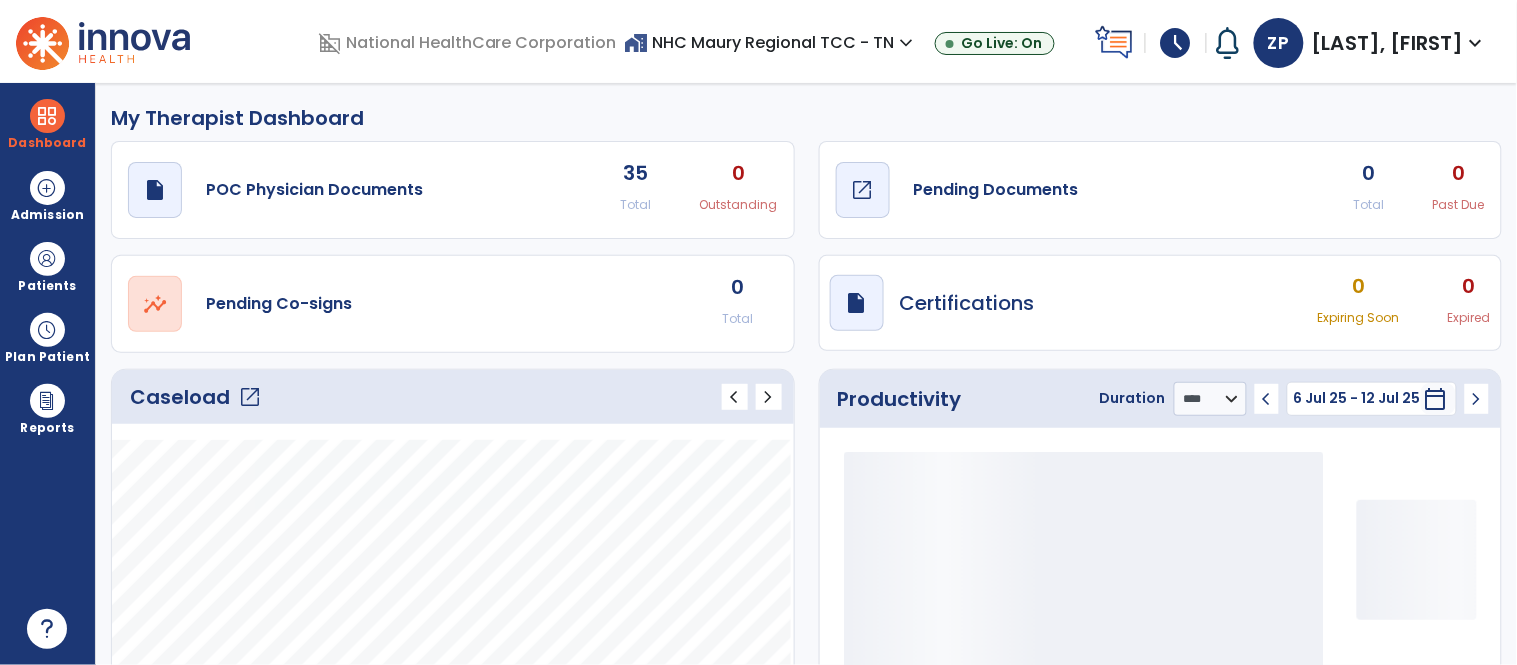 click on "Pending Documents" 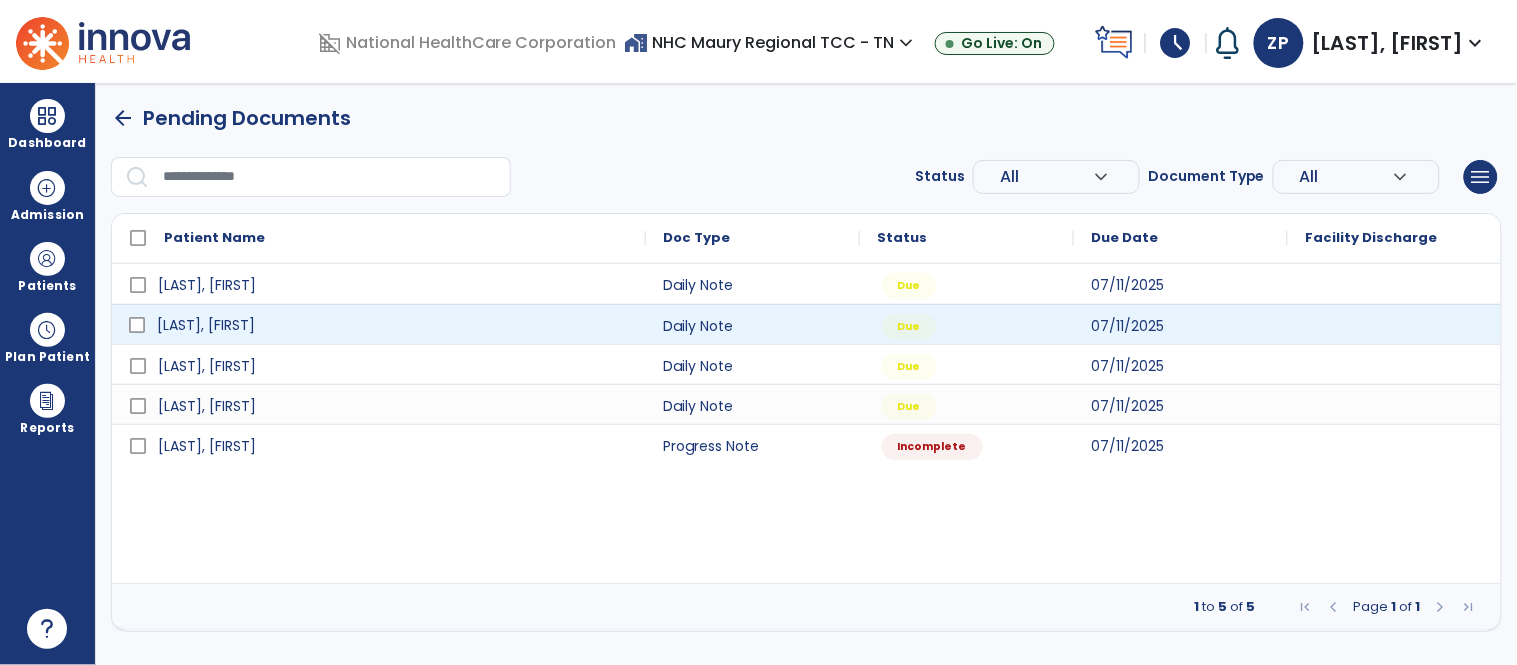 click on "[LAST], [FIRST]" at bounding box center (206, 325) 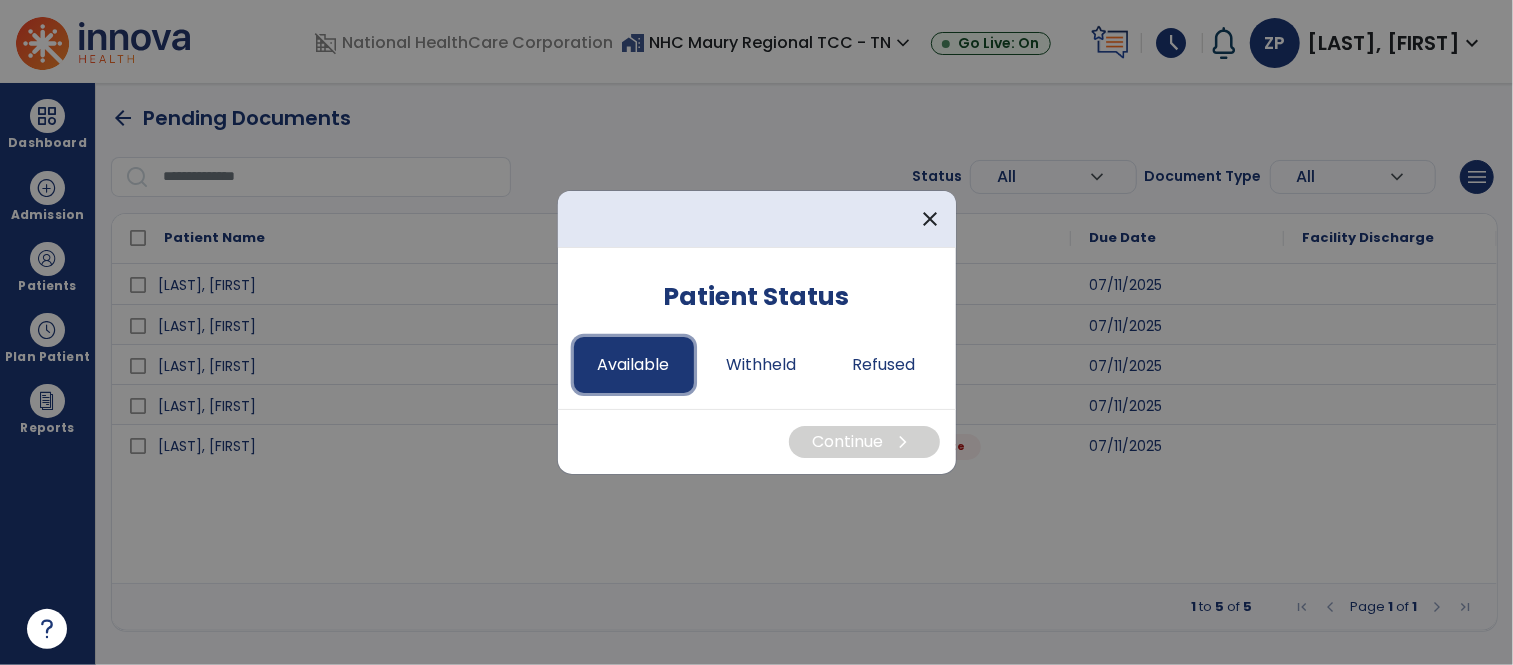 click on "Available" at bounding box center (634, 365) 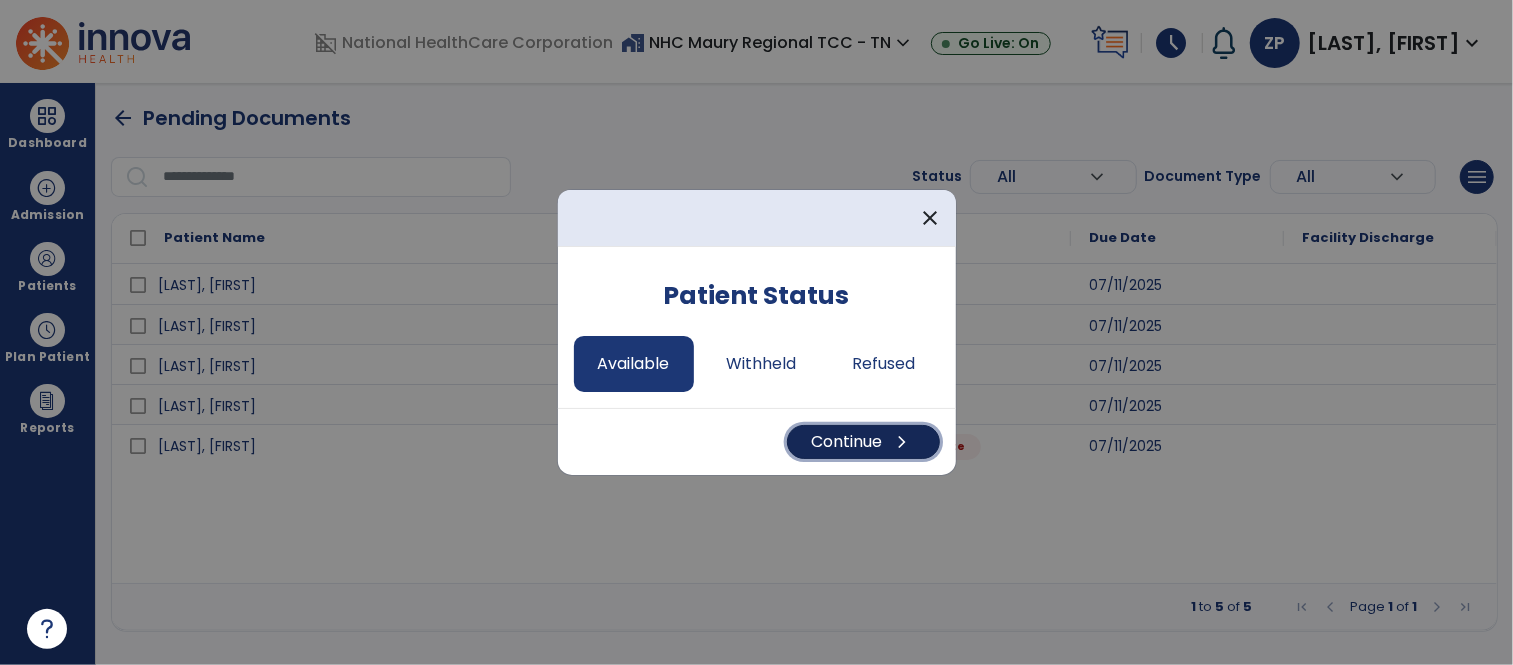 click on "Continue   chevron_right" at bounding box center (863, 442) 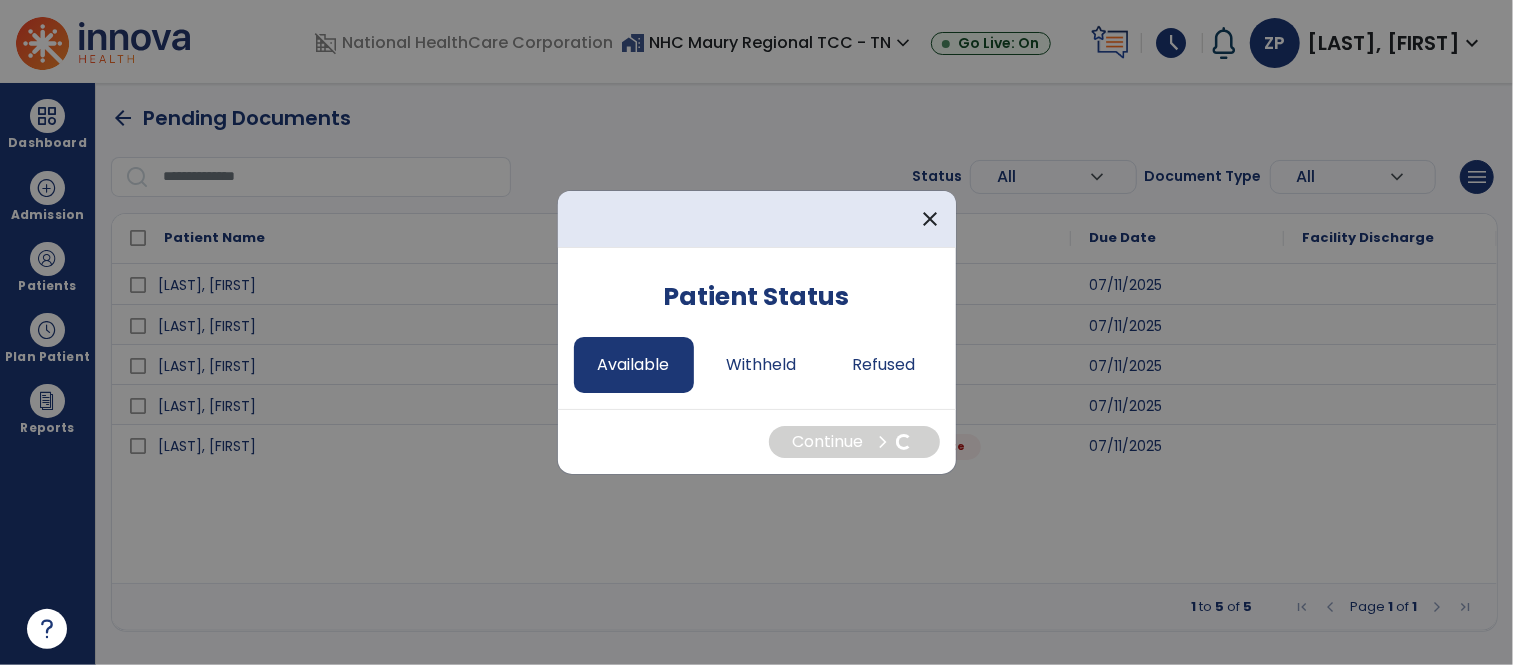 select on "*" 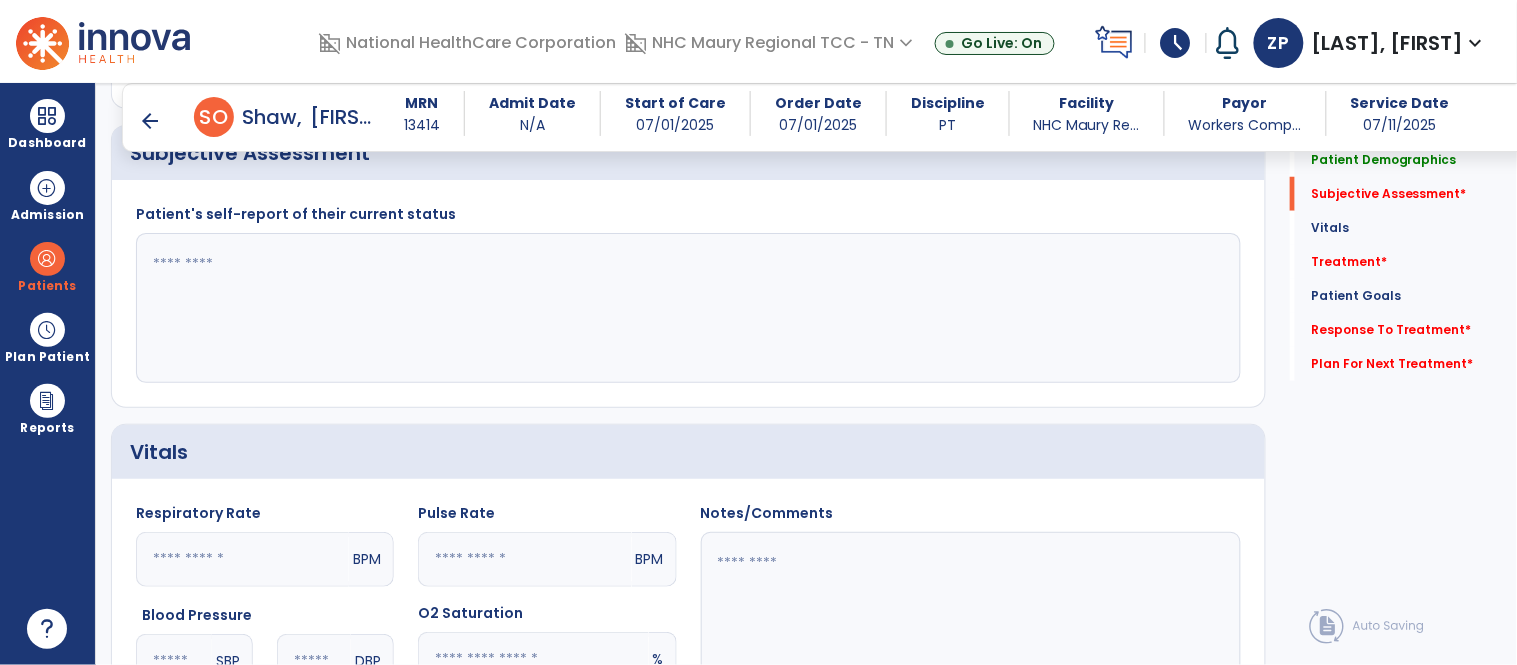 scroll, scrollTop: 404, scrollLeft: 0, axis: vertical 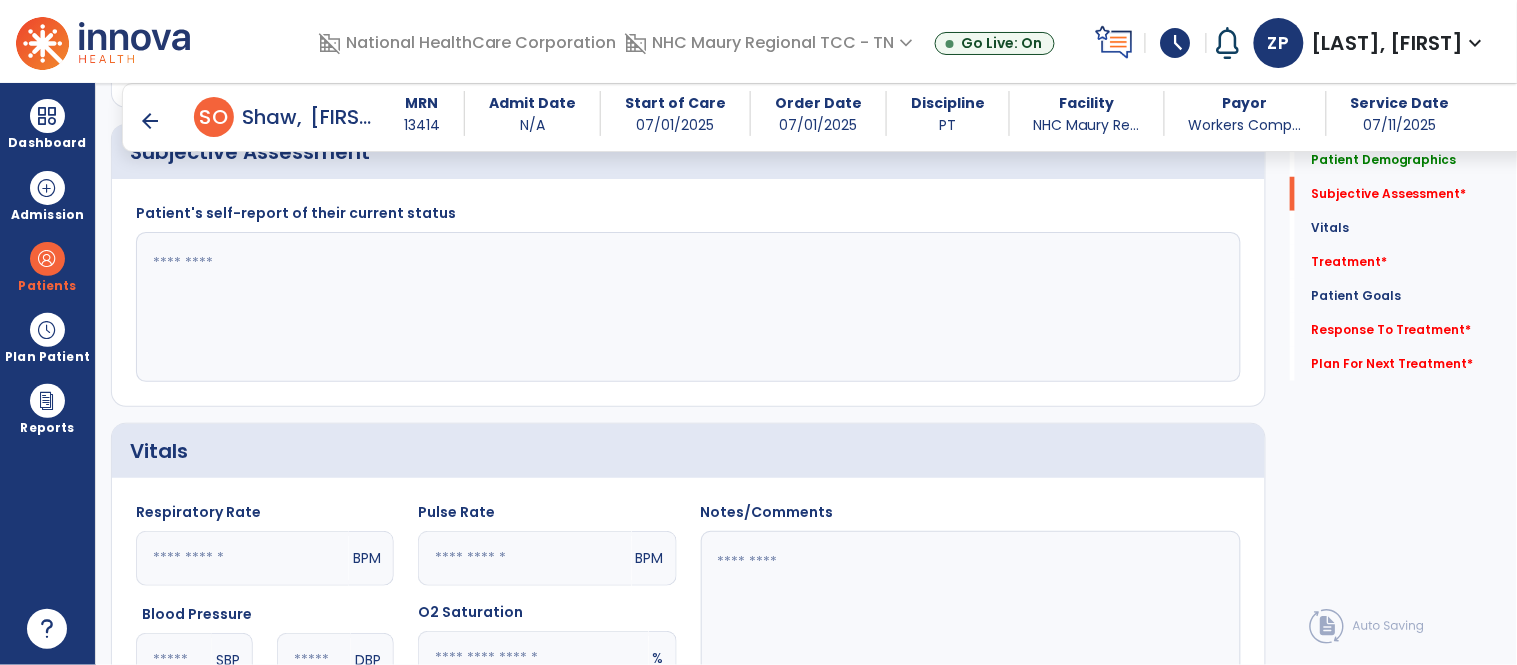 click 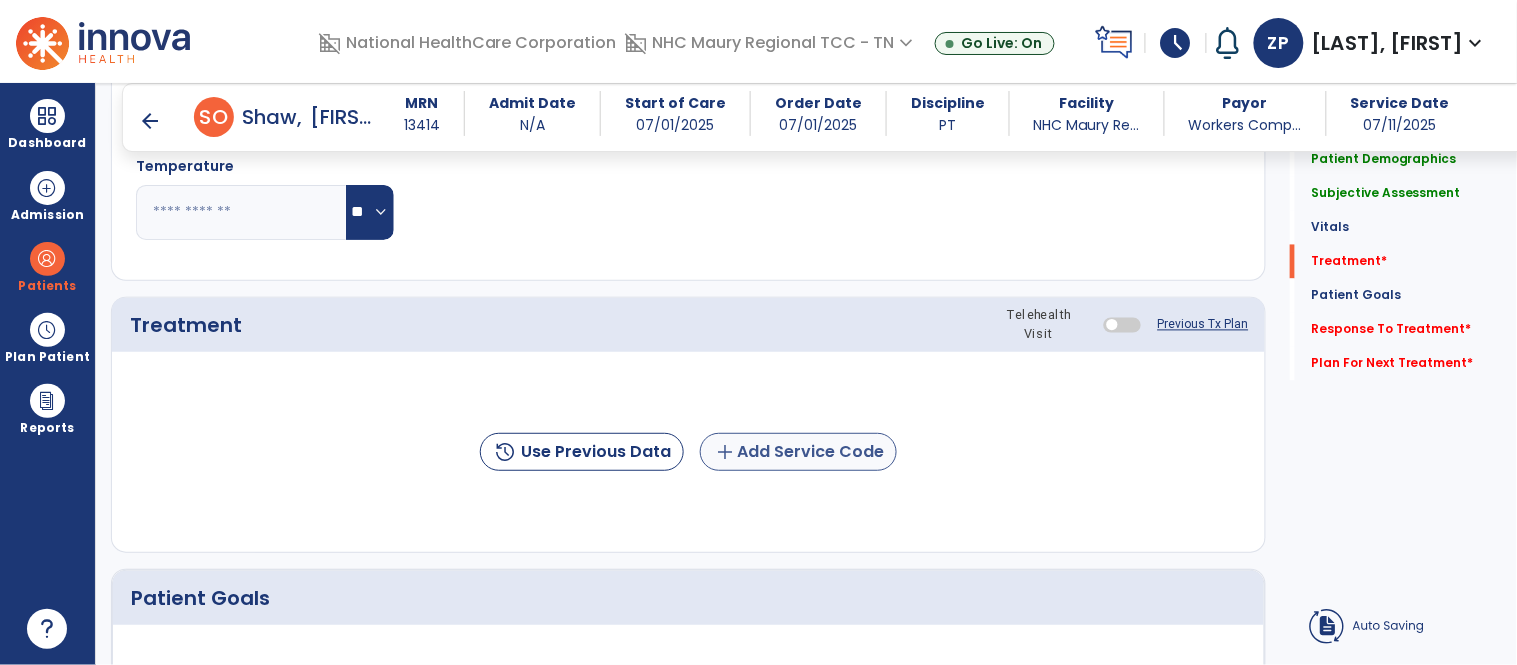 type on "**********" 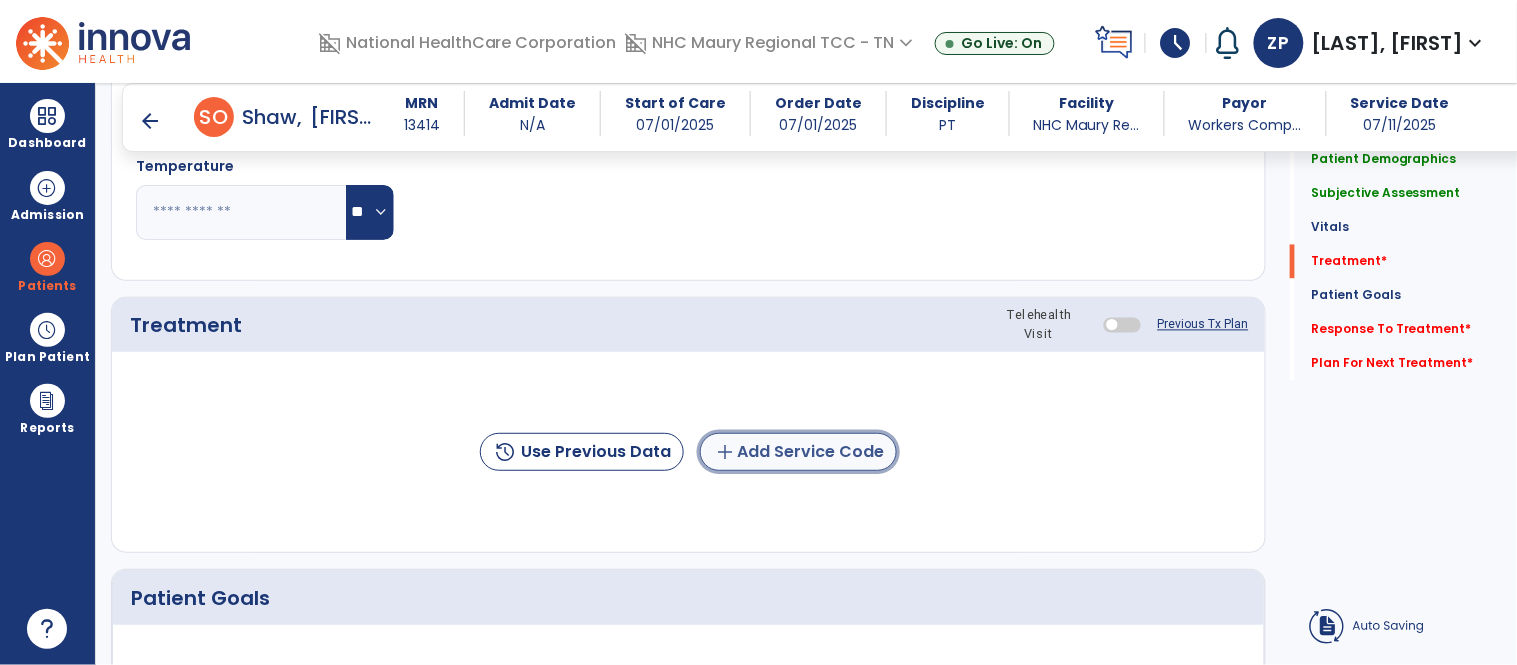 click on "add  Add Service Code" 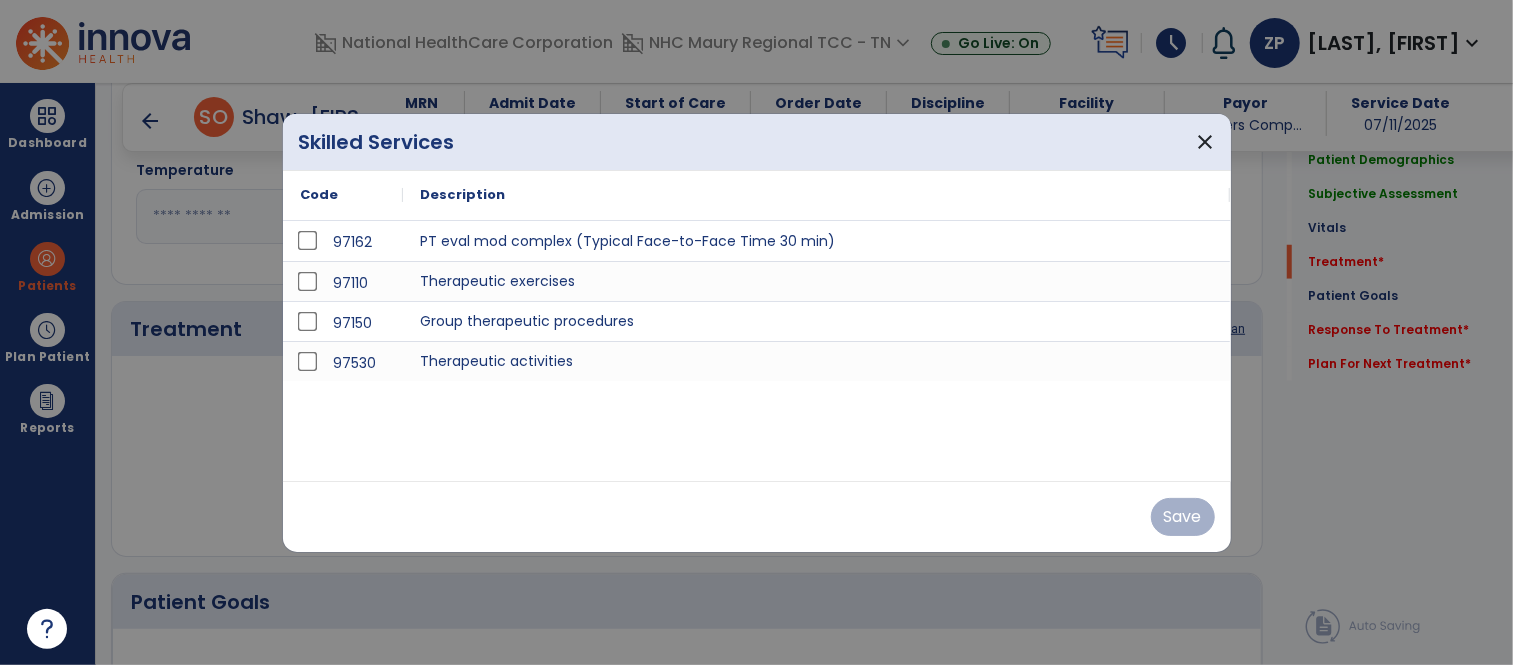 scroll, scrollTop: 952, scrollLeft: 0, axis: vertical 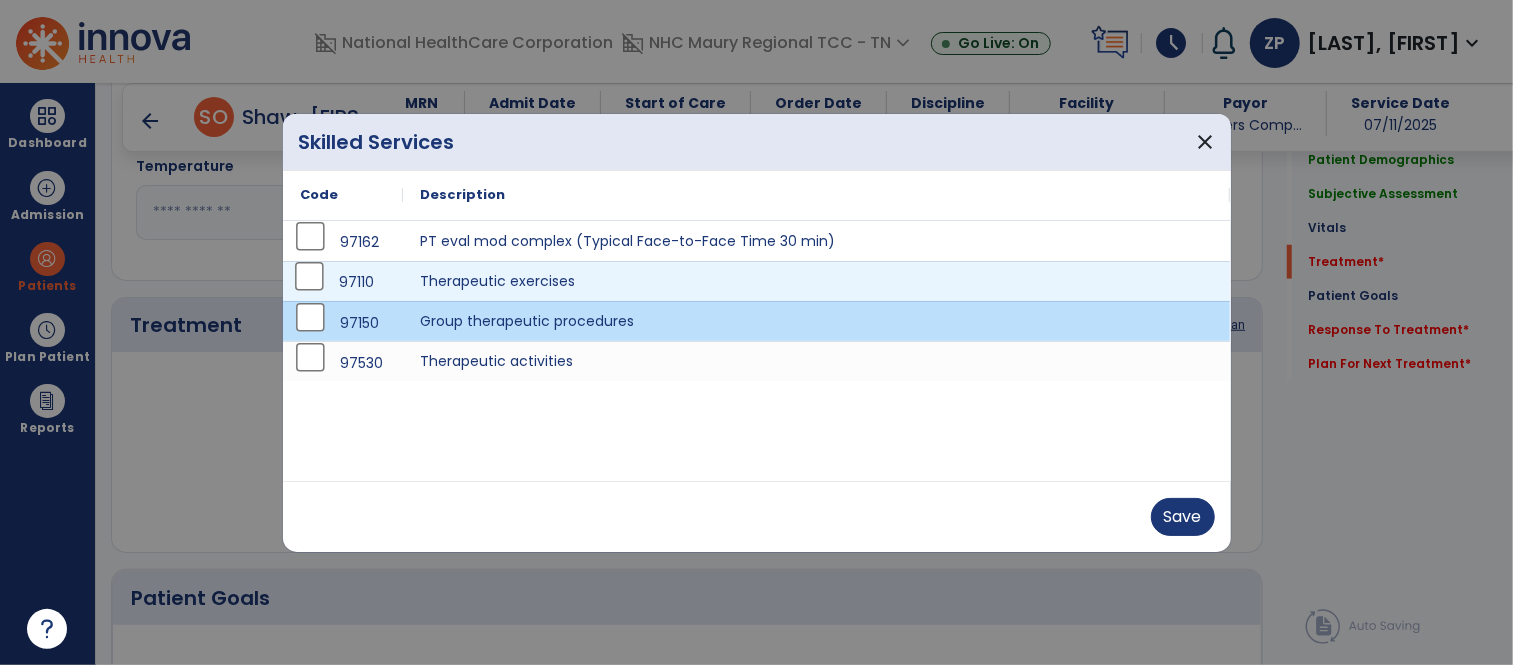 click on "97110" at bounding box center [343, 282] 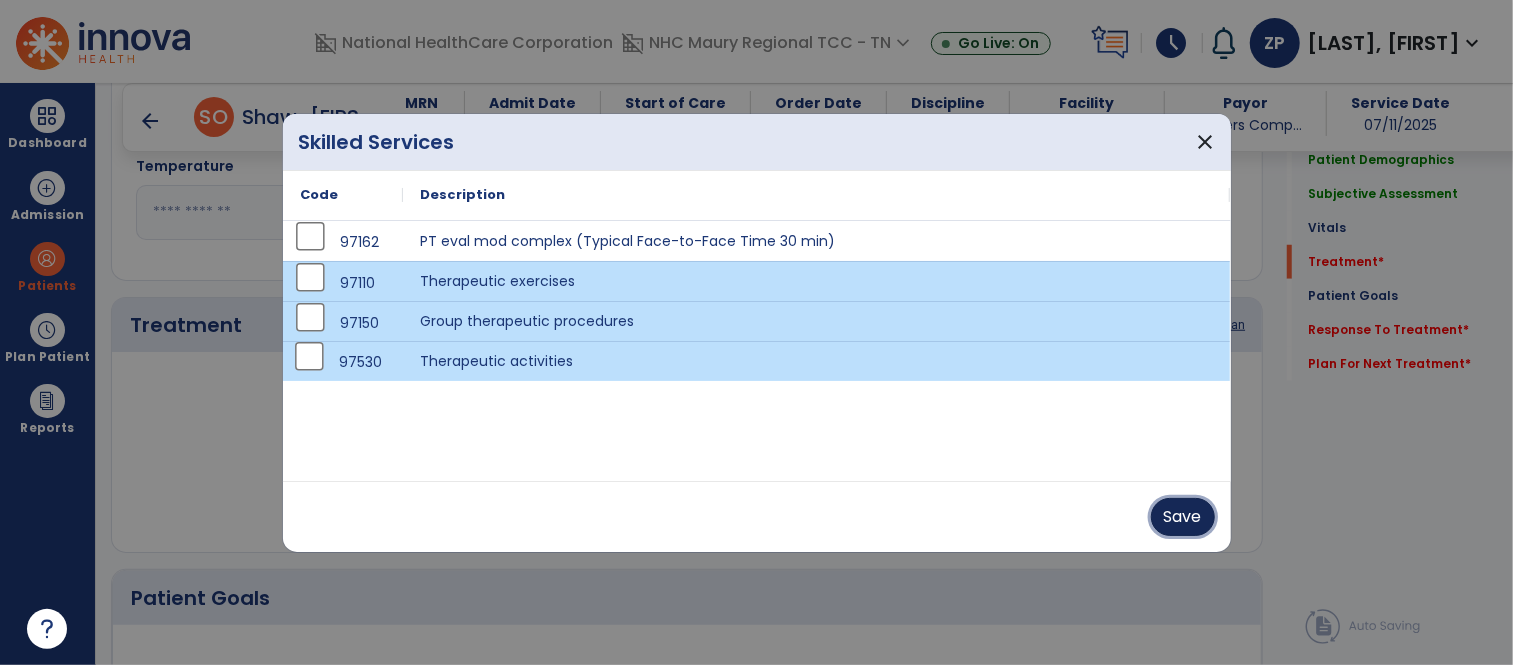 click on "Save" at bounding box center (1183, 517) 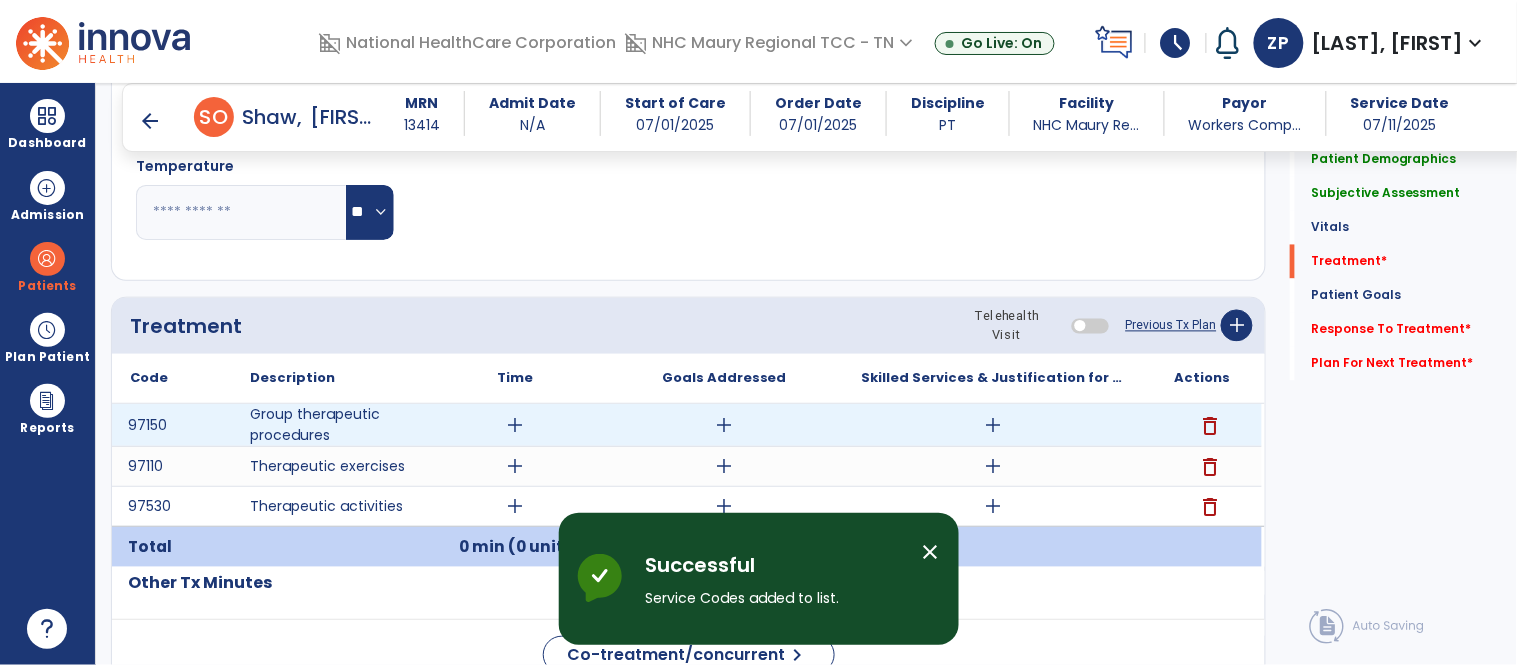 click on "add" at bounding box center (515, 425) 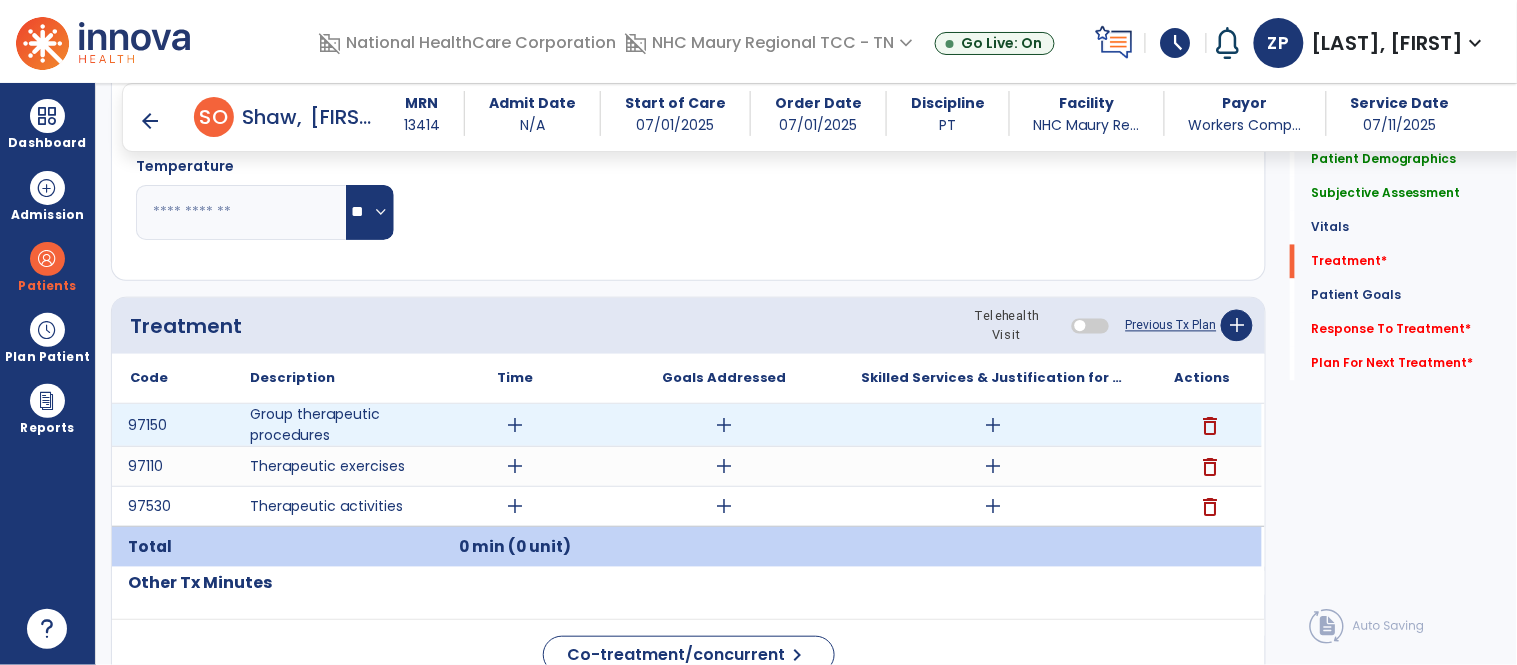 click on "add" at bounding box center (515, 425) 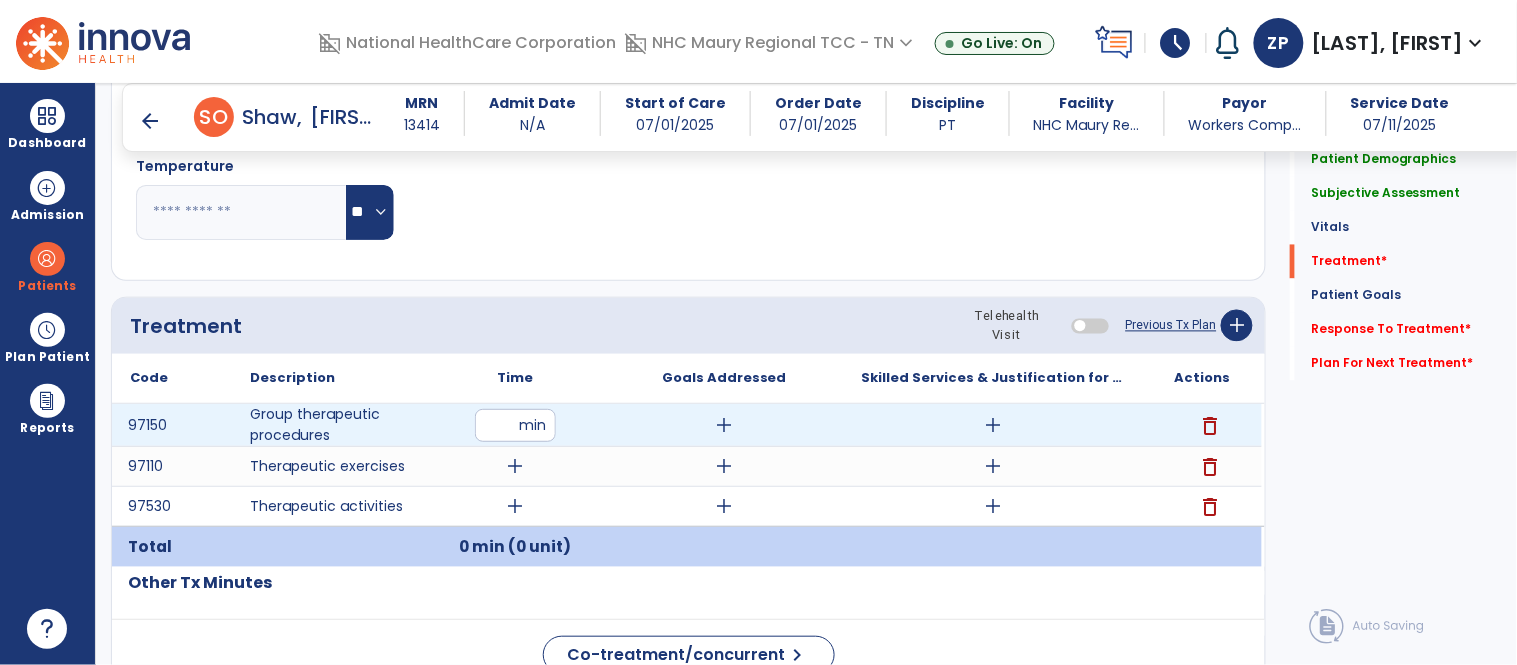 type on "**" 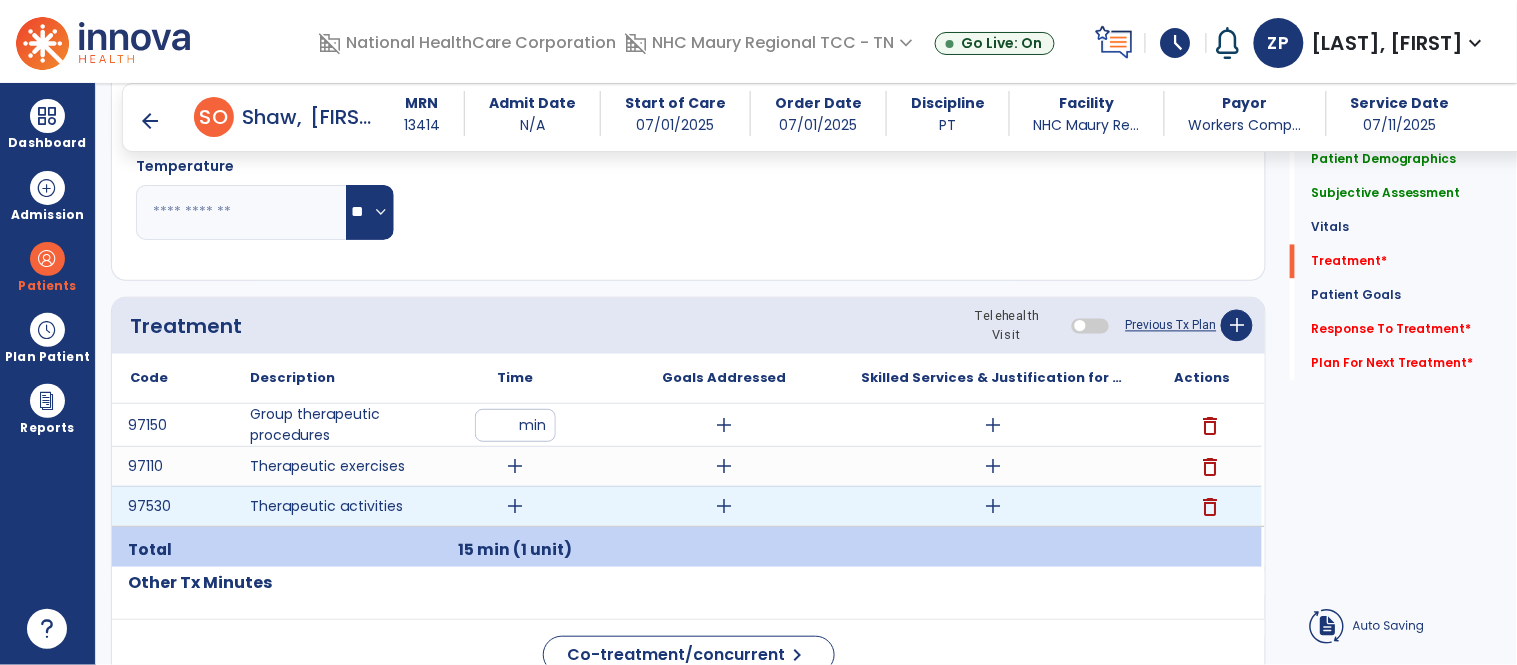 click on "add" at bounding box center (515, 506) 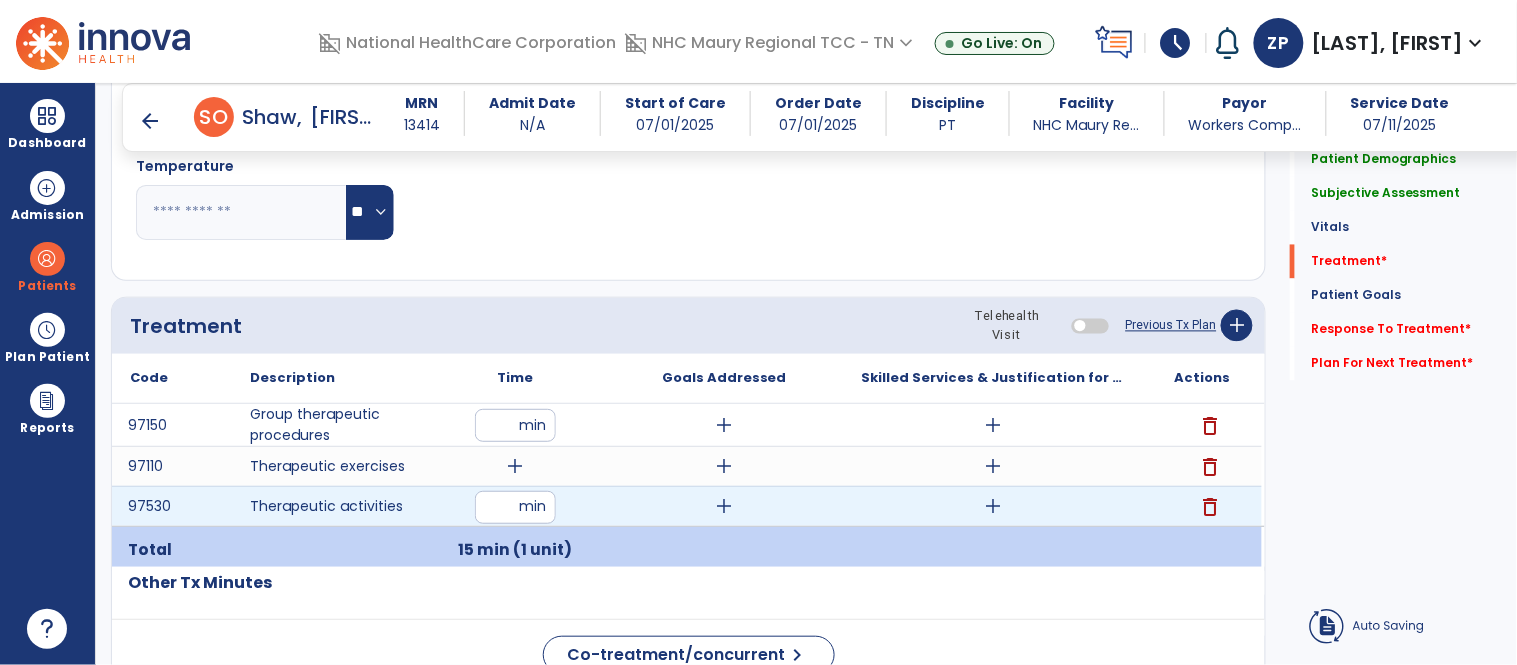 type on "*" 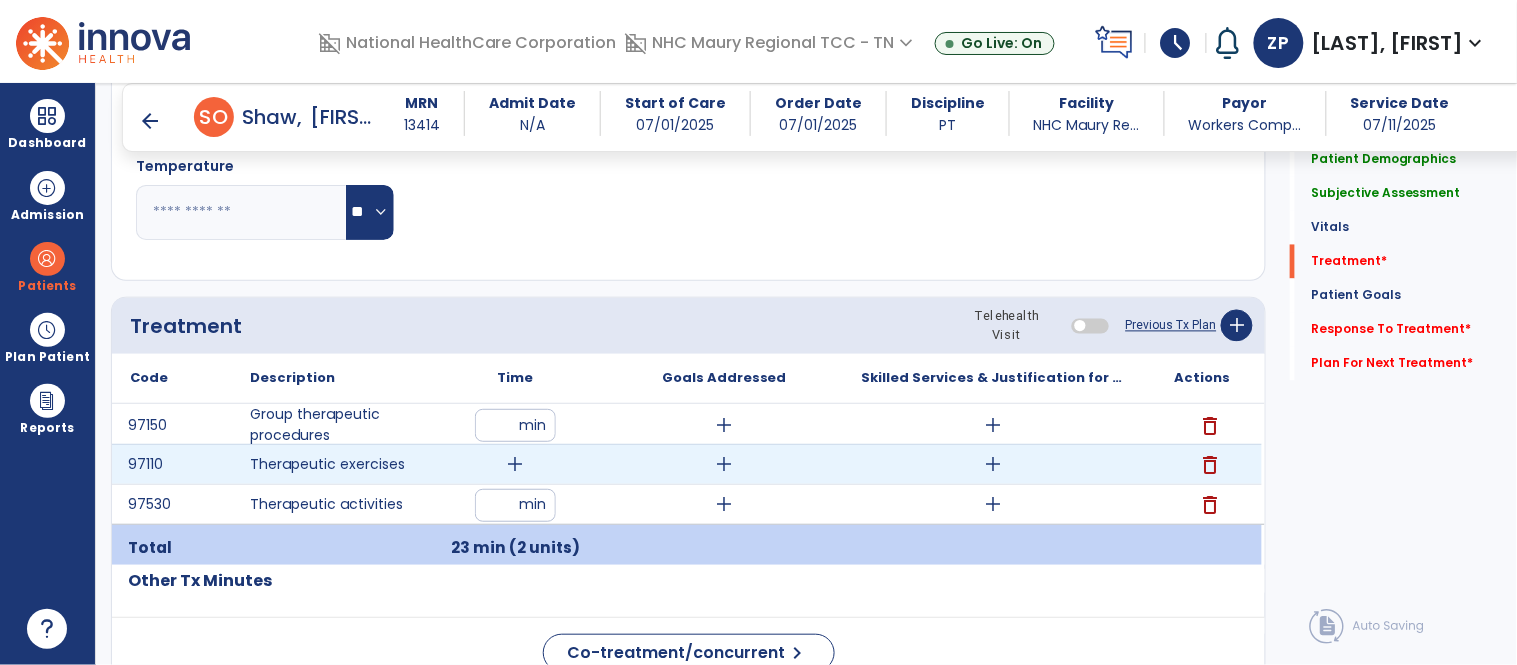 click on "add" at bounding box center (515, 464) 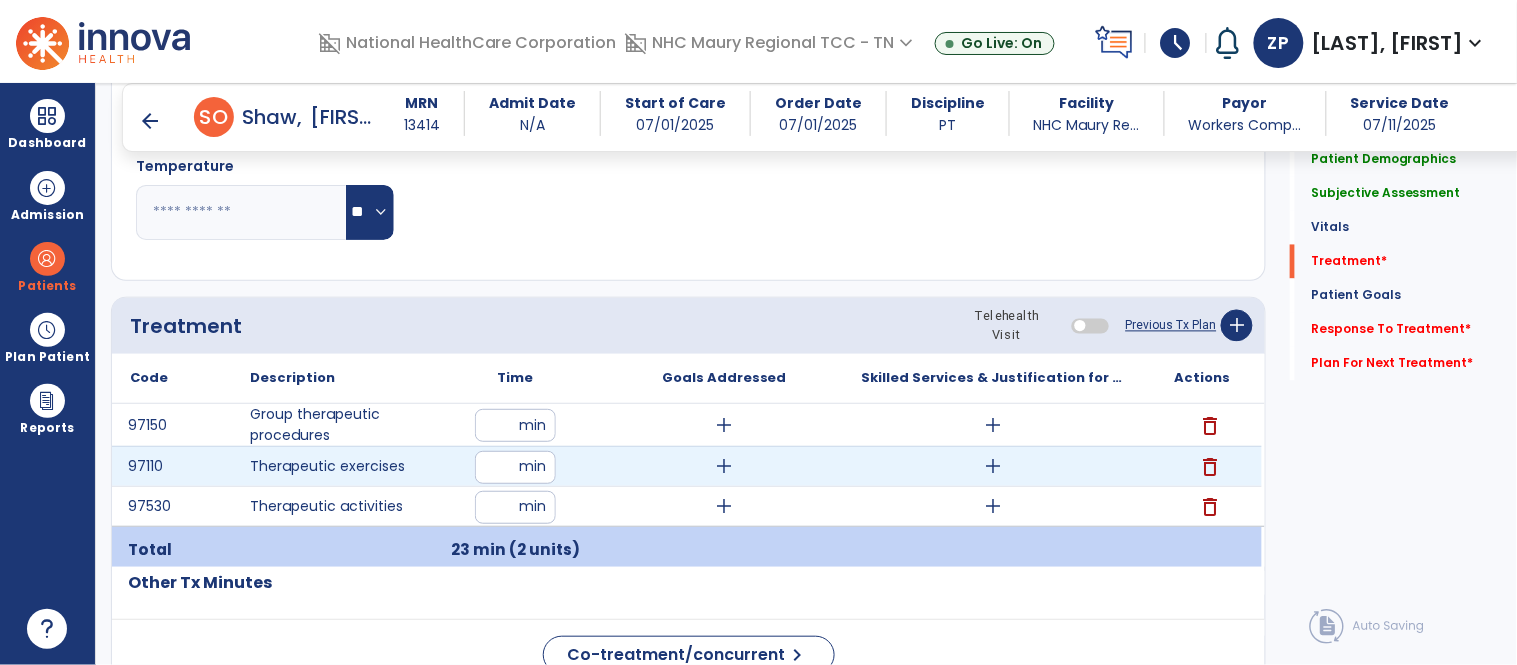 type on "**" 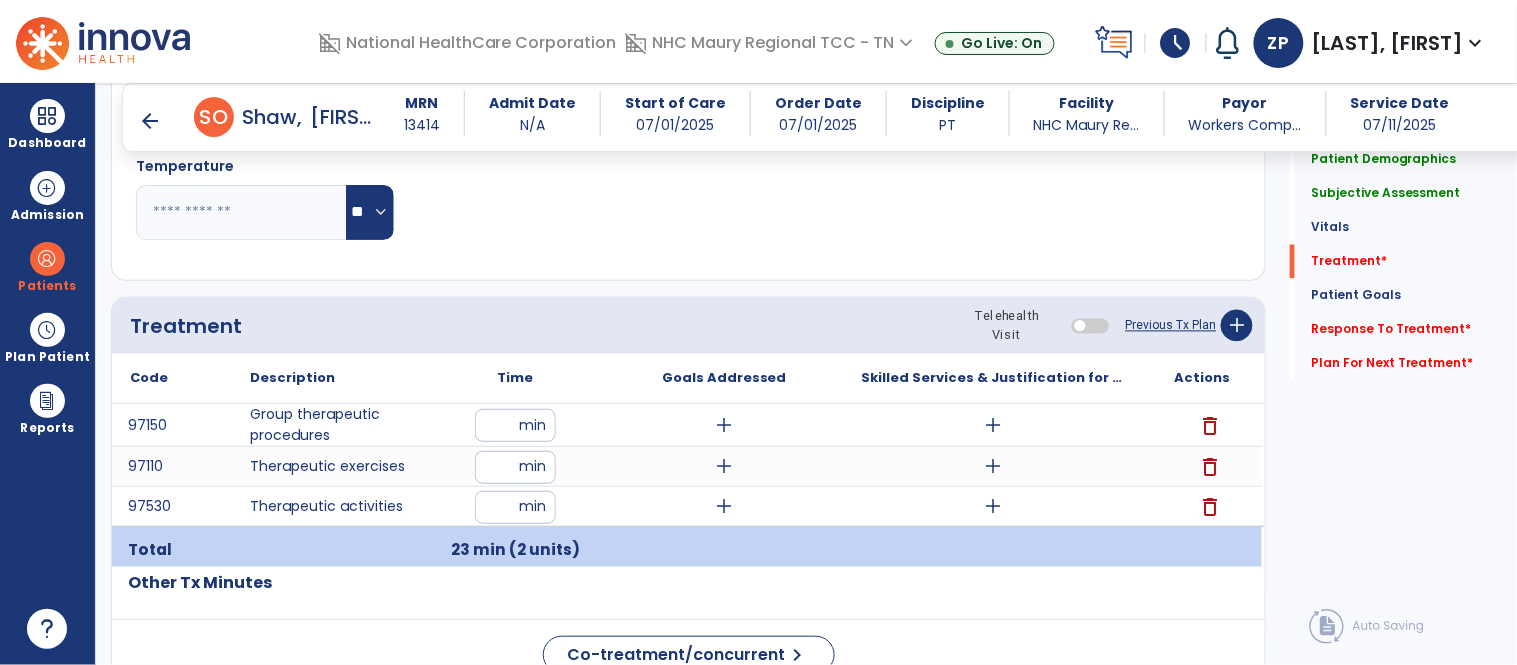 click on "Other Tx Minutes" 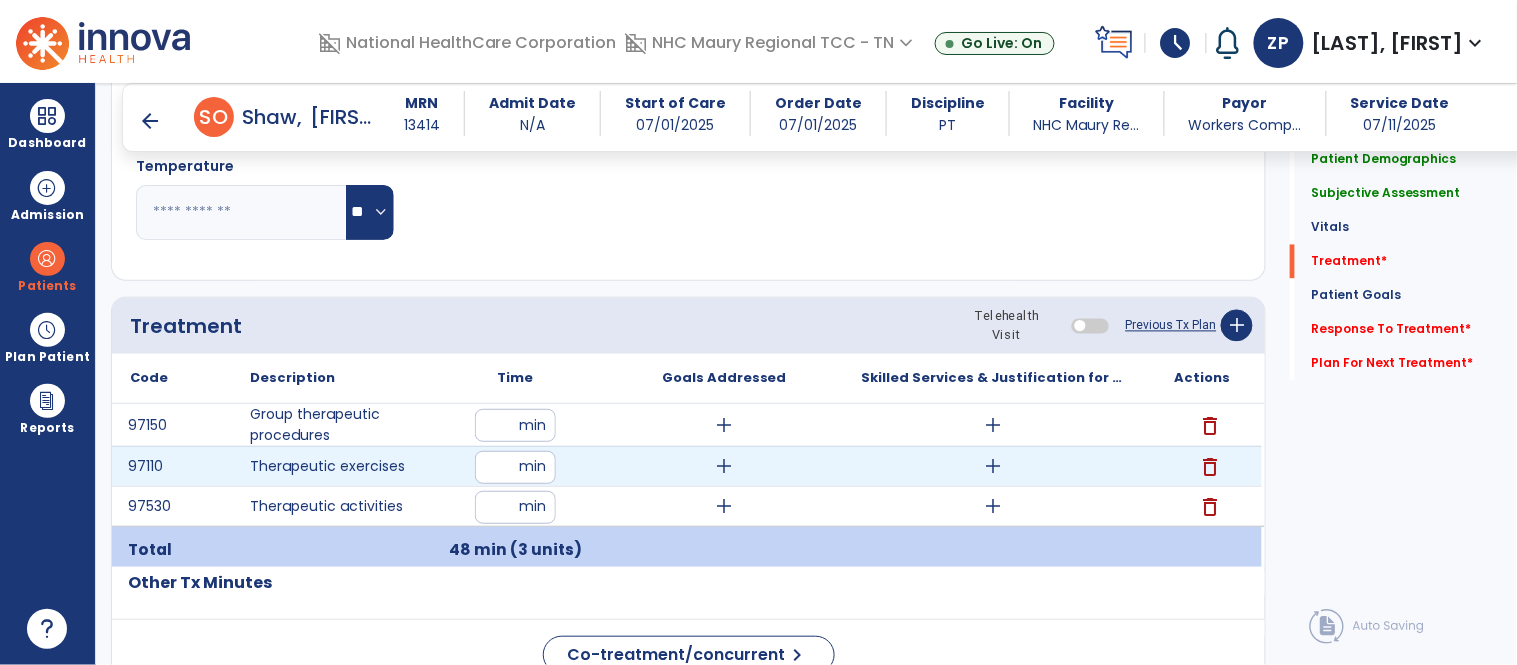 click on "**" at bounding box center (515, 467) 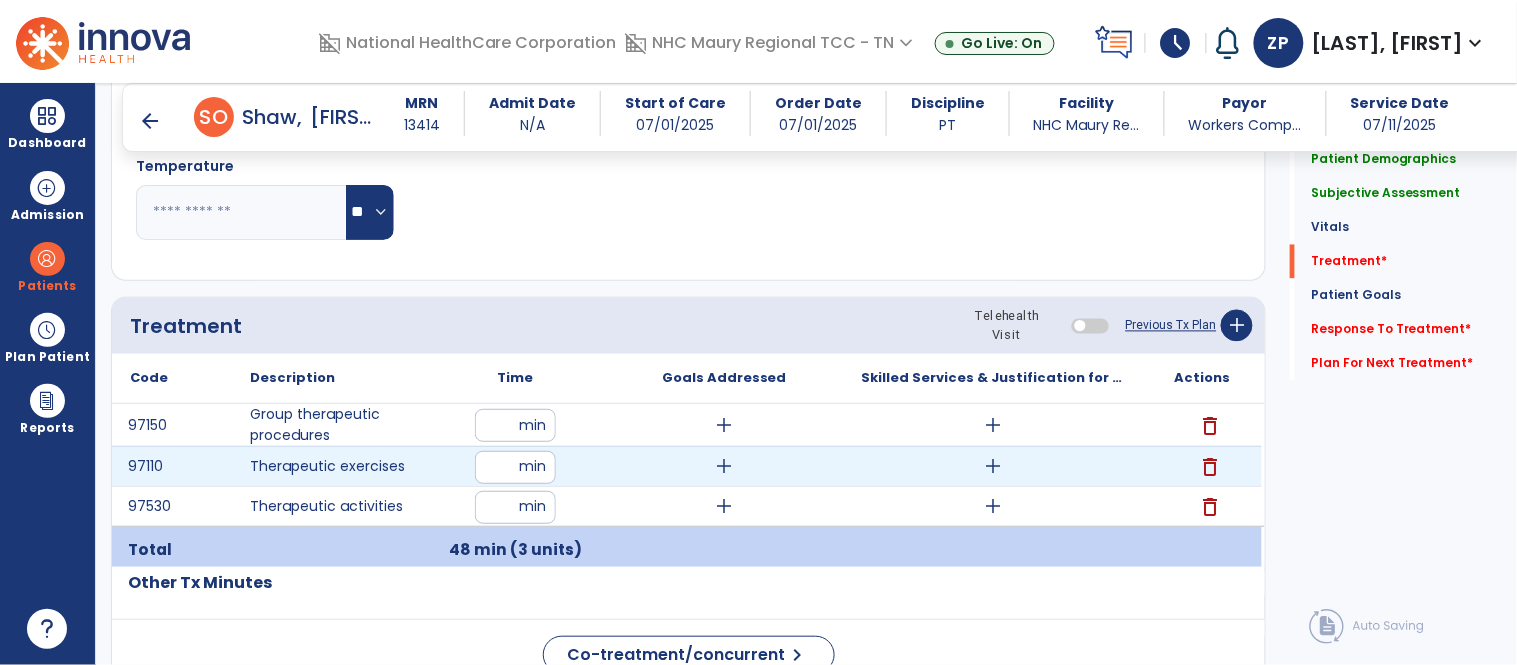 type on "**" 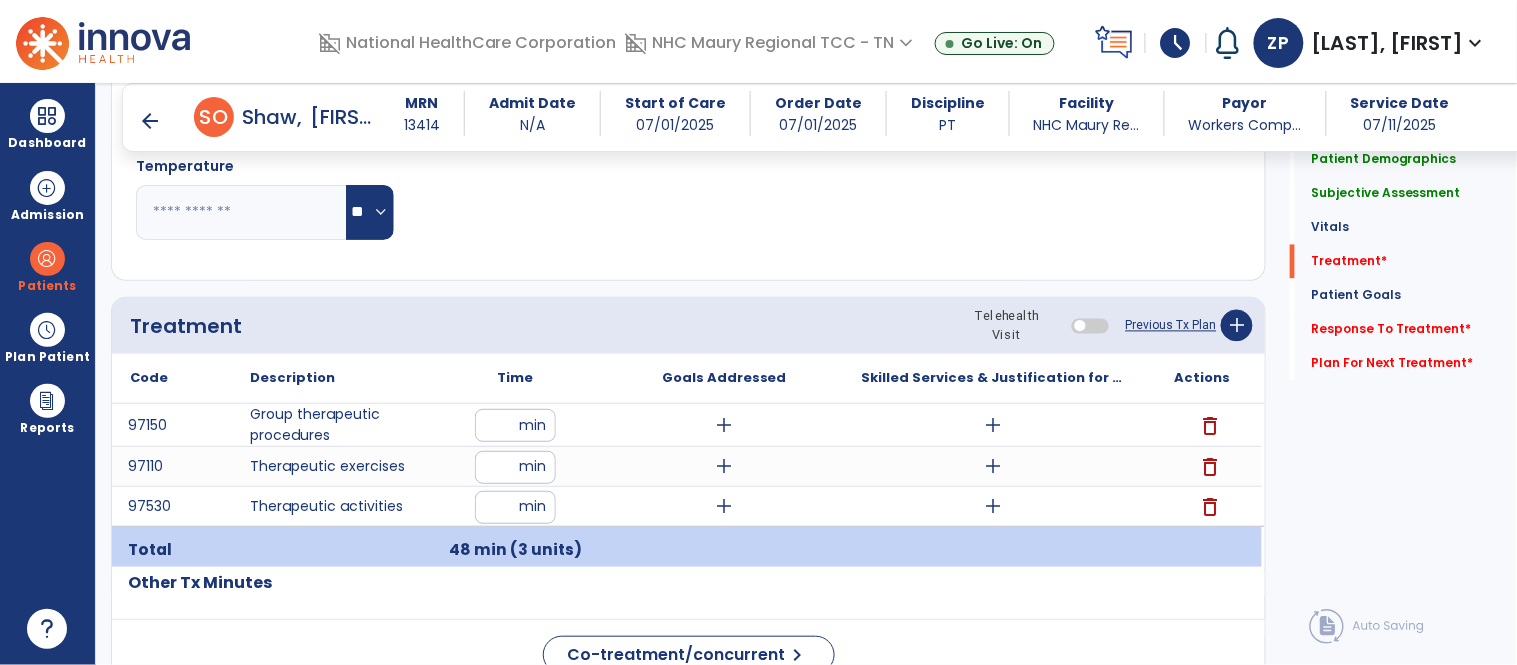 click on "Other Tx Minutes" 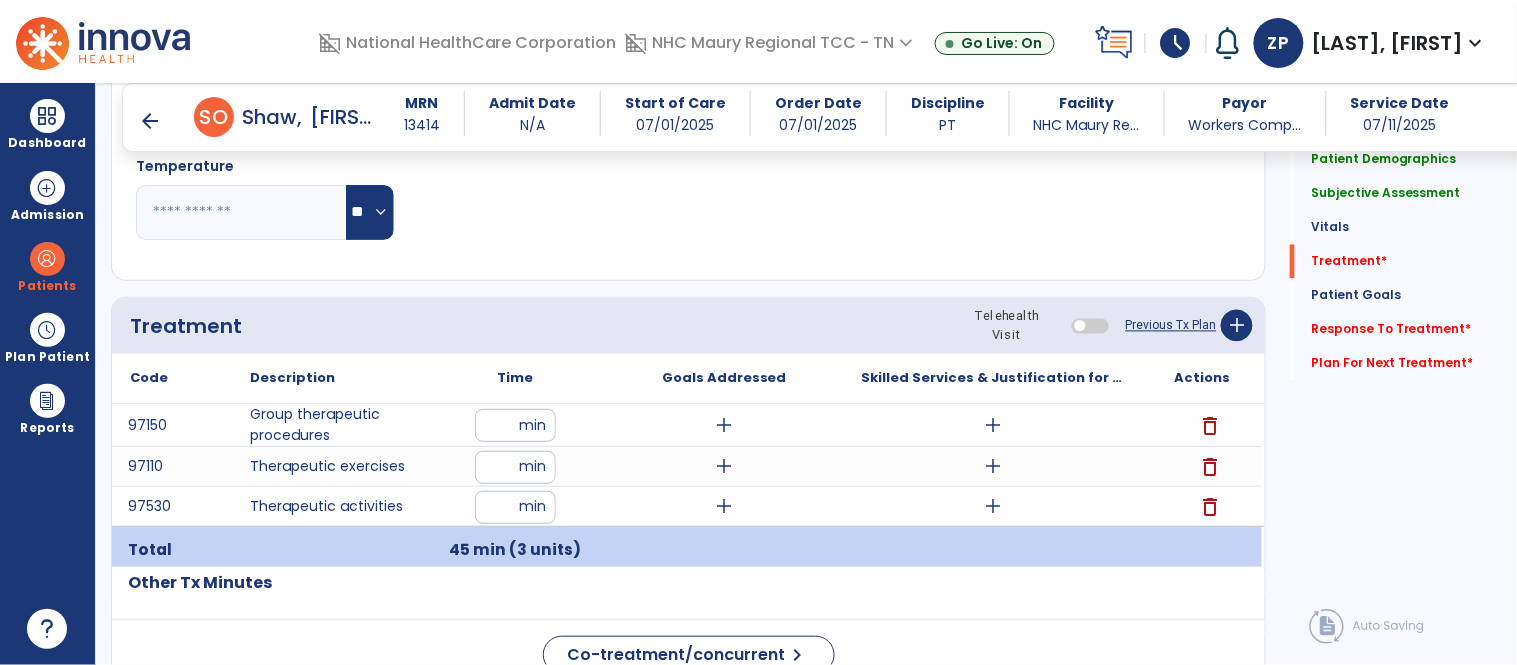 click on "Code
Description
Time" 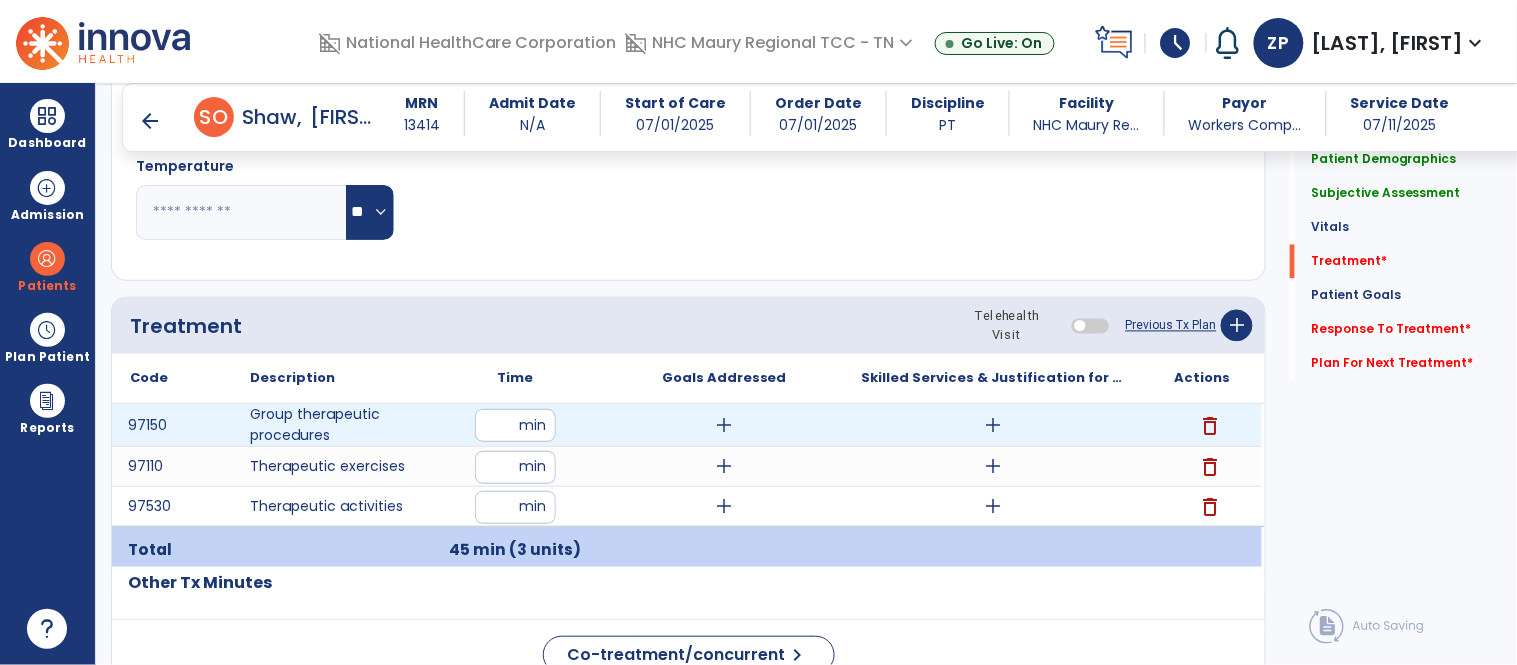 click on "add" at bounding box center (993, 425) 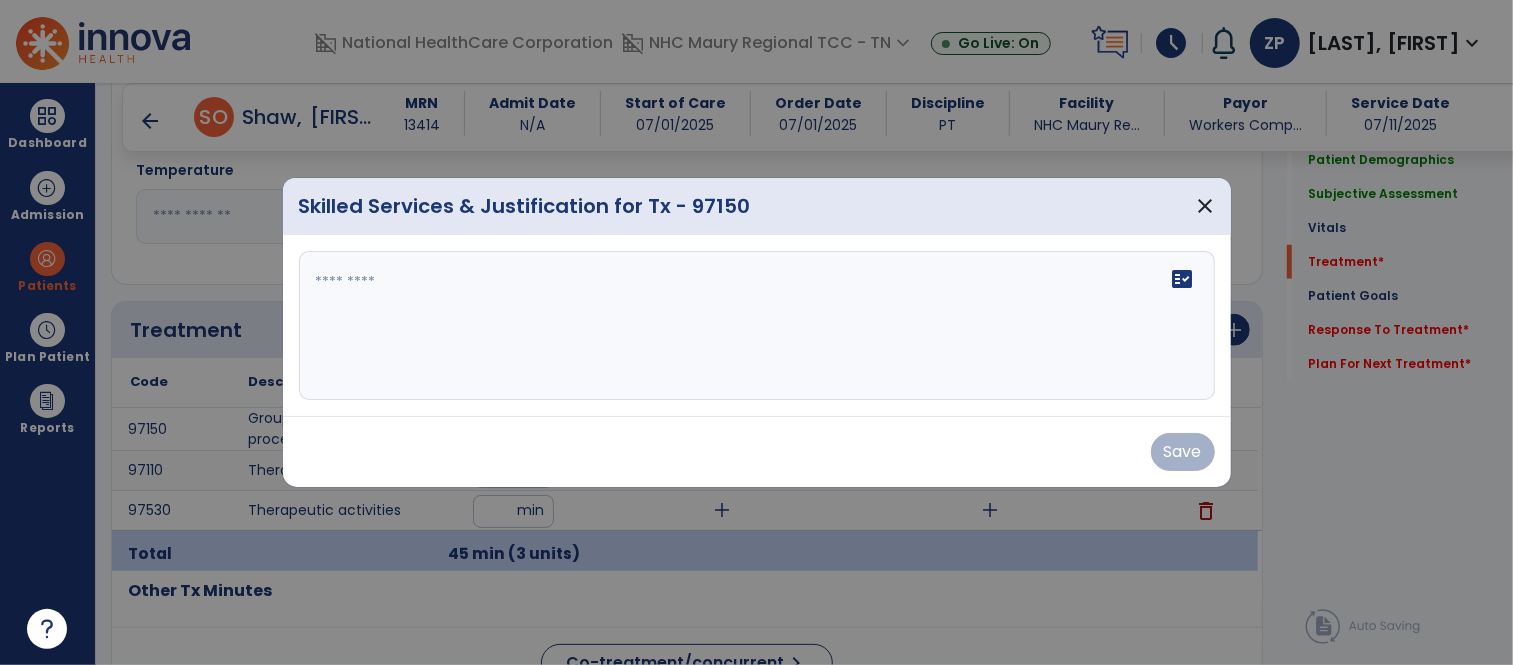 scroll, scrollTop: 952, scrollLeft: 0, axis: vertical 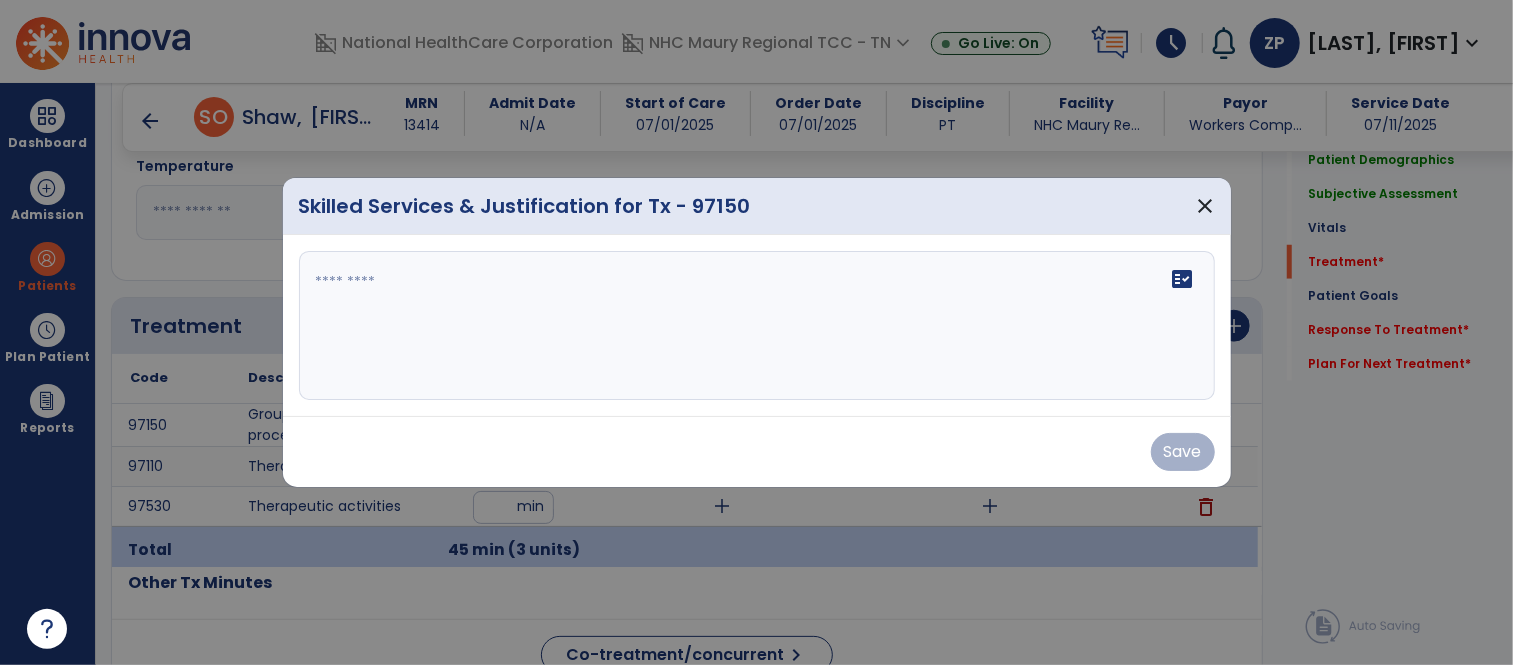 click on "fact_check" at bounding box center [757, 326] 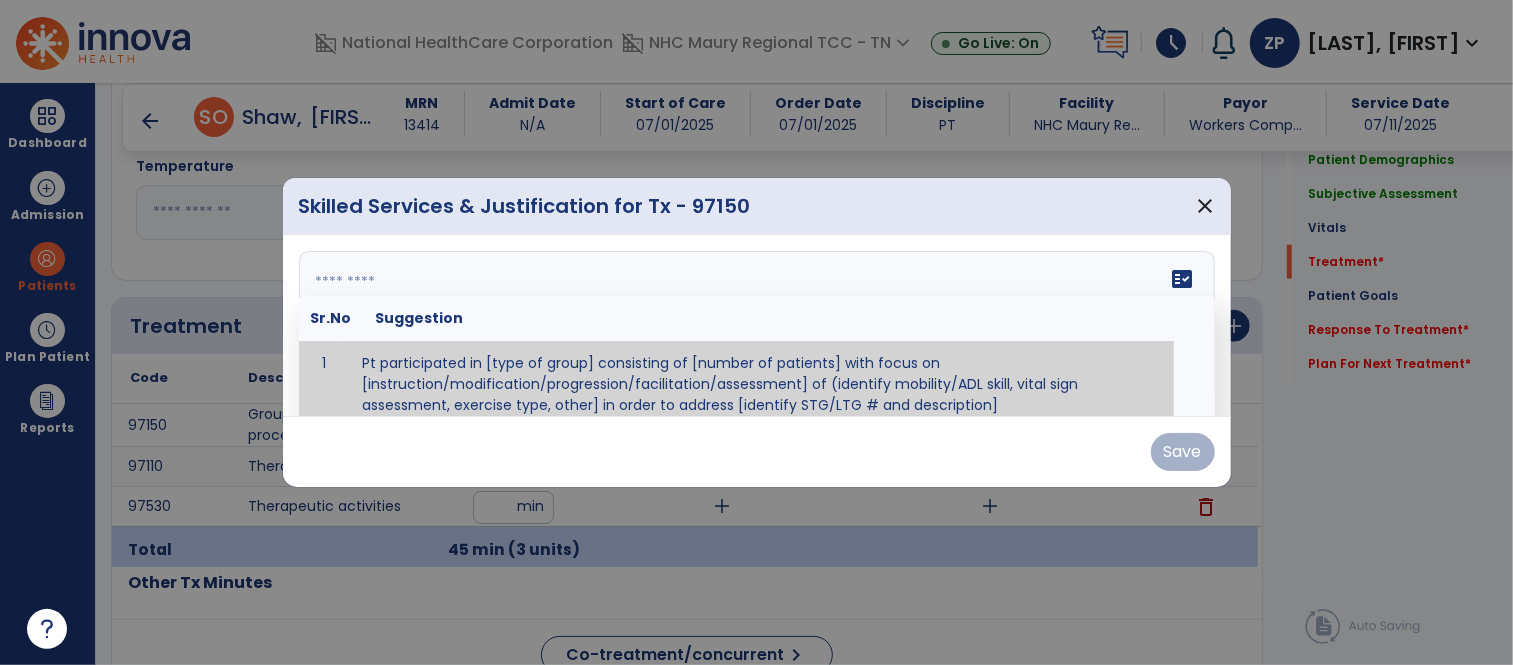 click on "fact_check  Sr.No Suggestion 1 Pt participated in [type of group] consisting of [number of patients] with focus on [instruction/modification/progression/facilitation/assessment] of (identify mobility/ADL skill, vital sign assessment, exercise type, other] in order to address [identify STG/LTG # and description]" at bounding box center (757, 326) 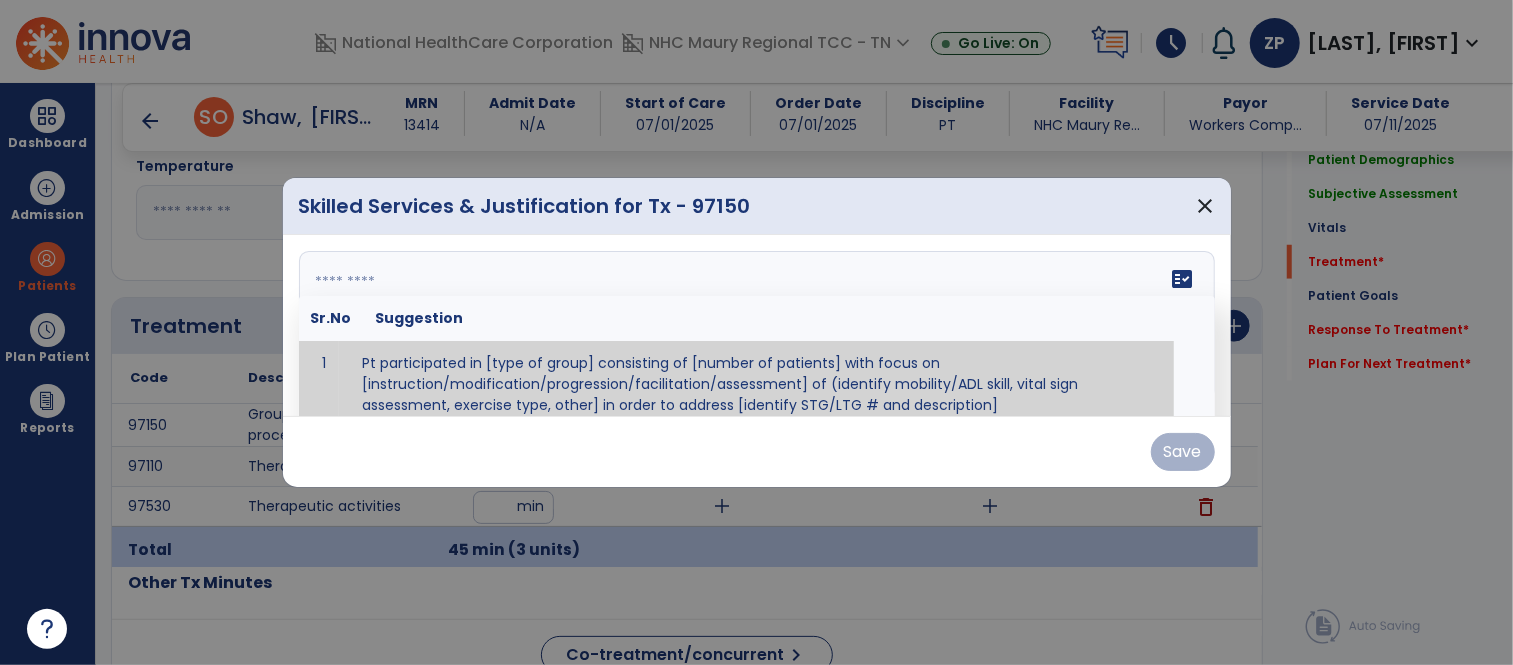 scroll, scrollTop: 11, scrollLeft: 0, axis: vertical 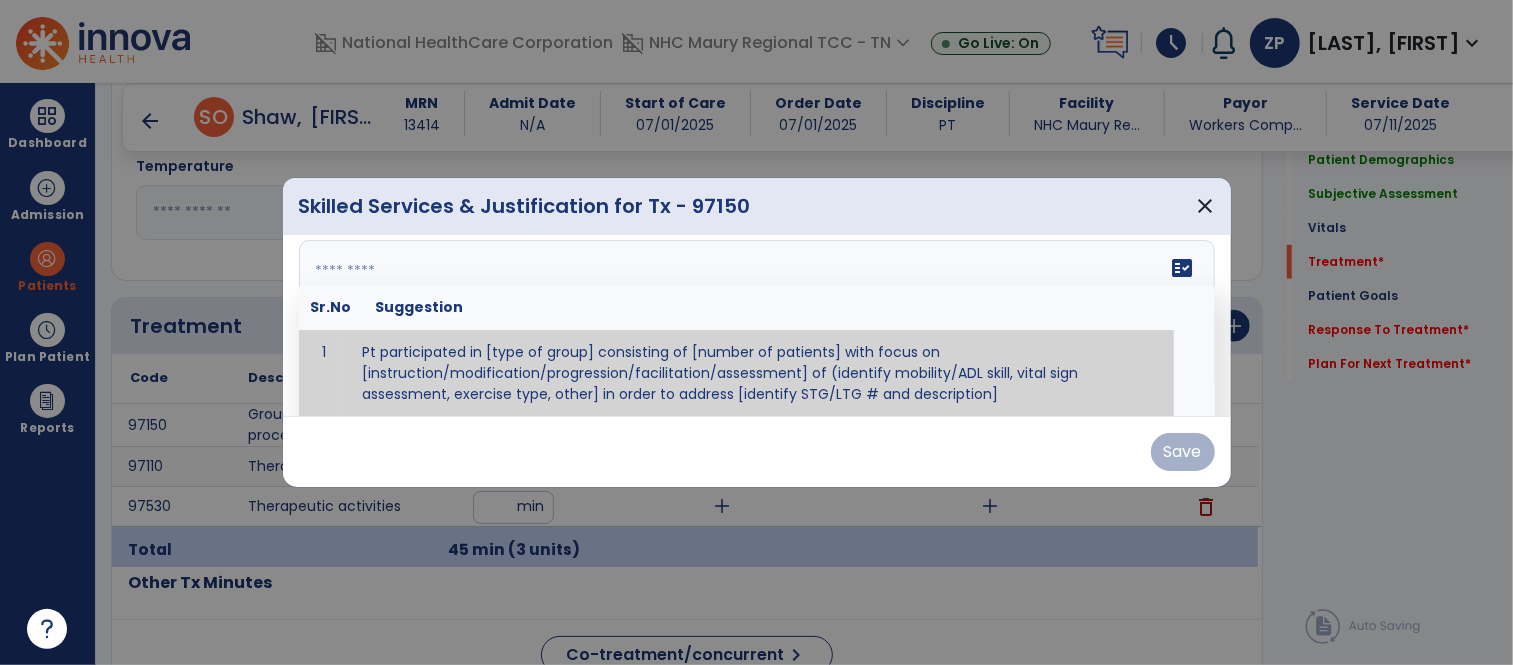 paste on "**********" 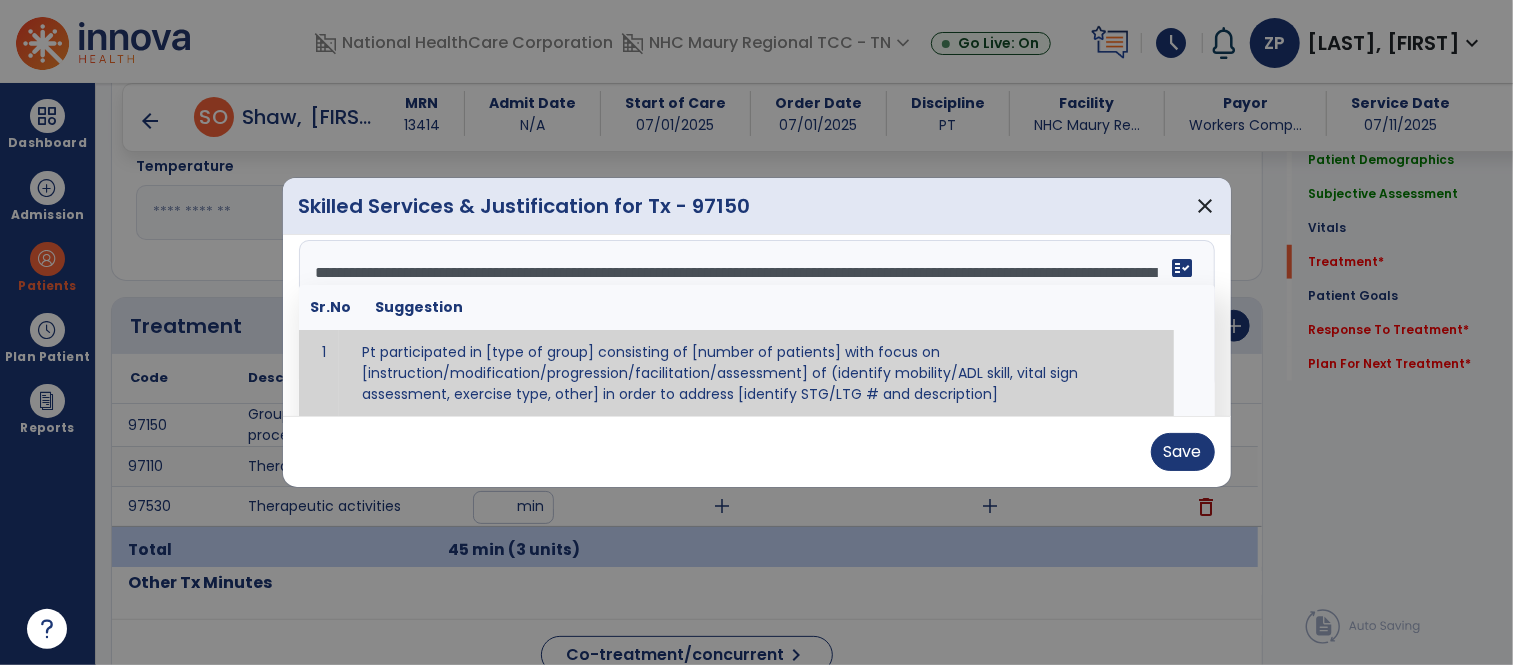 scroll, scrollTop: 14, scrollLeft: 0, axis: vertical 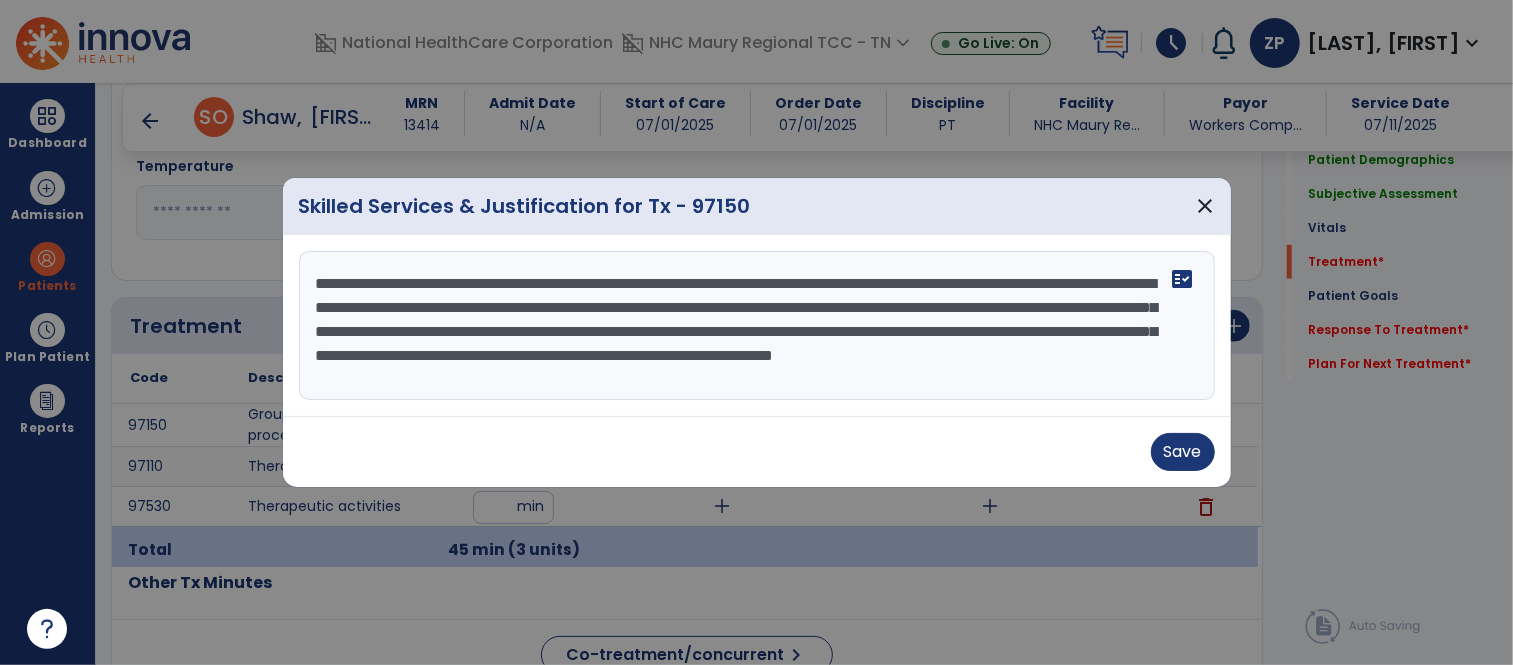 click on "**********" at bounding box center [757, 326] 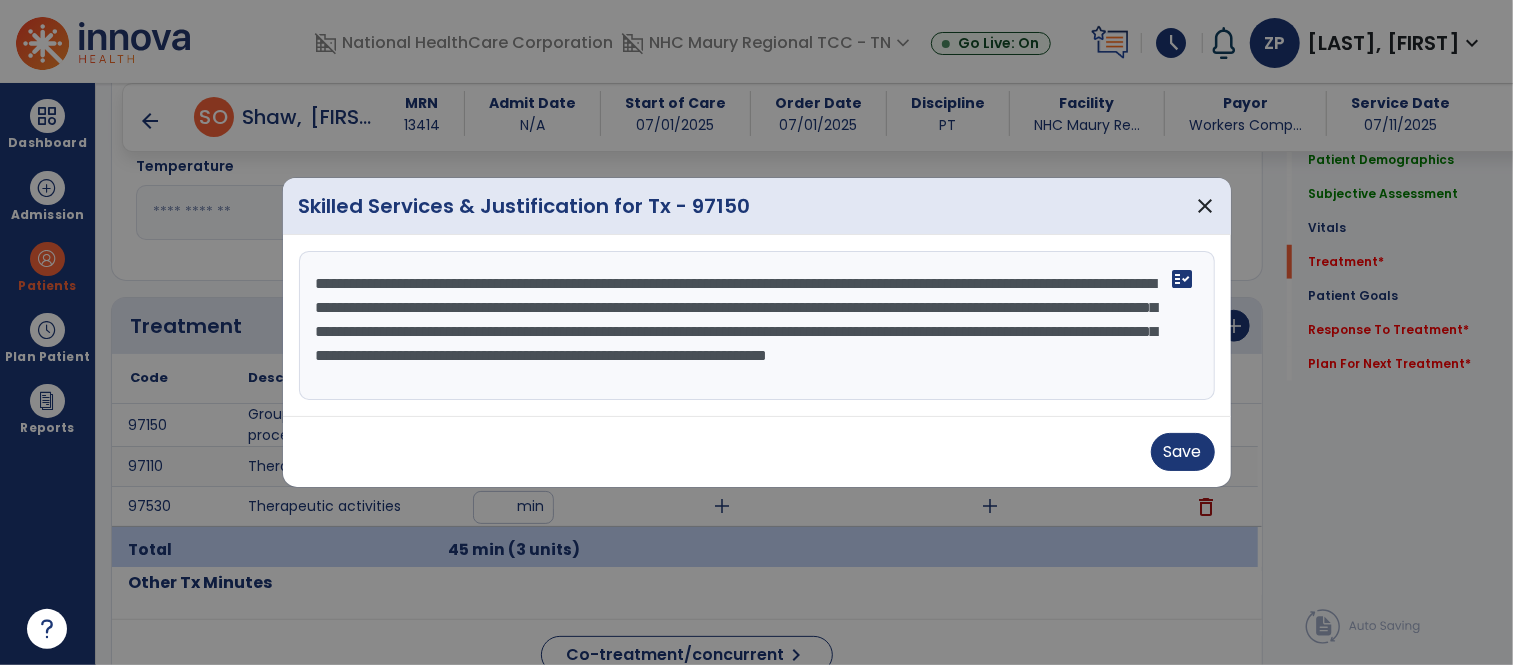 click on "**********" at bounding box center [757, 326] 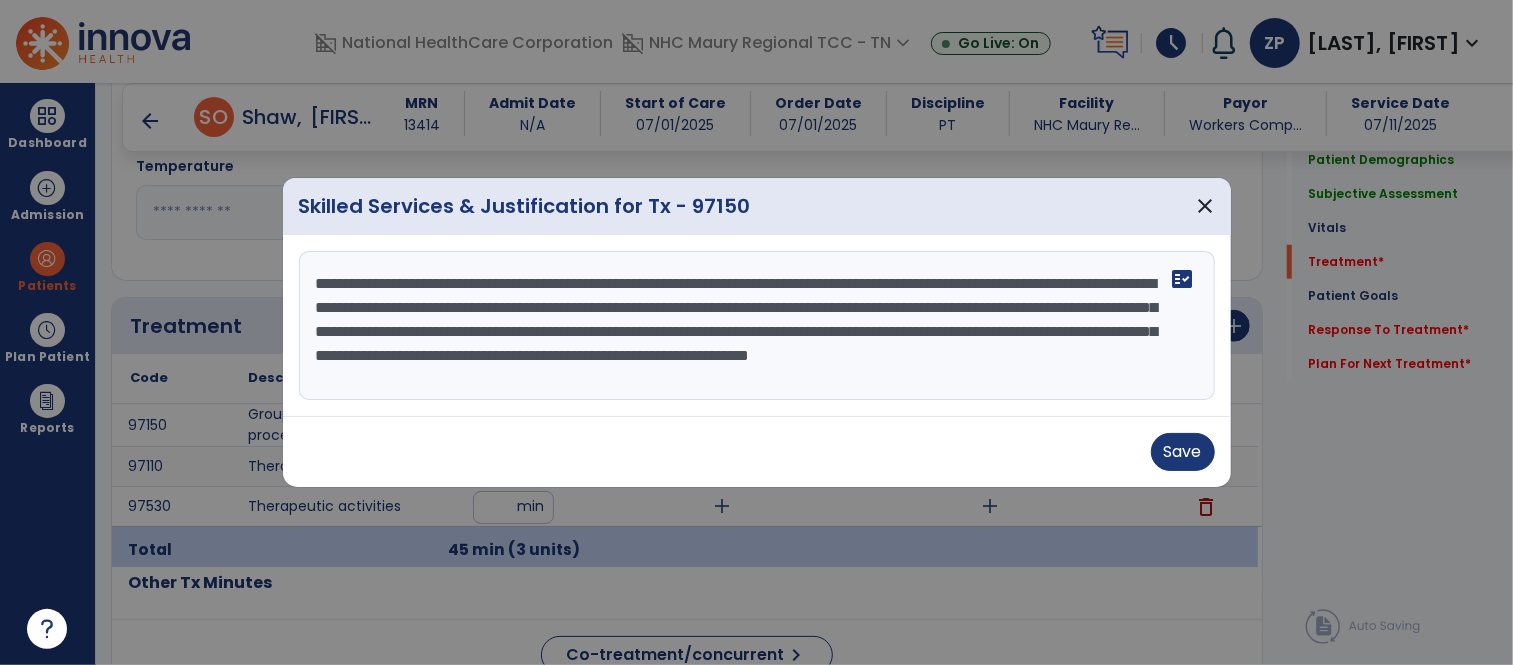 click on "**********" at bounding box center [757, 326] 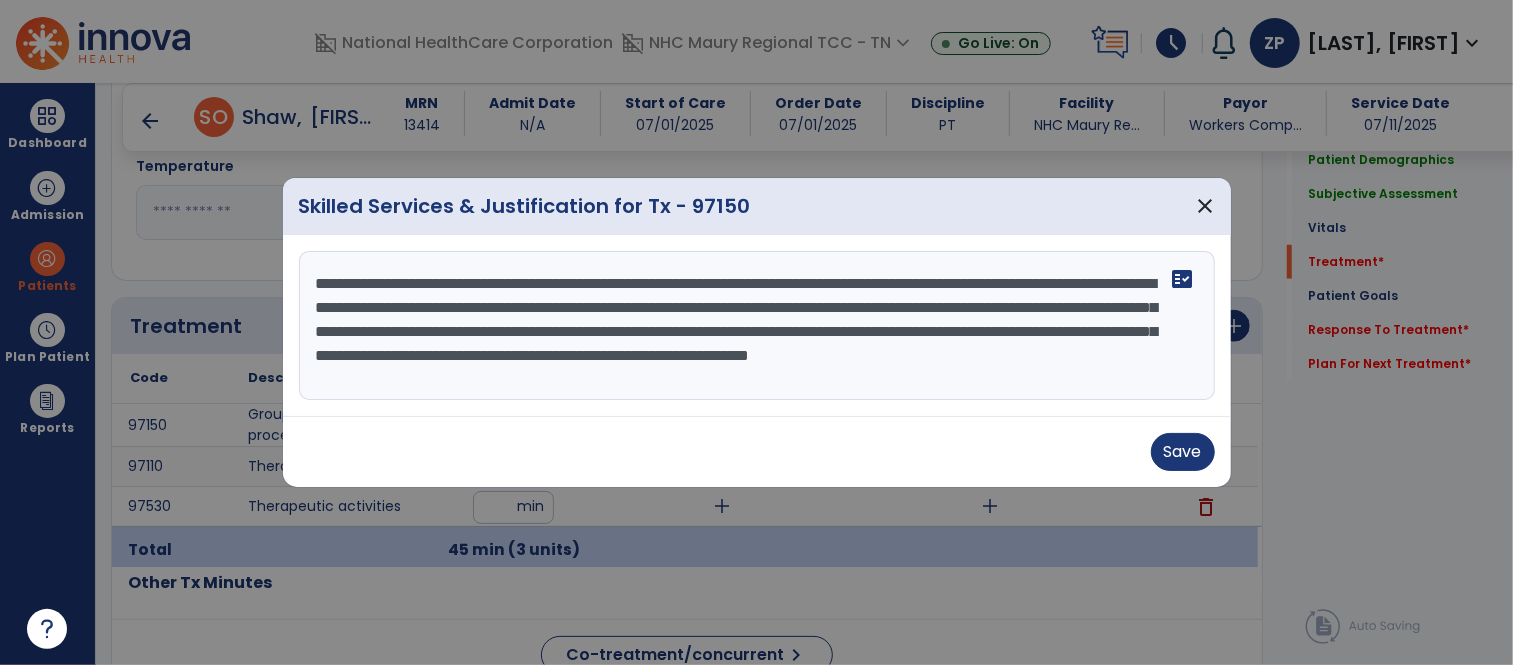 scroll, scrollTop: 0, scrollLeft: 0, axis: both 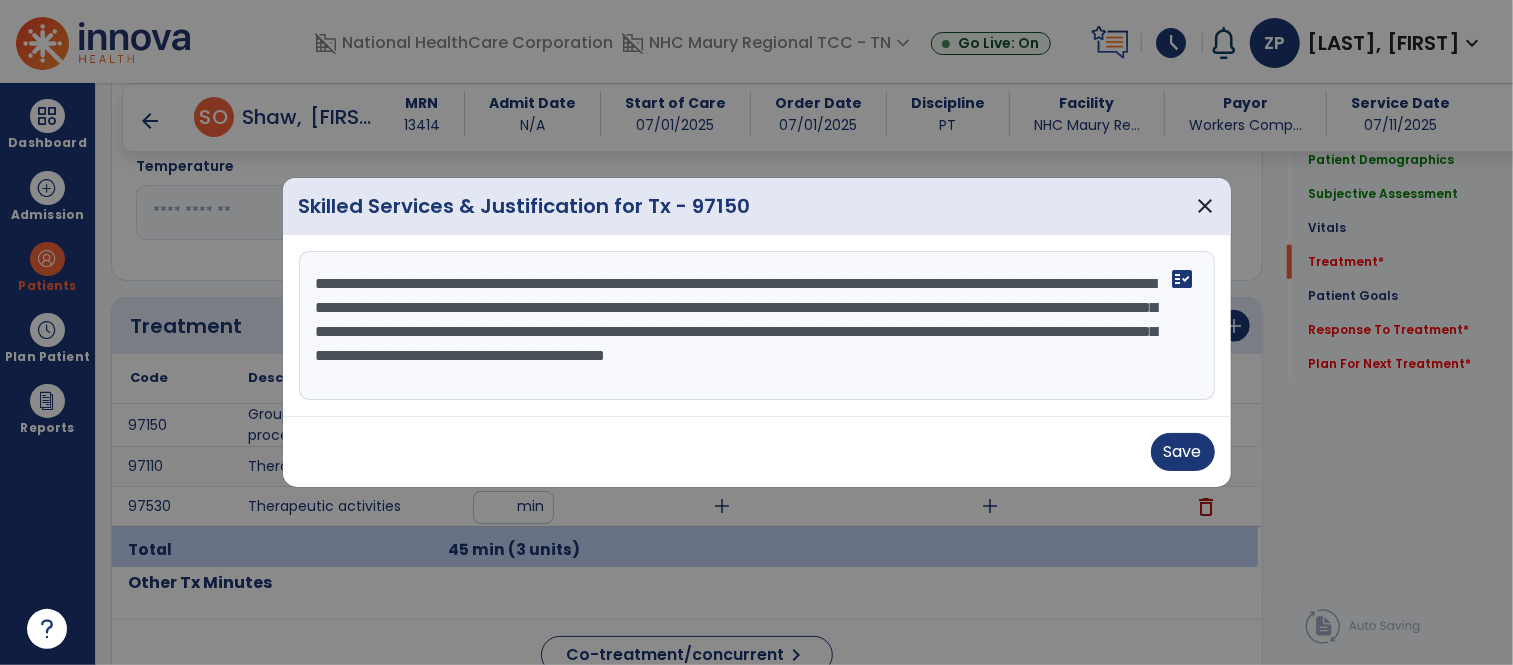 click on "**********" at bounding box center [757, 326] 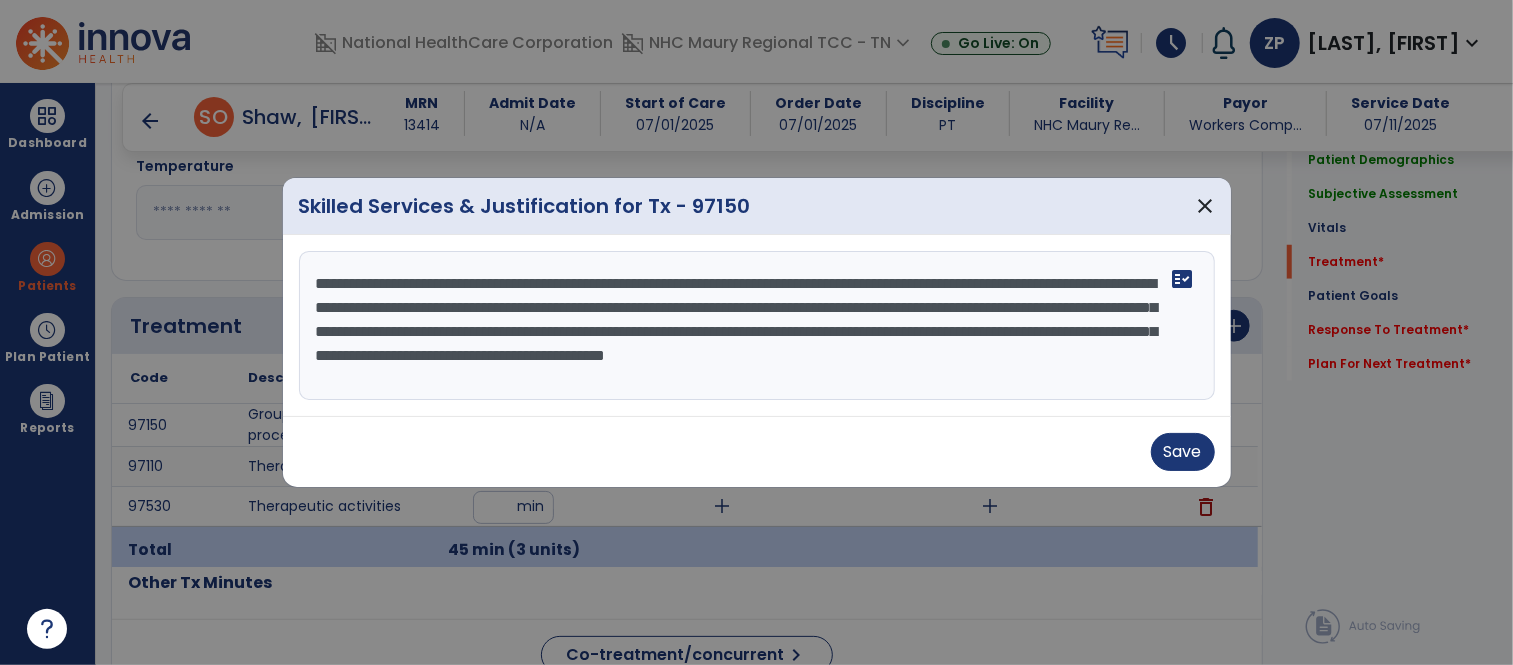 click on "**********" at bounding box center [757, 326] 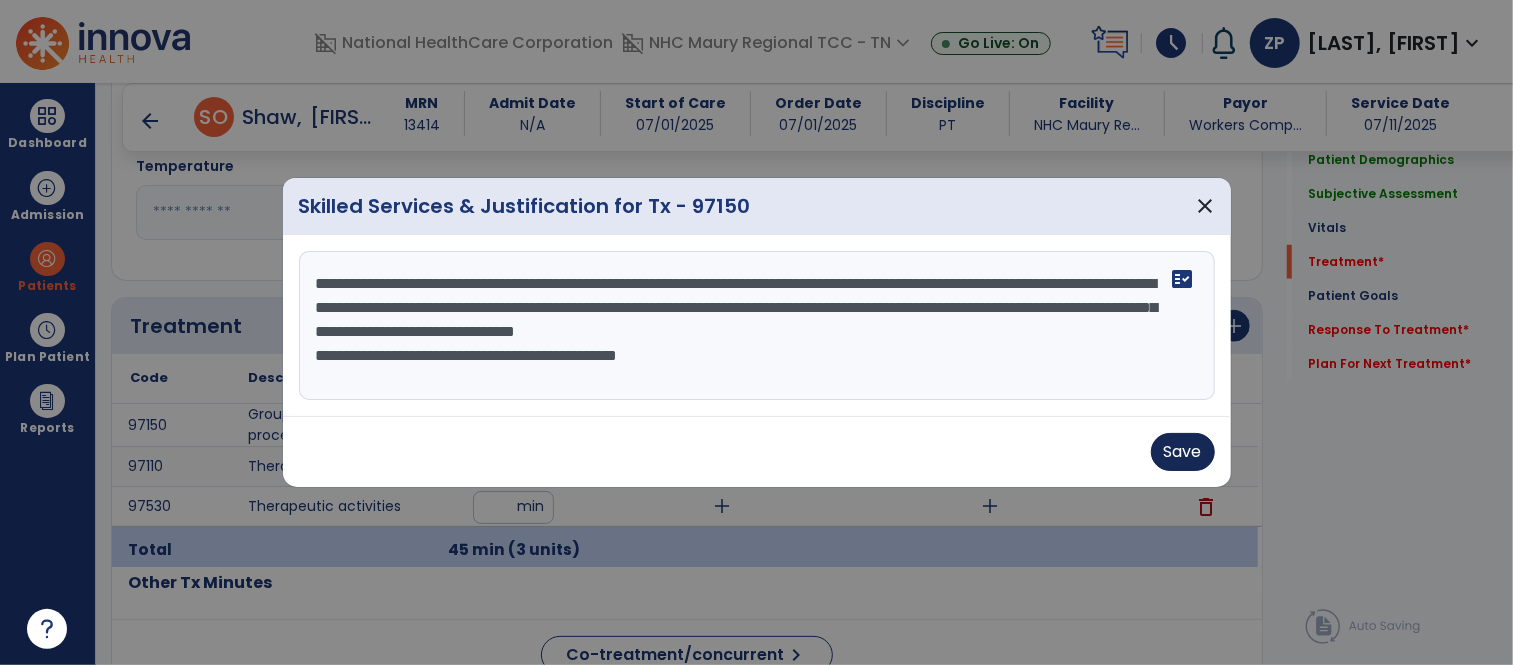 type on "**********" 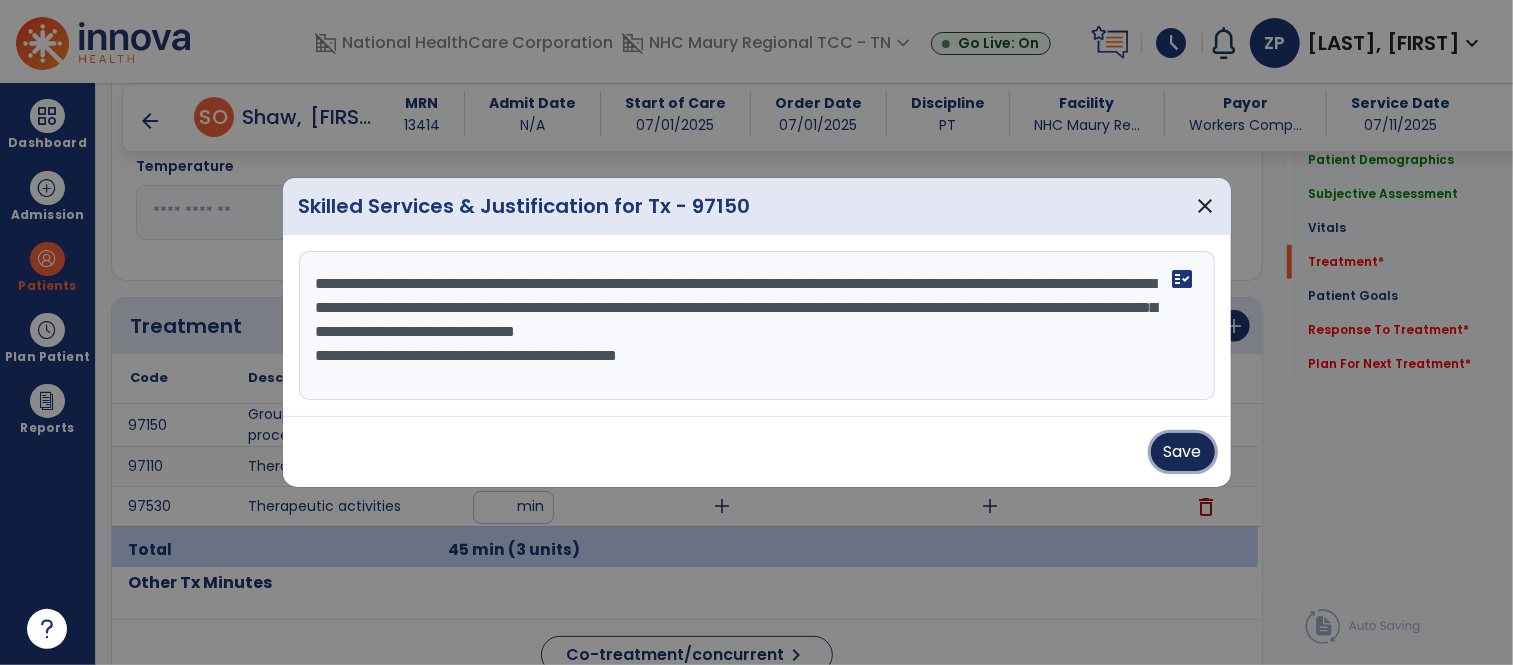 click on "Save" at bounding box center (1183, 452) 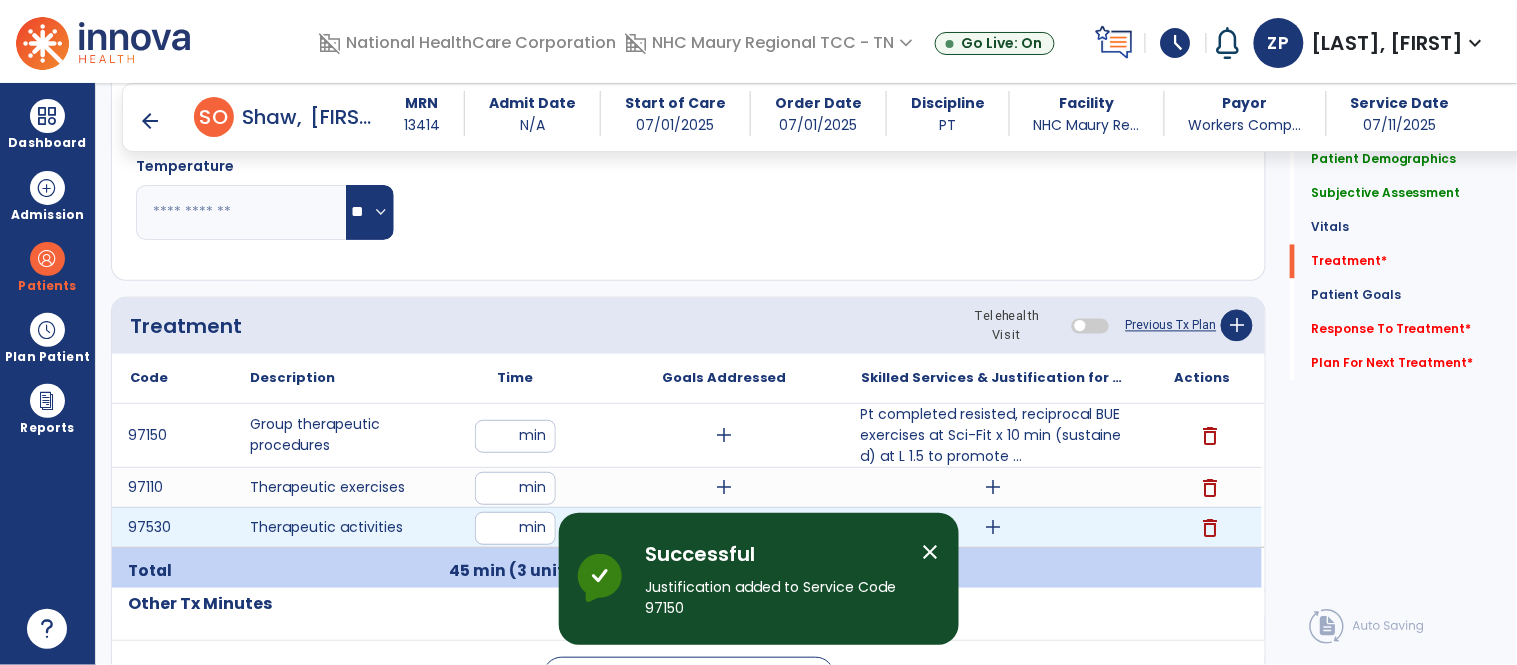 click on "add" at bounding box center (993, 527) 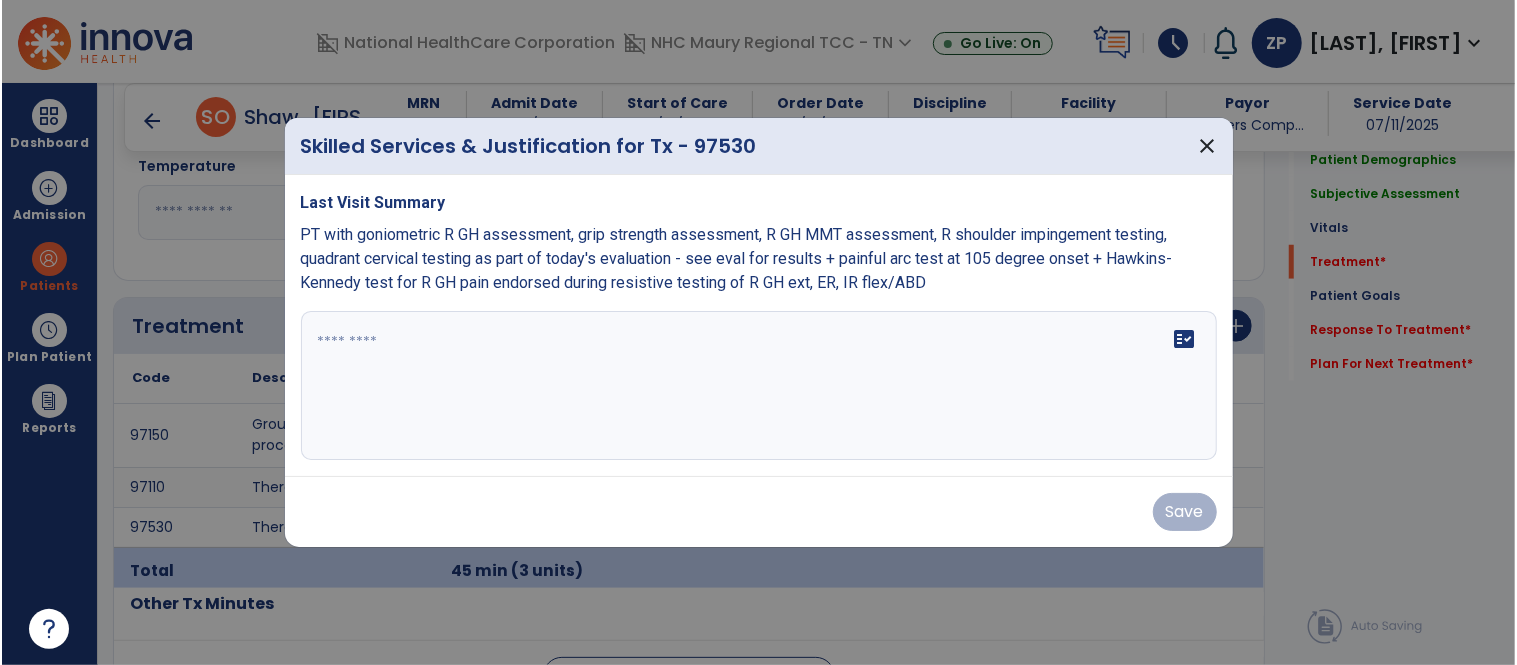 scroll, scrollTop: 952, scrollLeft: 0, axis: vertical 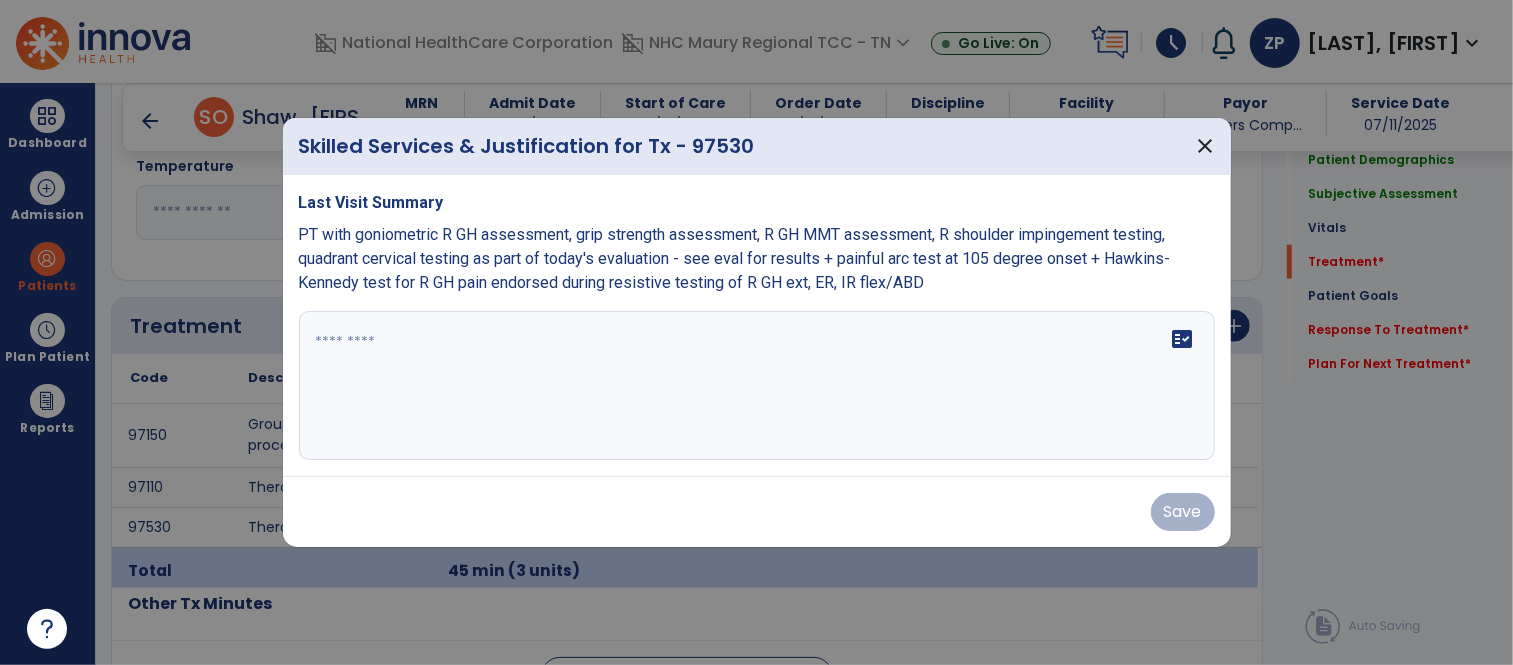 click at bounding box center [757, 386] 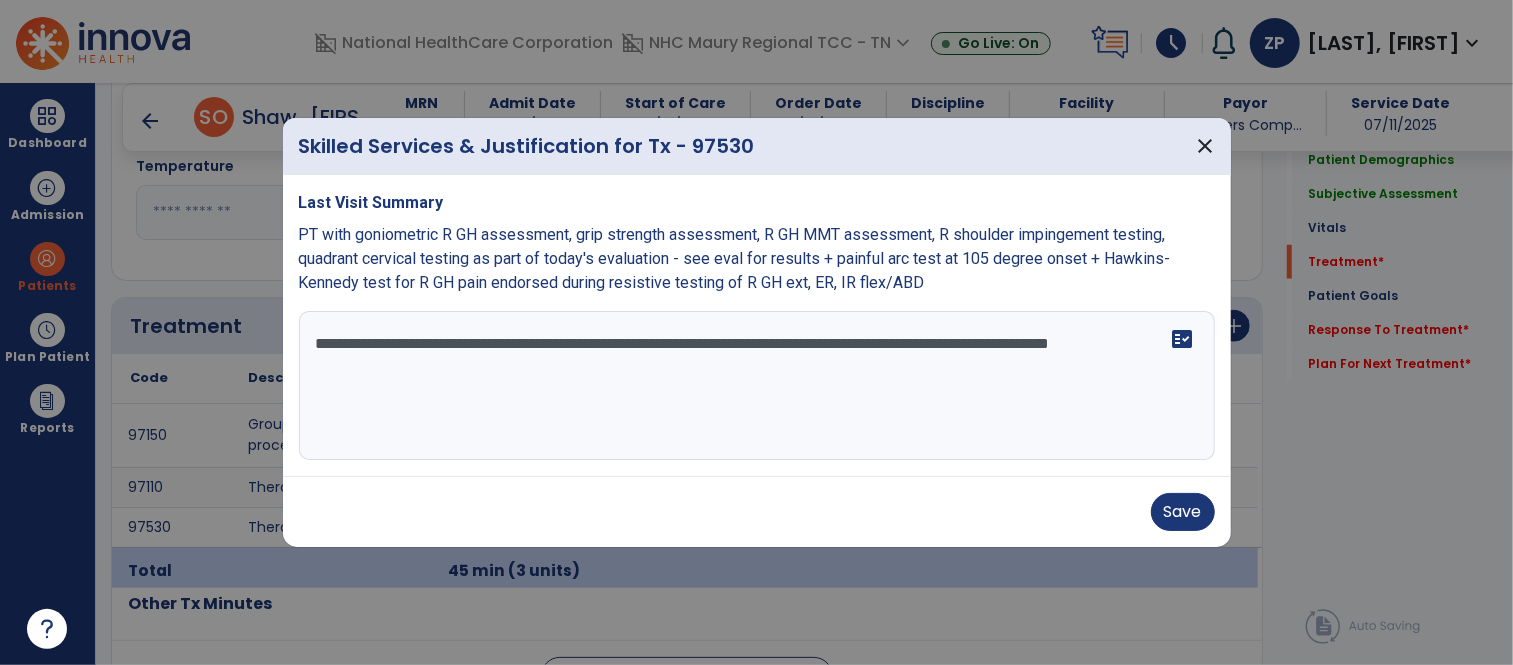 click on "**********" at bounding box center [757, 386] 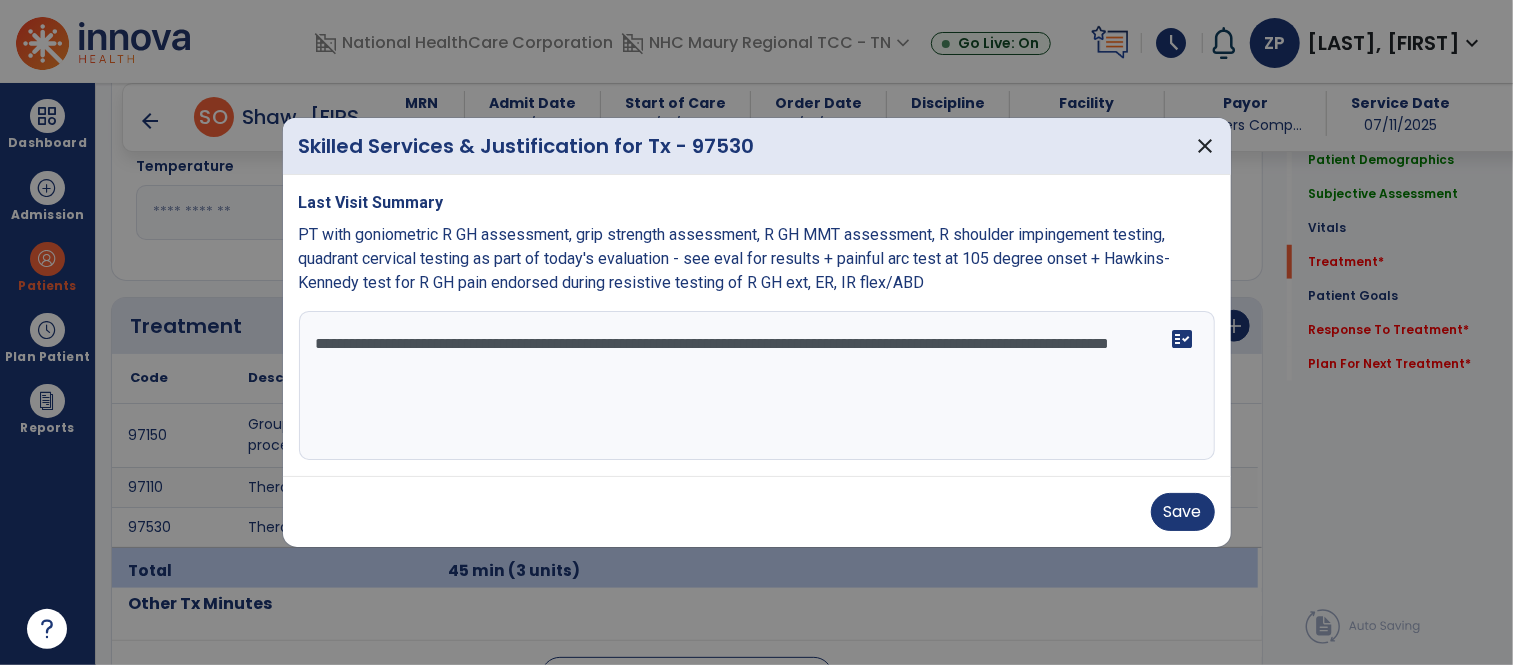 click on "**********" at bounding box center (757, 386) 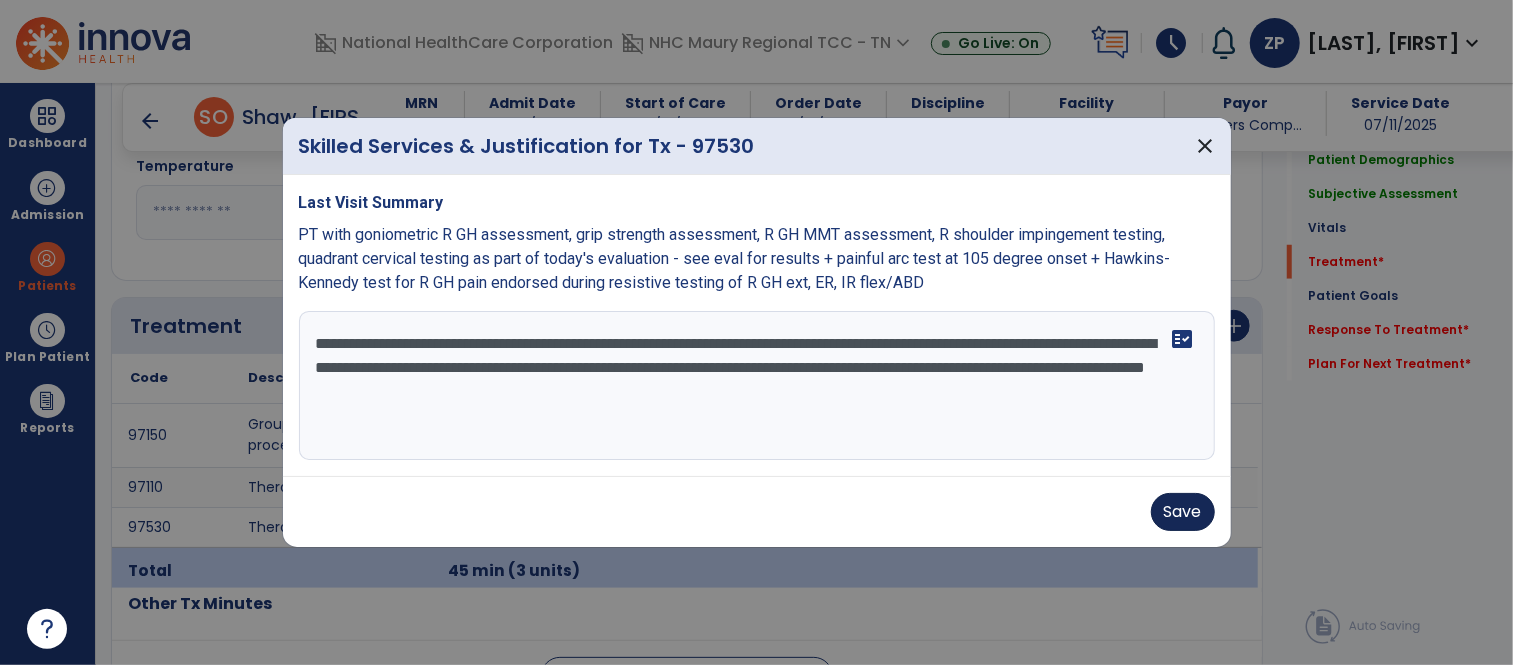 type on "**********" 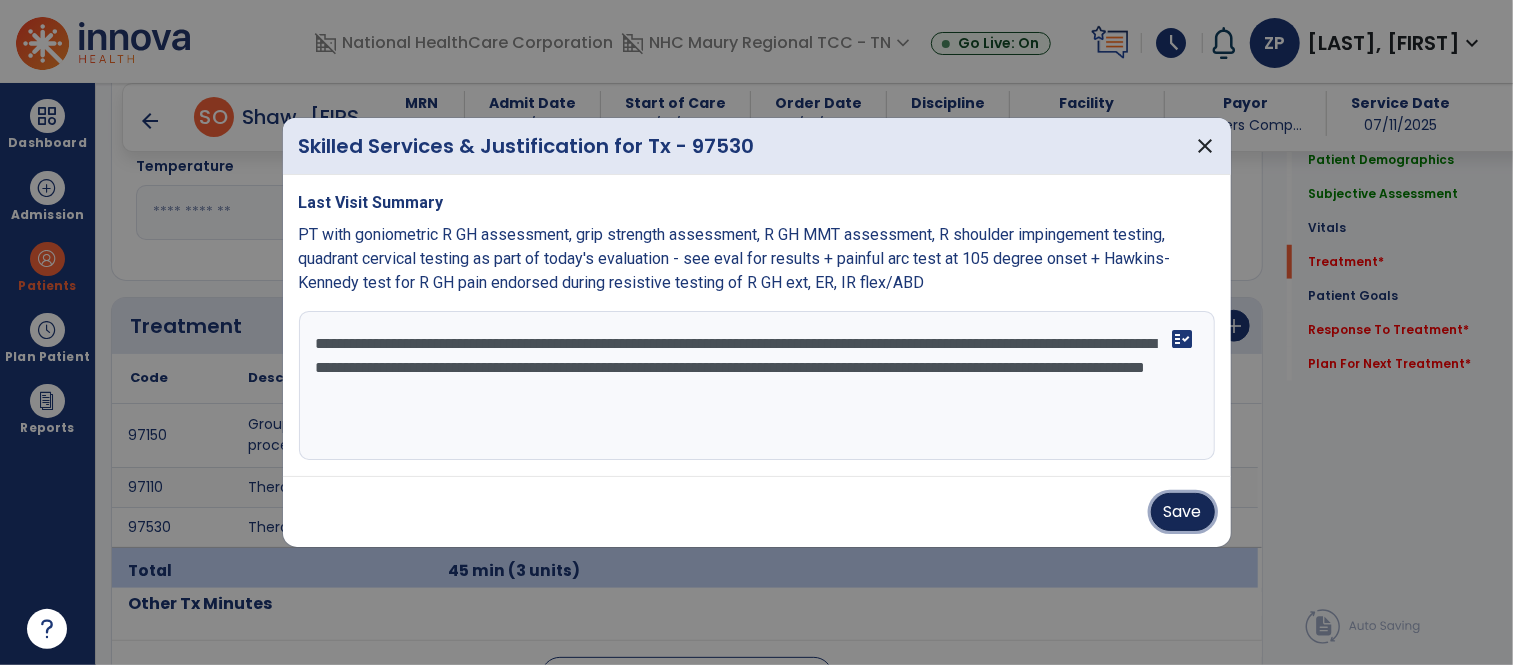 click on "Save" at bounding box center [1183, 512] 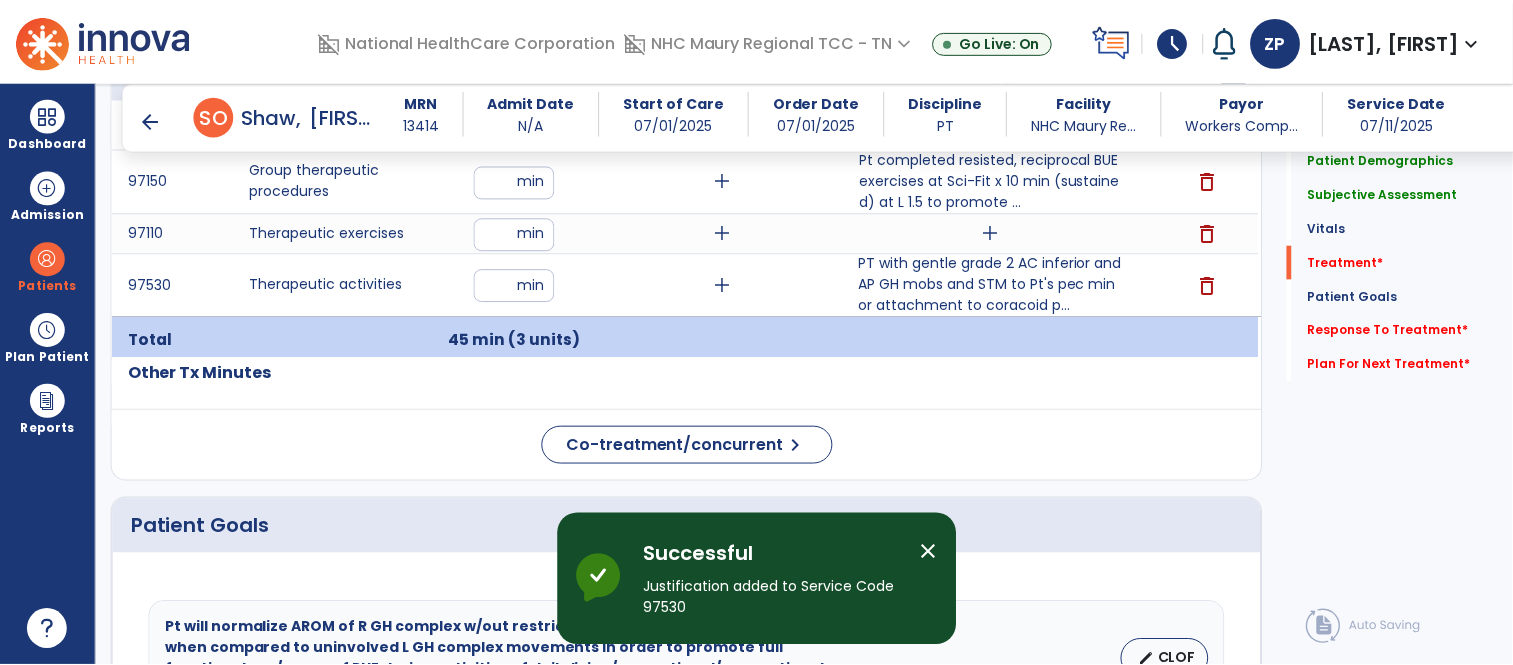 scroll, scrollTop: 1227, scrollLeft: 0, axis: vertical 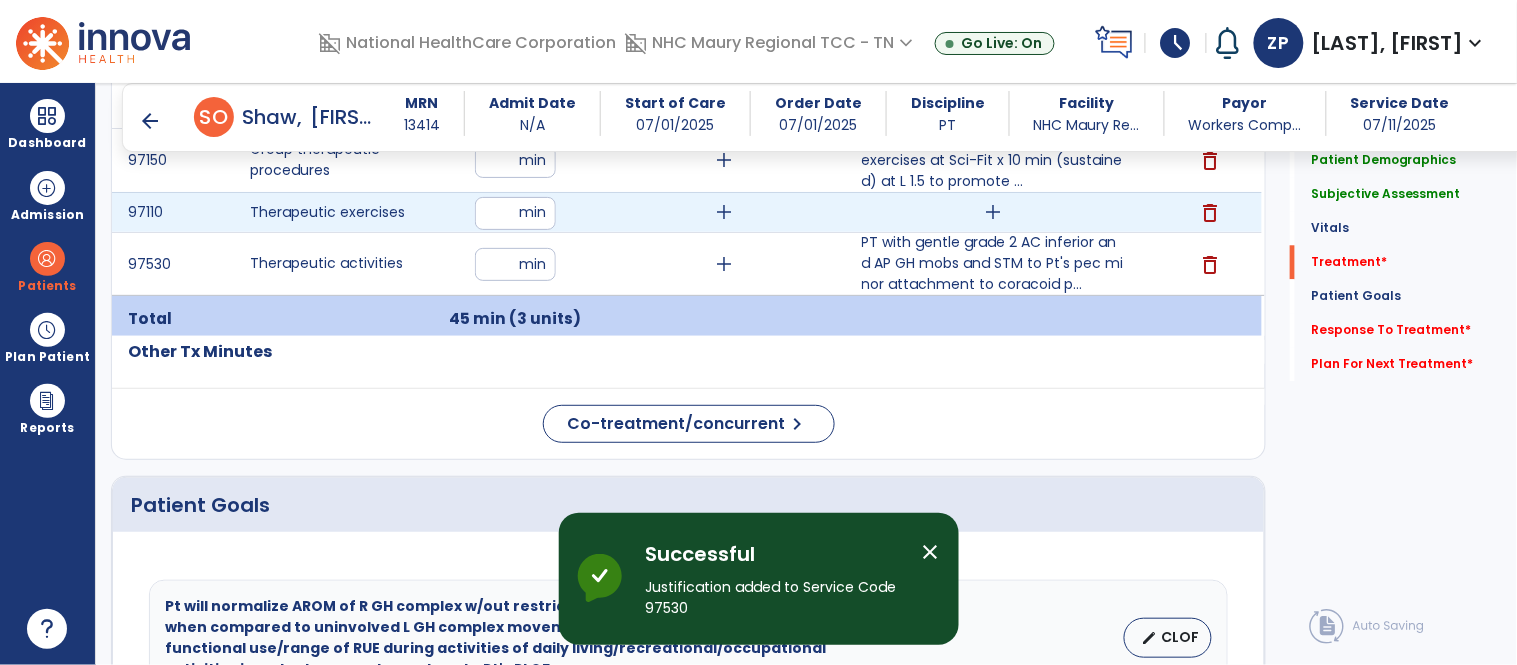 click on "add" at bounding box center [993, 212] 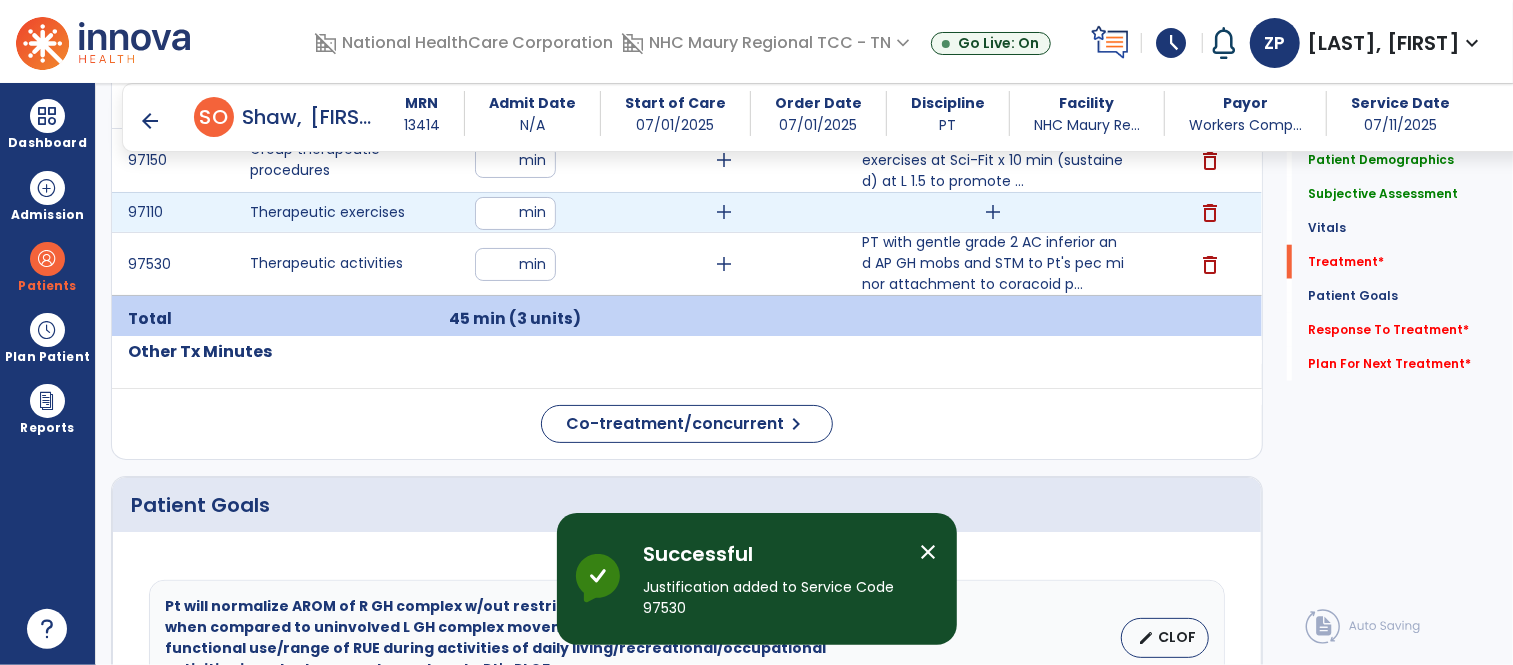 scroll, scrollTop: 1227, scrollLeft: 0, axis: vertical 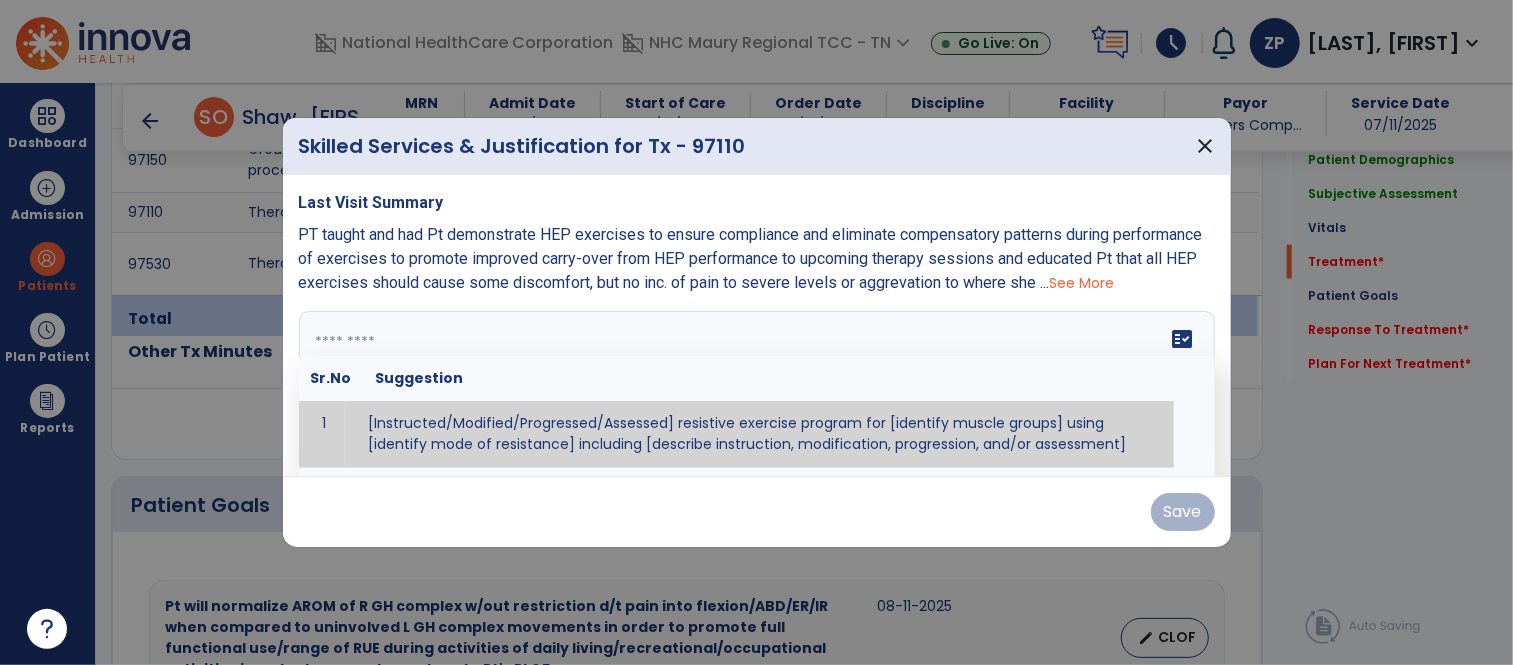 click on "fact_check  Sr.No Suggestion 1 [Instructed/Modified/Progressed/Assessed] resistive exercise program for [identify muscle groups] using [identify mode of resistance] including [describe instruction, modification, progression, and/or assessment] 2 [Instructed/Modified/Progressed/Assessed] aerobic exercise program using [identify equipment/mode] including [describe instruction, modification,progression, and/or assessment] 3 [Instructed/Modified/Progressed/Assessed] [PROM/A/AROM/AROM] program for [identify joint movements] using [contract-relax, over-pressure, inhibitory techniques, other] 4 [Assessed/Tested] aerobic capacity with administration of [aerobic capacity test]" at bounding box center [757, 386] 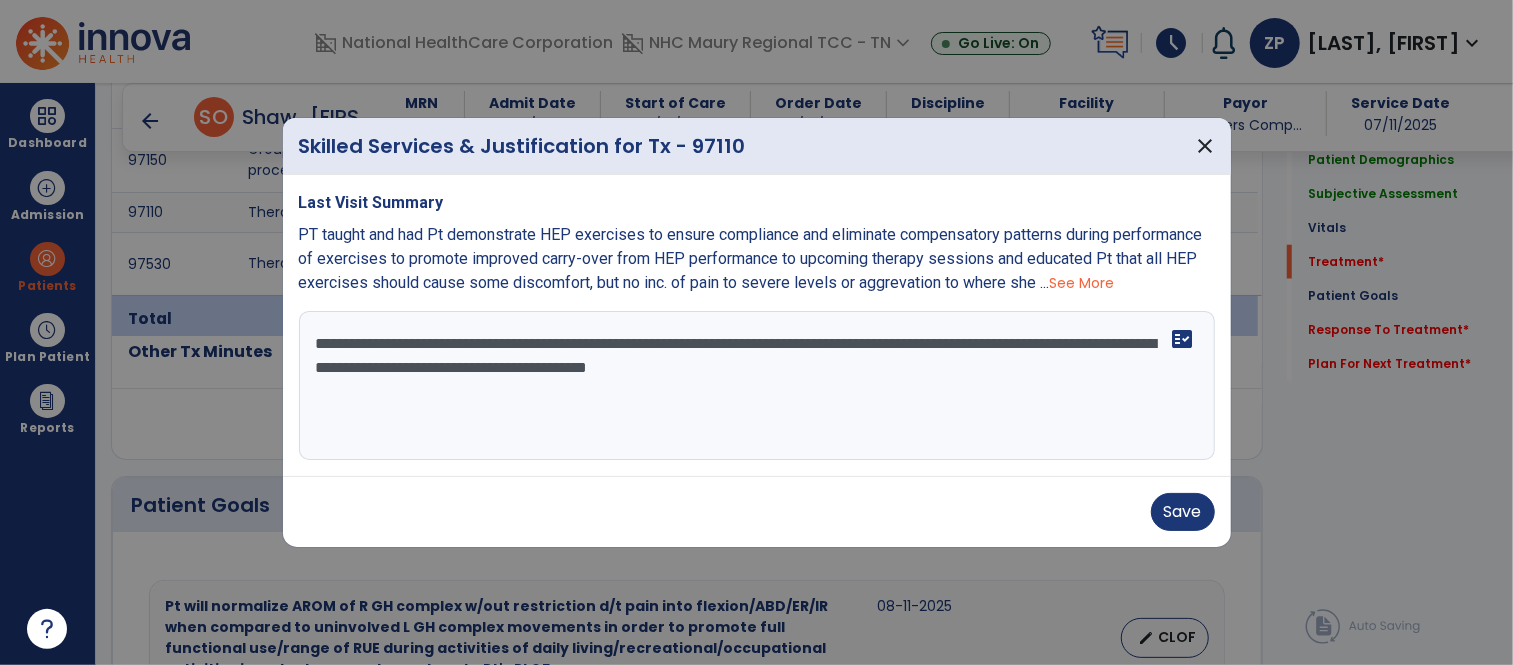 click on "**********" at bounding box center (757, 386) 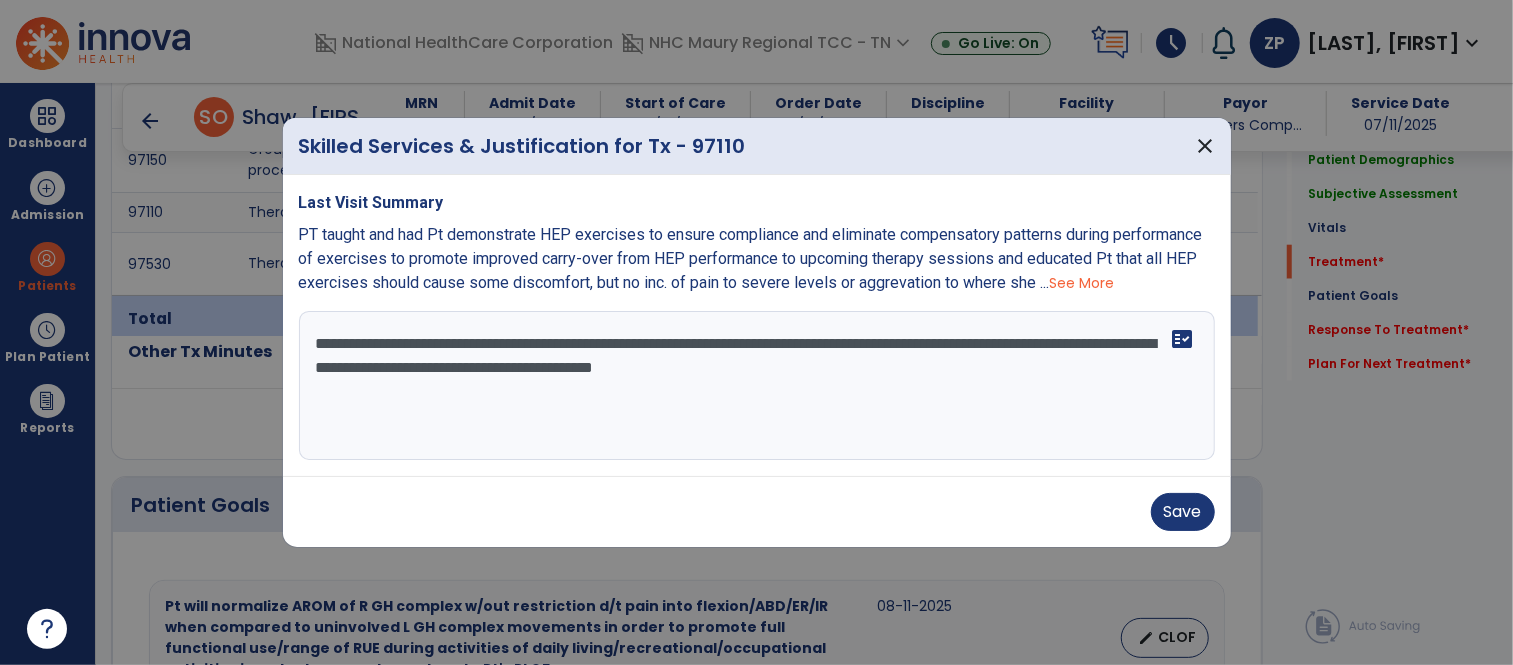 click on "**********" at bounding box center [757, 386] 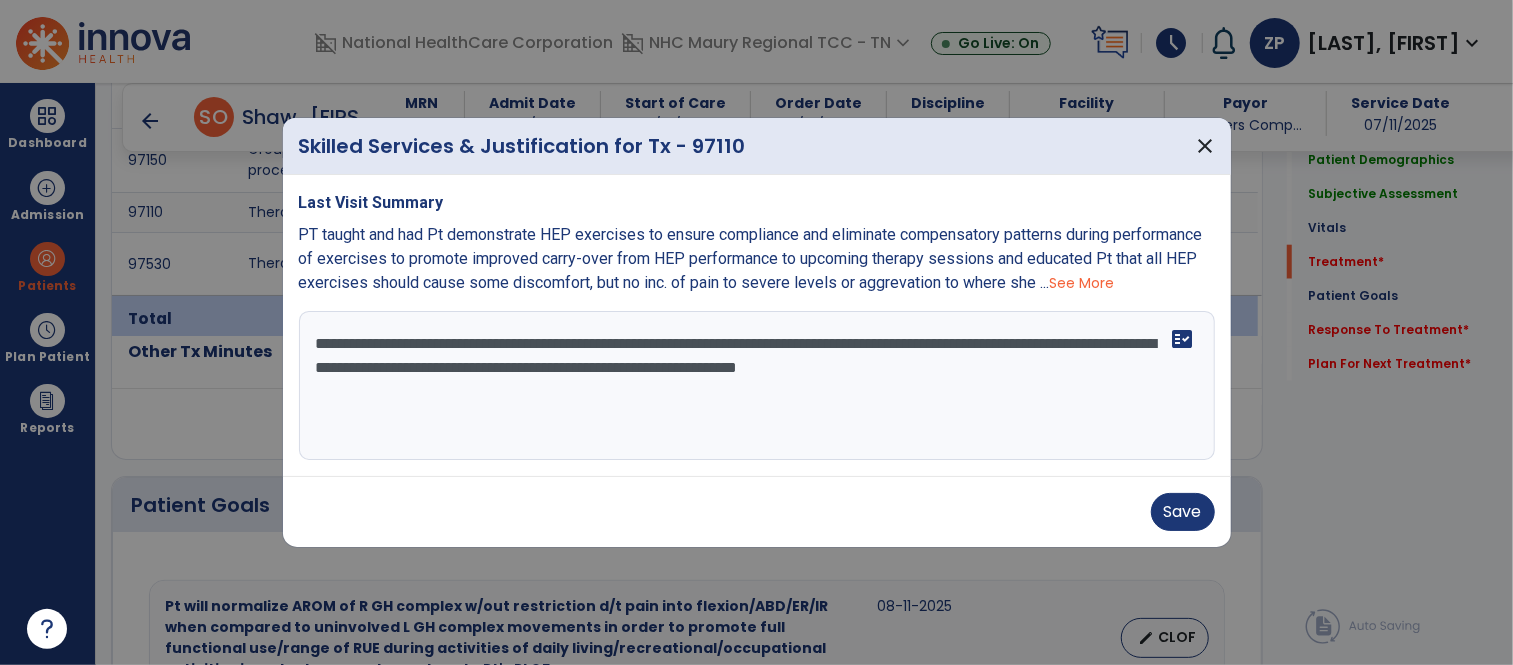 click on "**********" at bounding box center (757, 386) 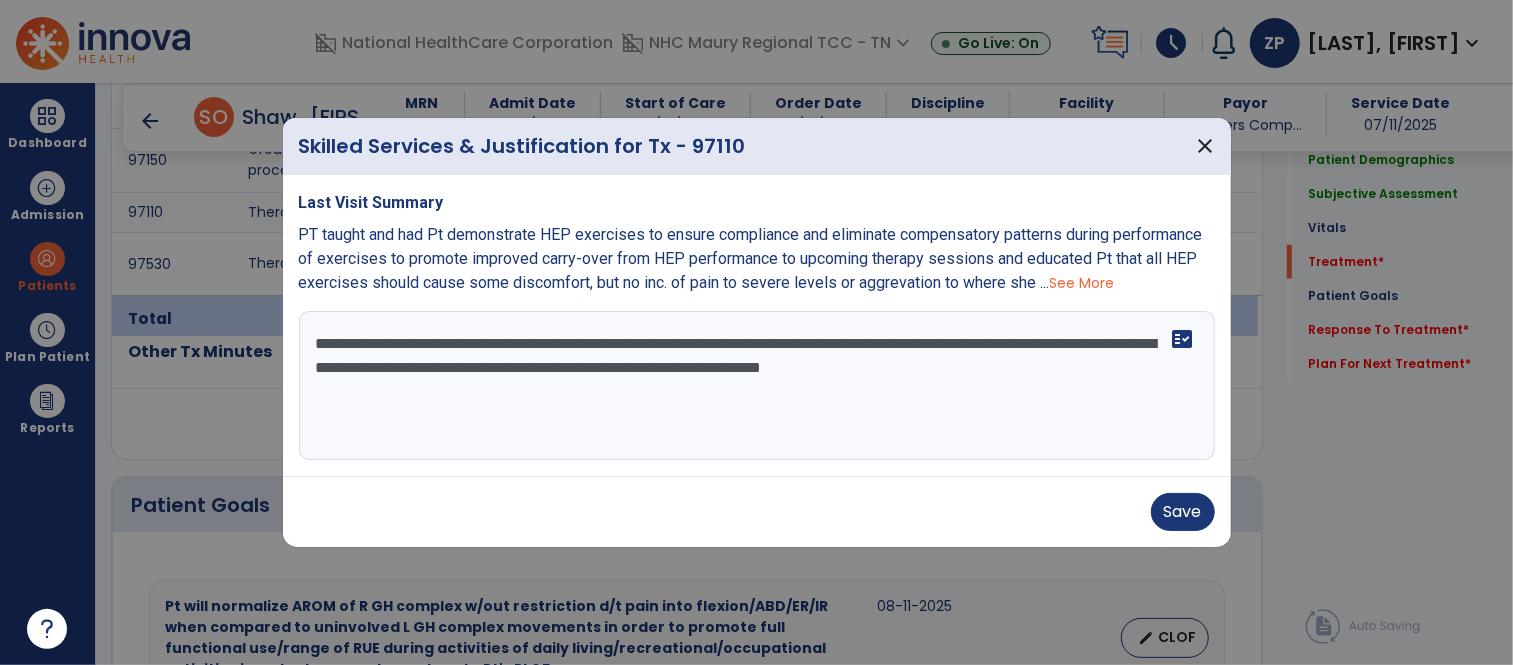 click on "**********" at bounding box center [757, 386] 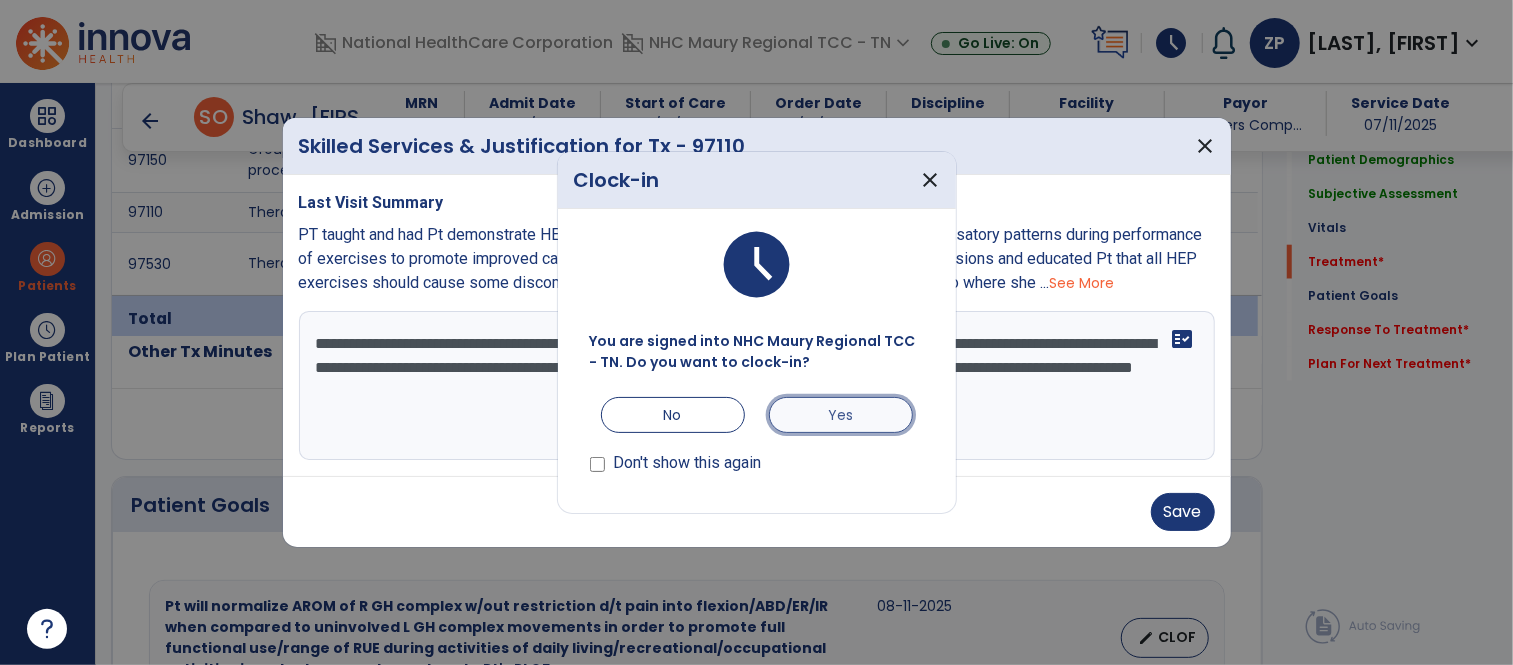 click on "Yes" at bounding box center [841, 415] 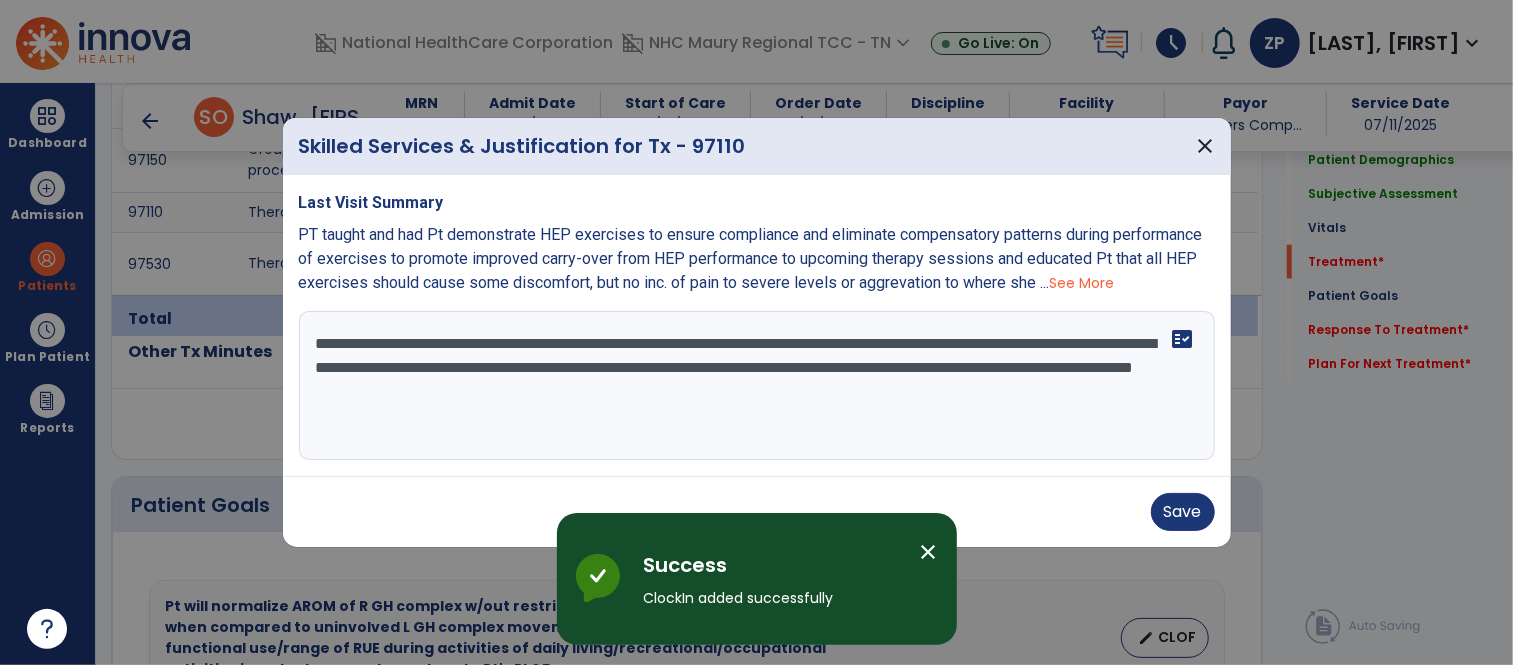 click on "**********" at bounding box center (757, 386) 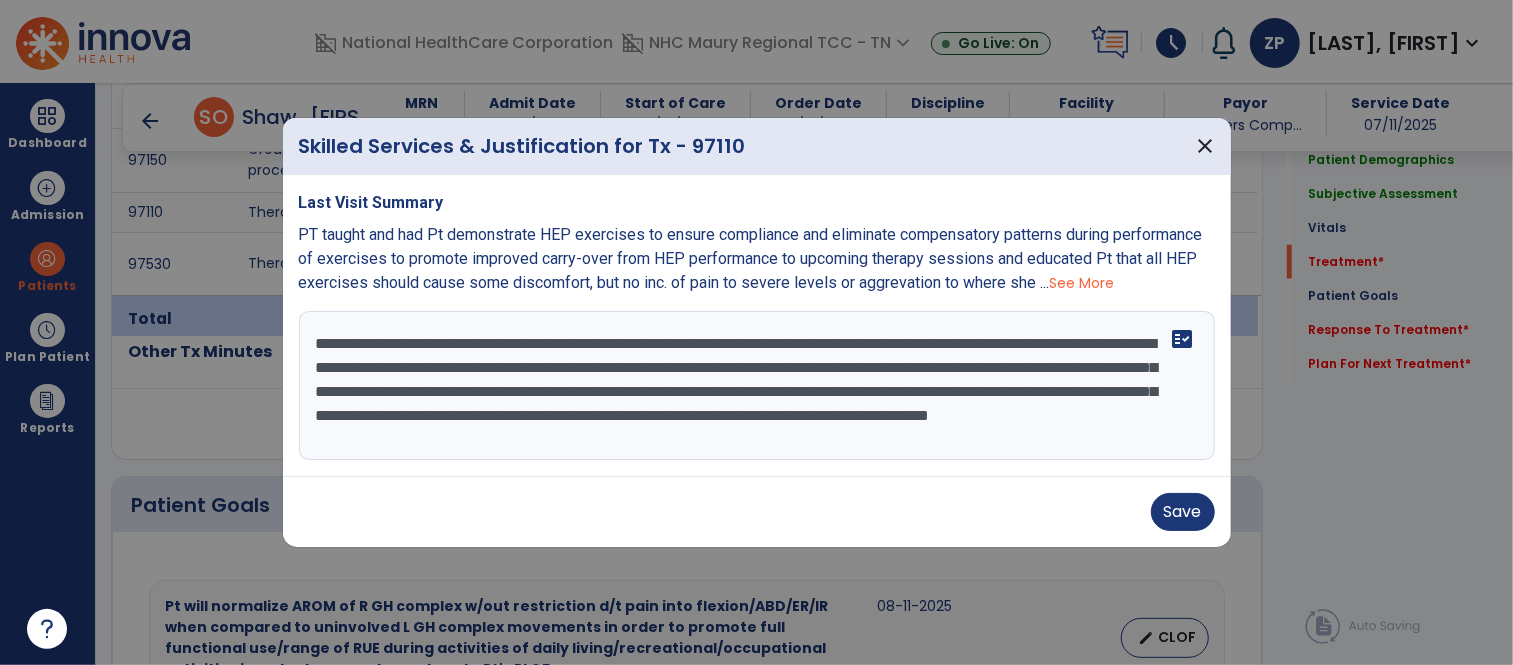 scroll, scrollTop: 14, scrollLeft: 0, axis: vertical 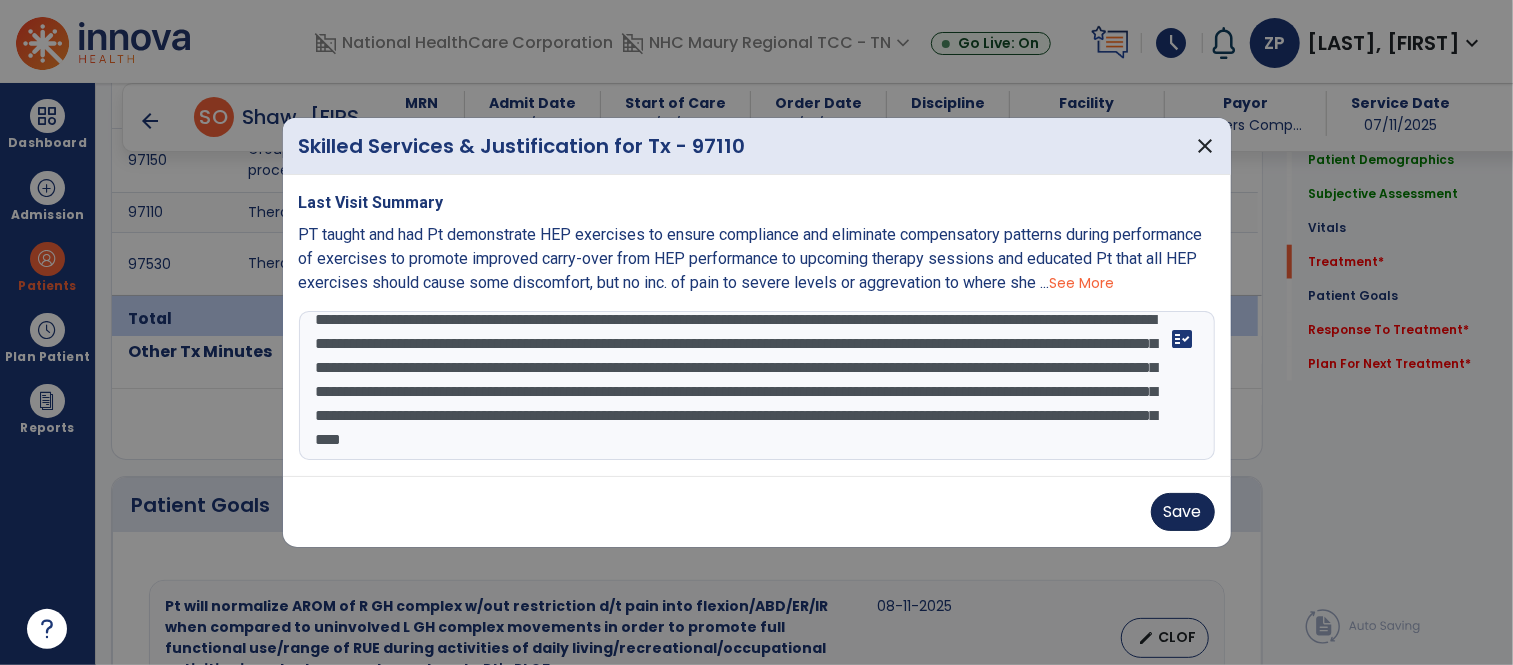 type on "**********" 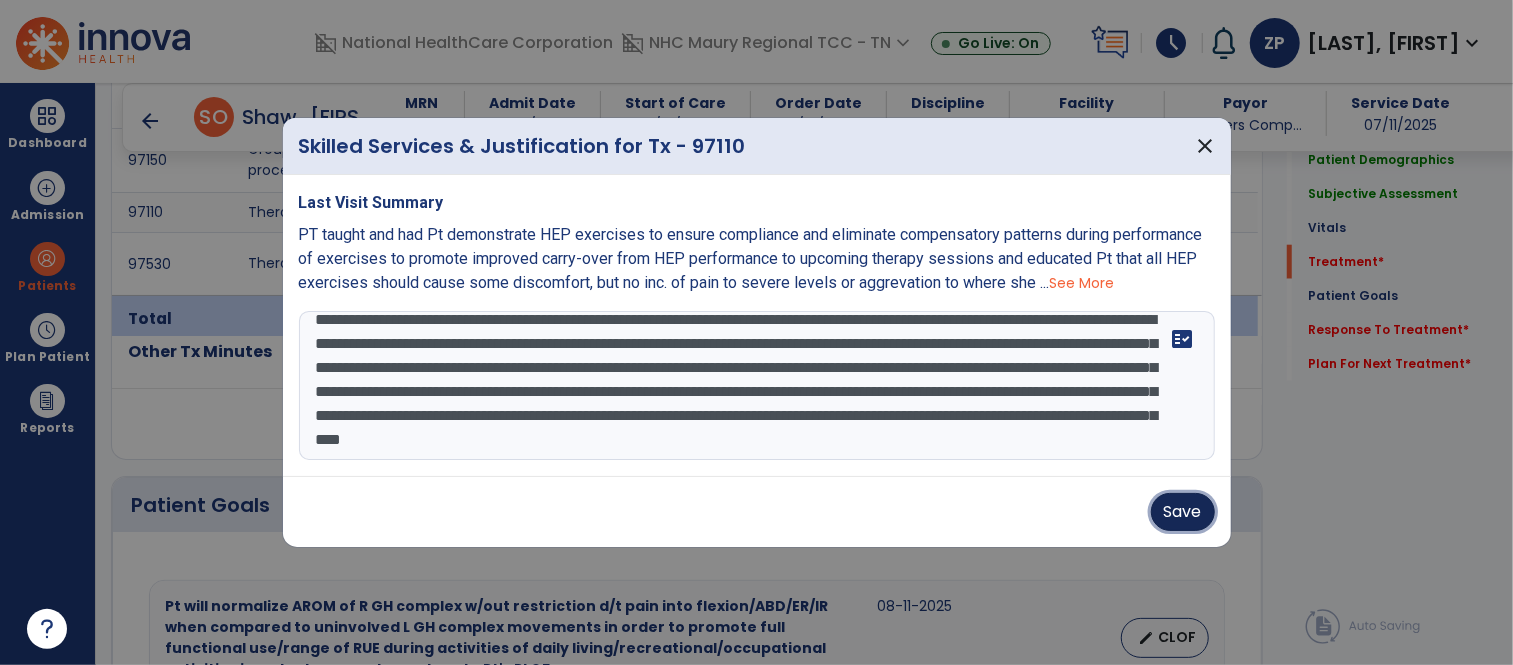 click on "Save" at bounding box center (1183, 512) 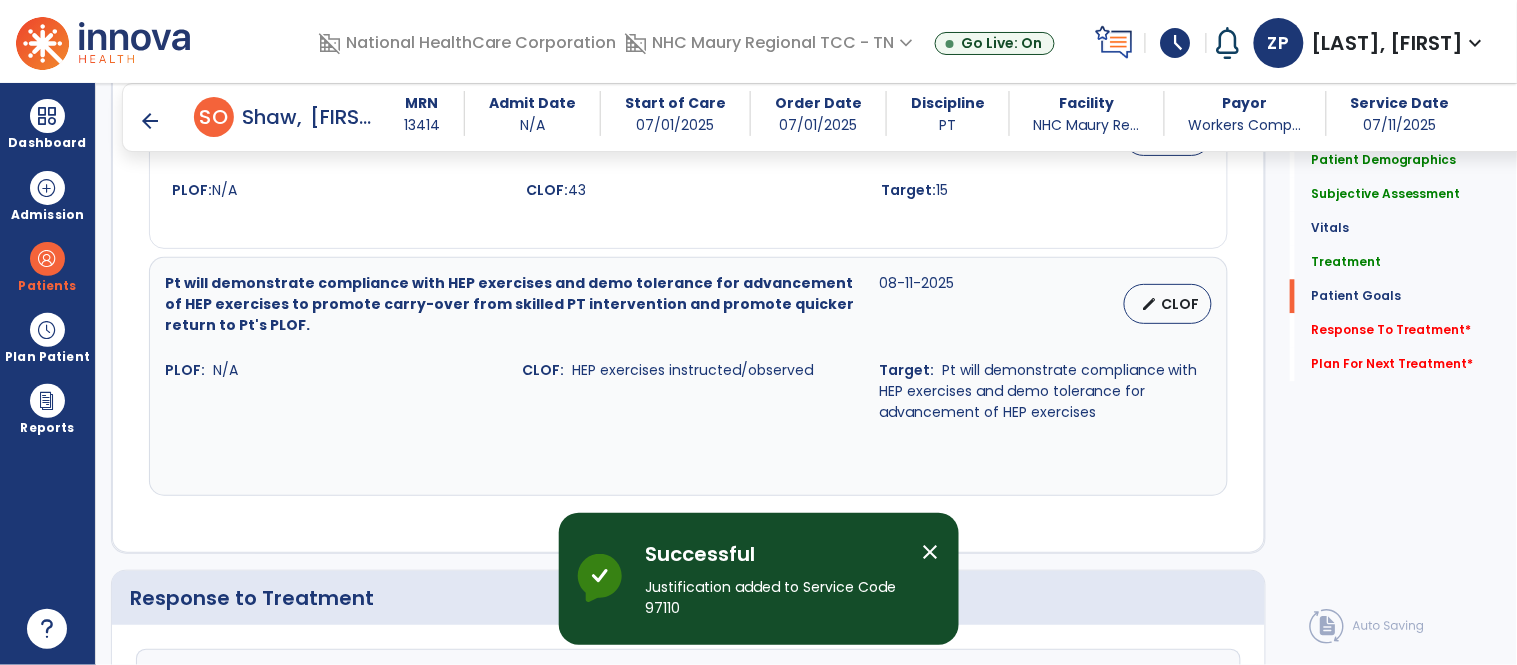 scroll, scrollTop: 3398, scrollLeft: 0, axis: vertical 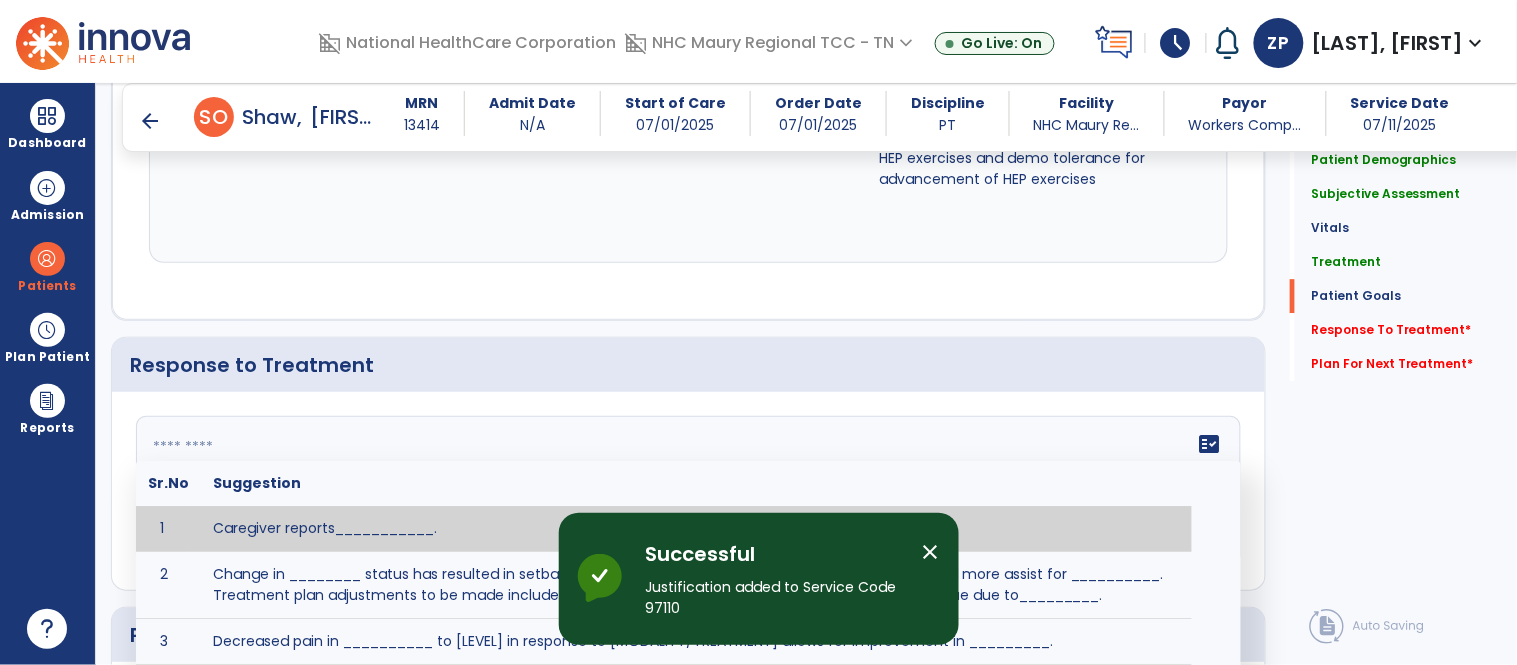click on "fact_check  Sr.No Suggestion 1 Caregiver reports___________. 2 Change in ________ status has resulted in setback in_______due to ________, requiring patient to need more assist for __________.   Treatment plan adjustments to be made include________.  Progress towards goals is expected to continue due to_________. 3 Decreased pain in __________ to [LEVEL] in response to [MODALITY/TREATMENT] allows for improvement in _________. 4 Functional gains in _______ have impacted the patient's ability to perform_________ with a reduction in assist levels to_________. 5 Functional progress this week has been significant due to__________. 6 Gains in ________ have improved the patient's ability to perform ______with decreased levels of assist to___________. 7 Improvement in ________allows patient to tolerate higher levels of challenges in_________. 8 Pain in [AREA] has decreased to [LEVEL] in response to [TREATMENT/MODALITY], allowing fore ease in completing__________. 9 10 11 12 13 14 15 16 17 18 19 20 21" 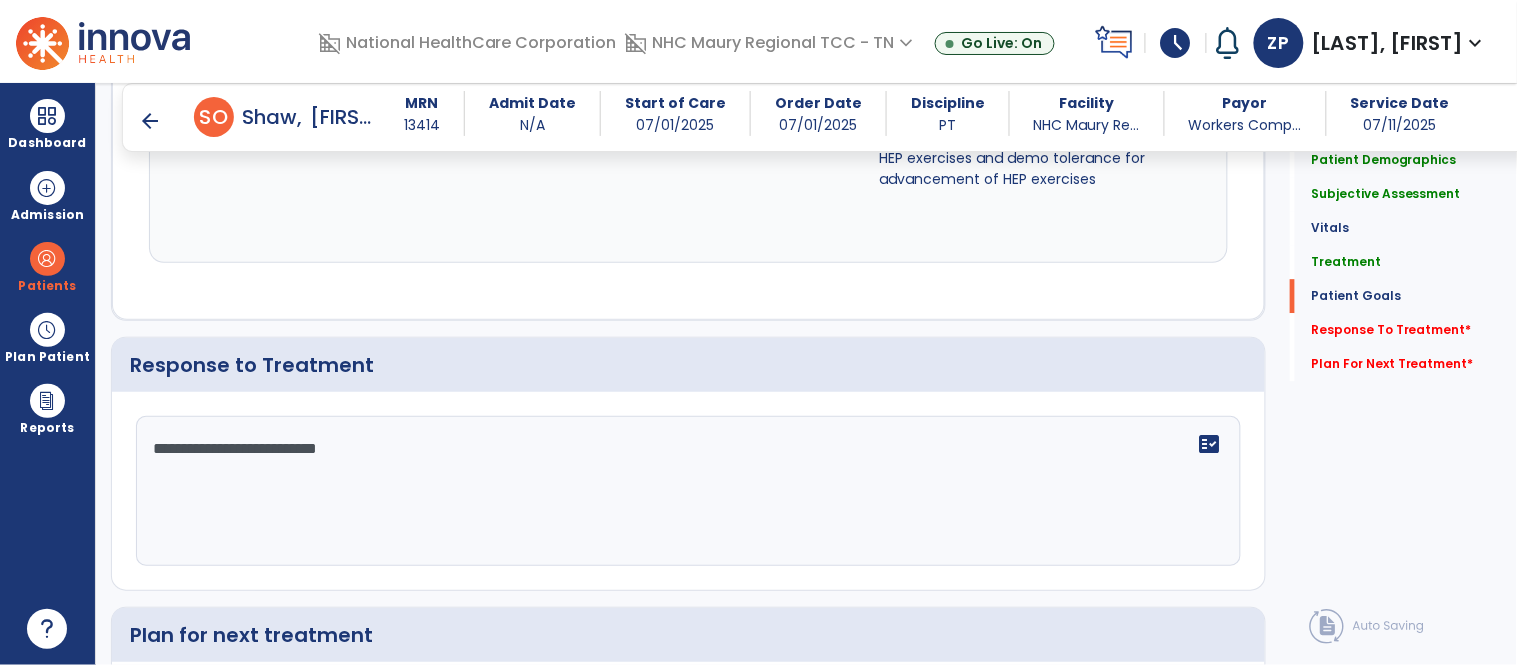 type on "**********" 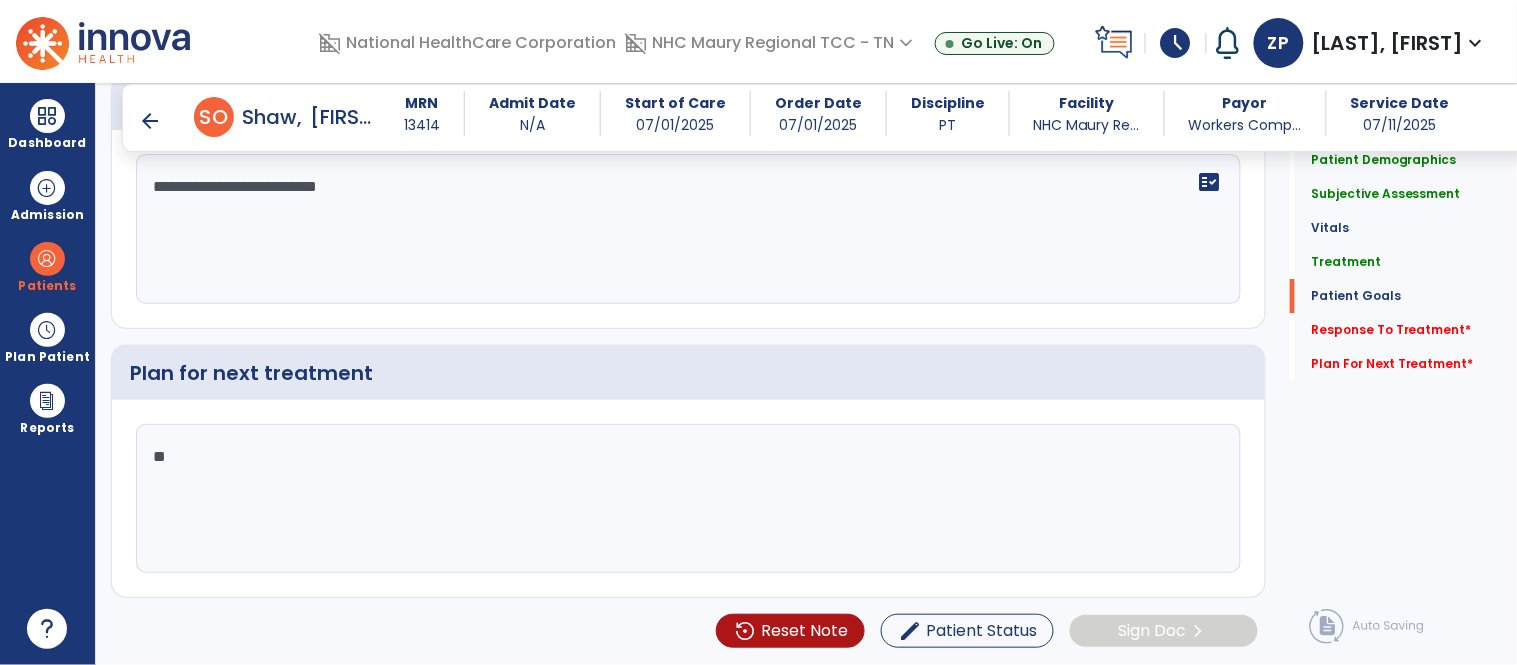 type on "*" 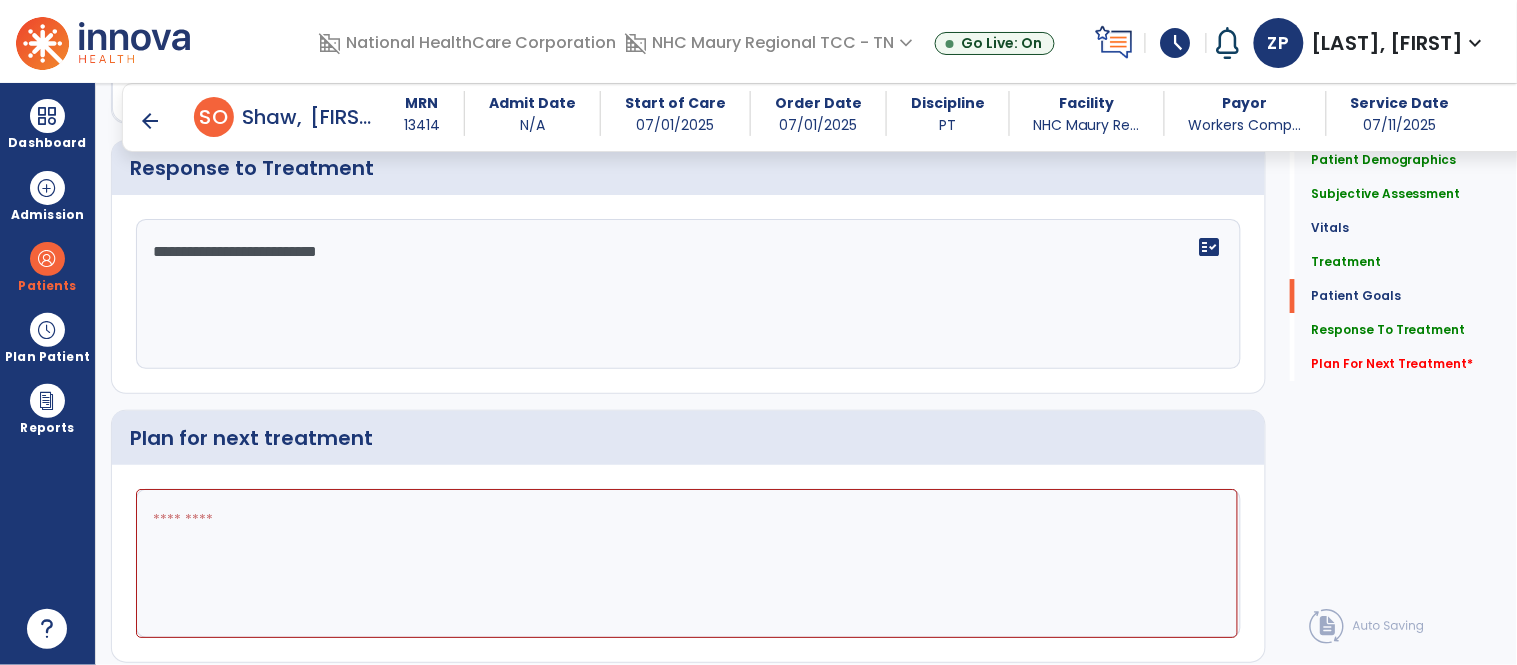 scroll, scrollTop: 3664, scrollLeft: 0, axis: vertical 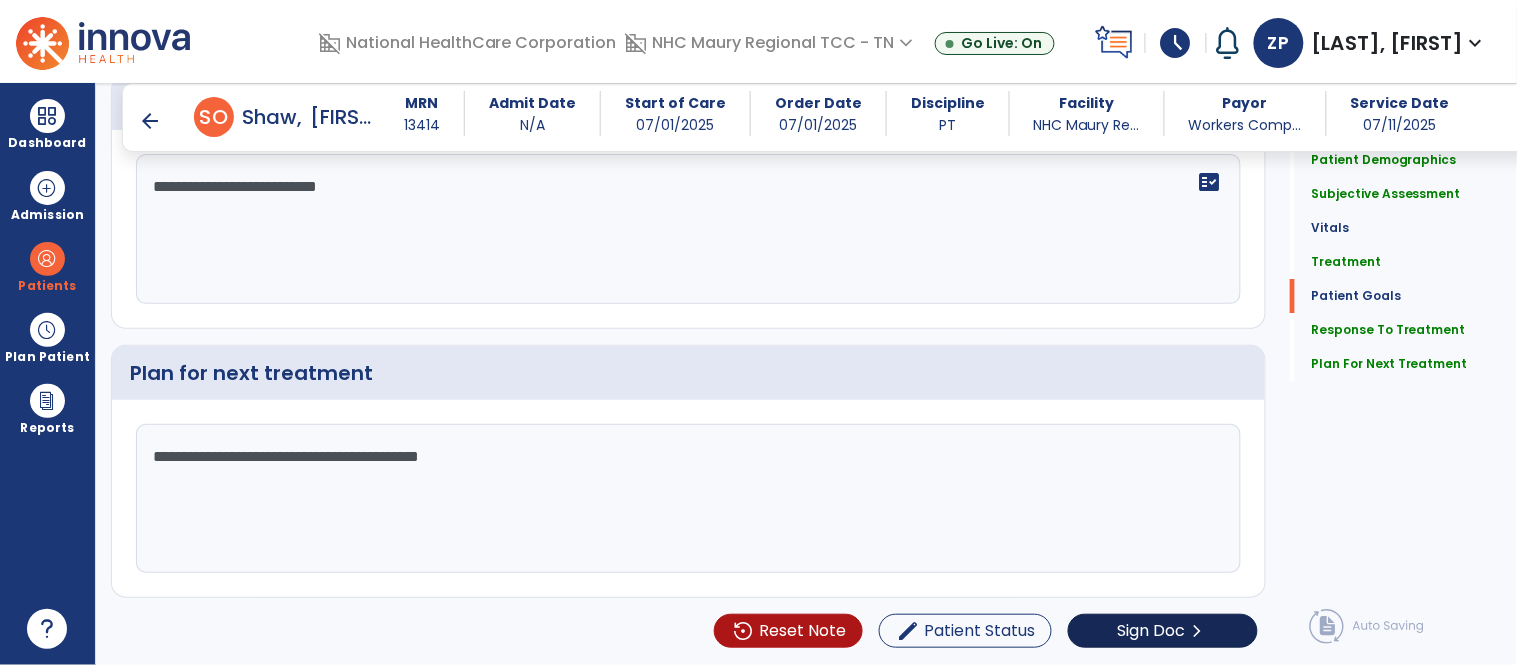 type on "**********" 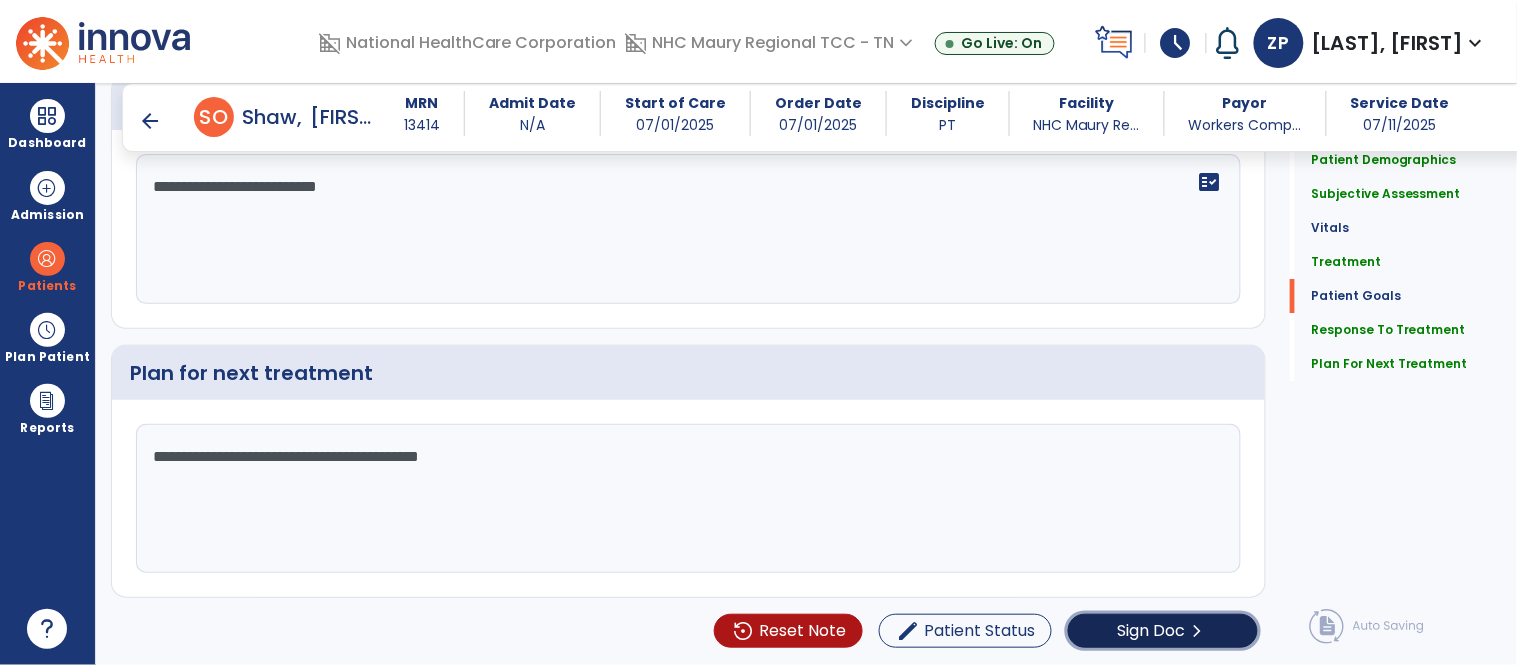 click on "Sign Doc" 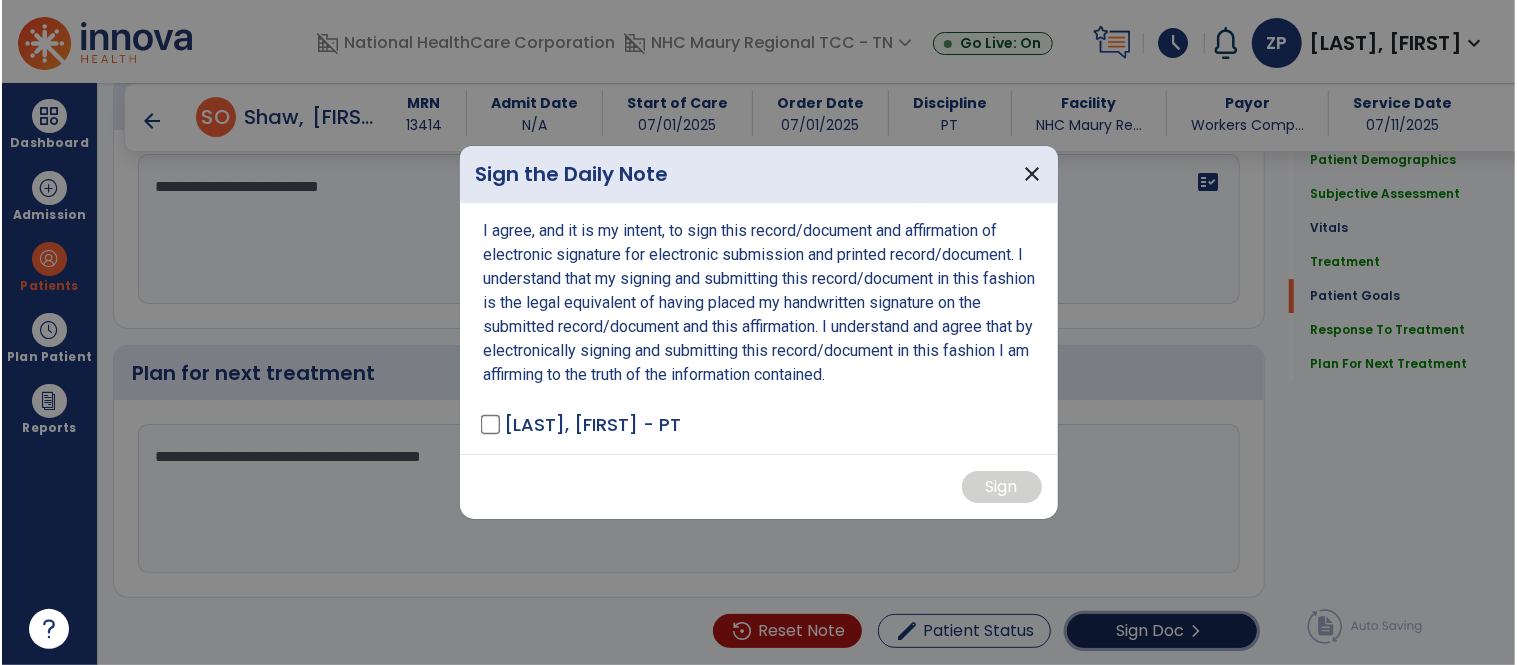 scroll, scrollTop: 3664, scrollLeft: 0, axis: vertical 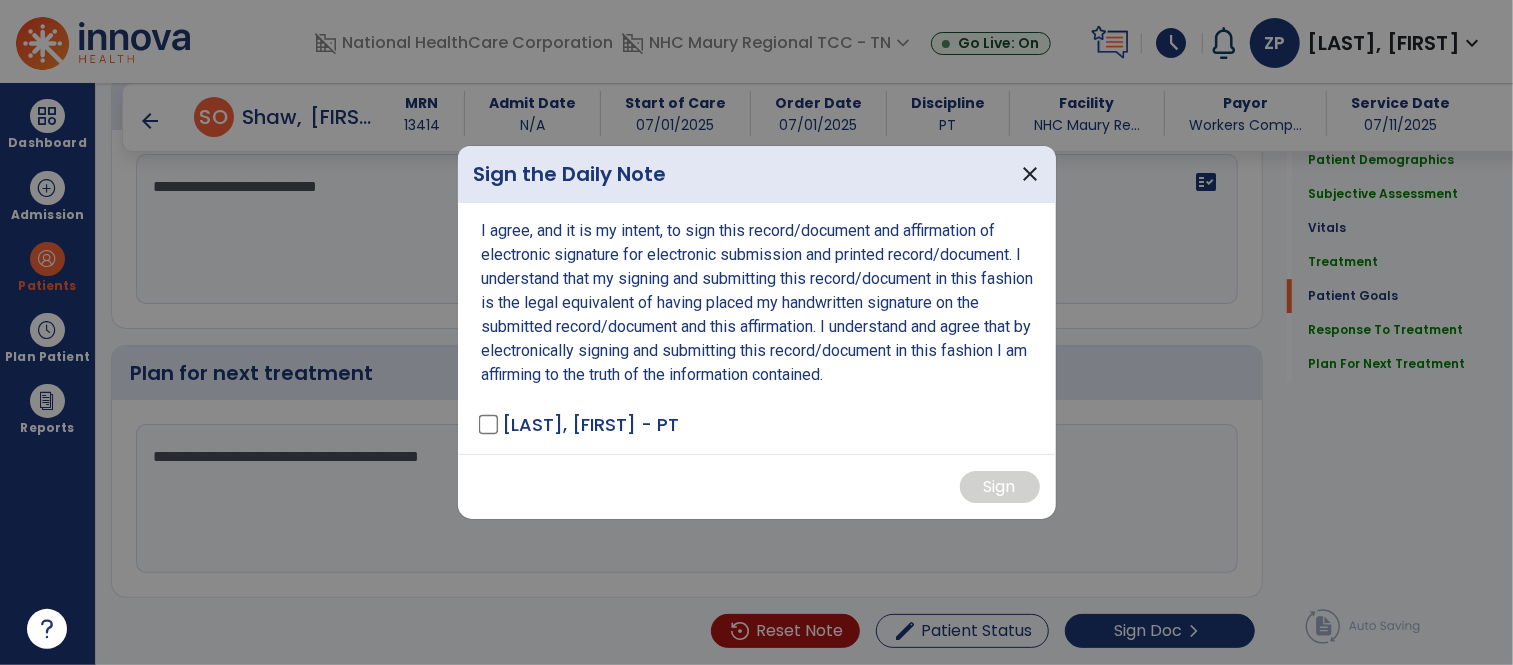 click on "[LAST], [FIRST]   - PT" at bounding box center [581, 424] 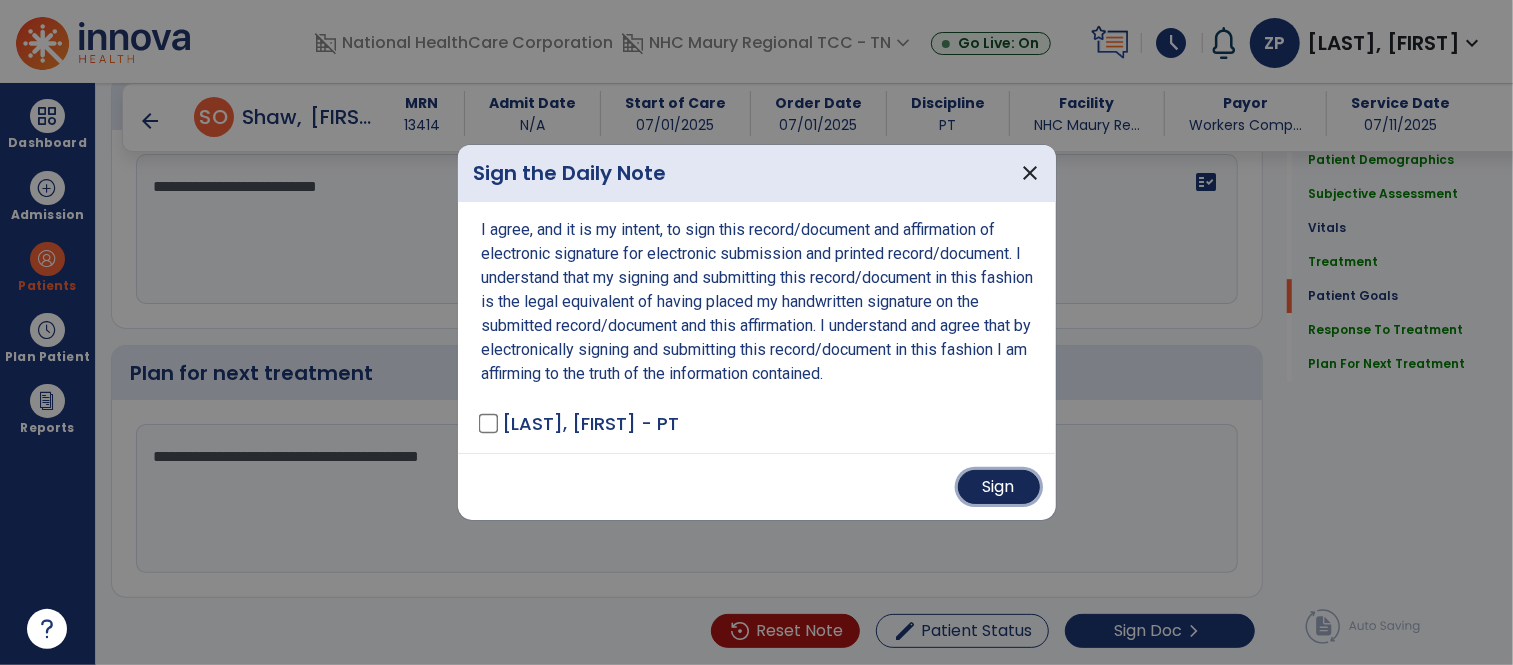 click on "Sign" at bounding box center [999, 487] 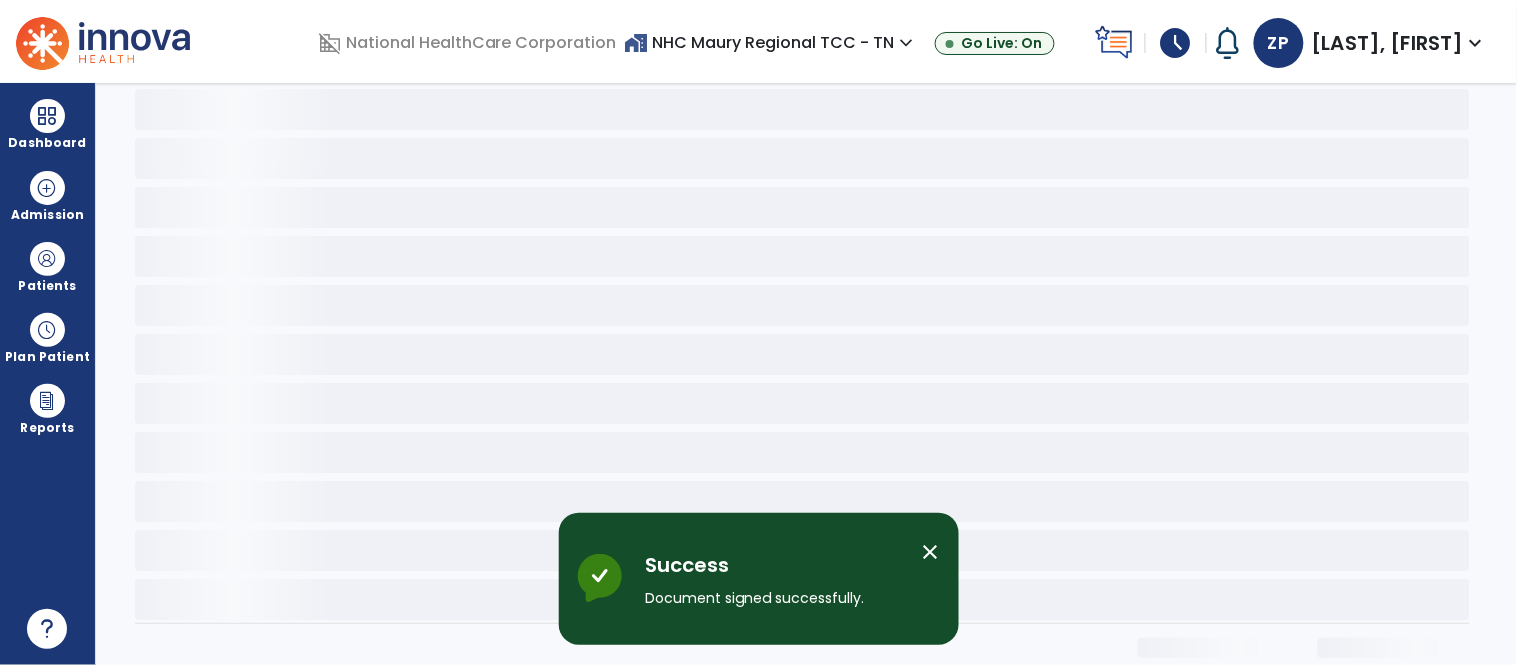 scroll, scrollTop: 0, scrollLeft: 0, axis: both 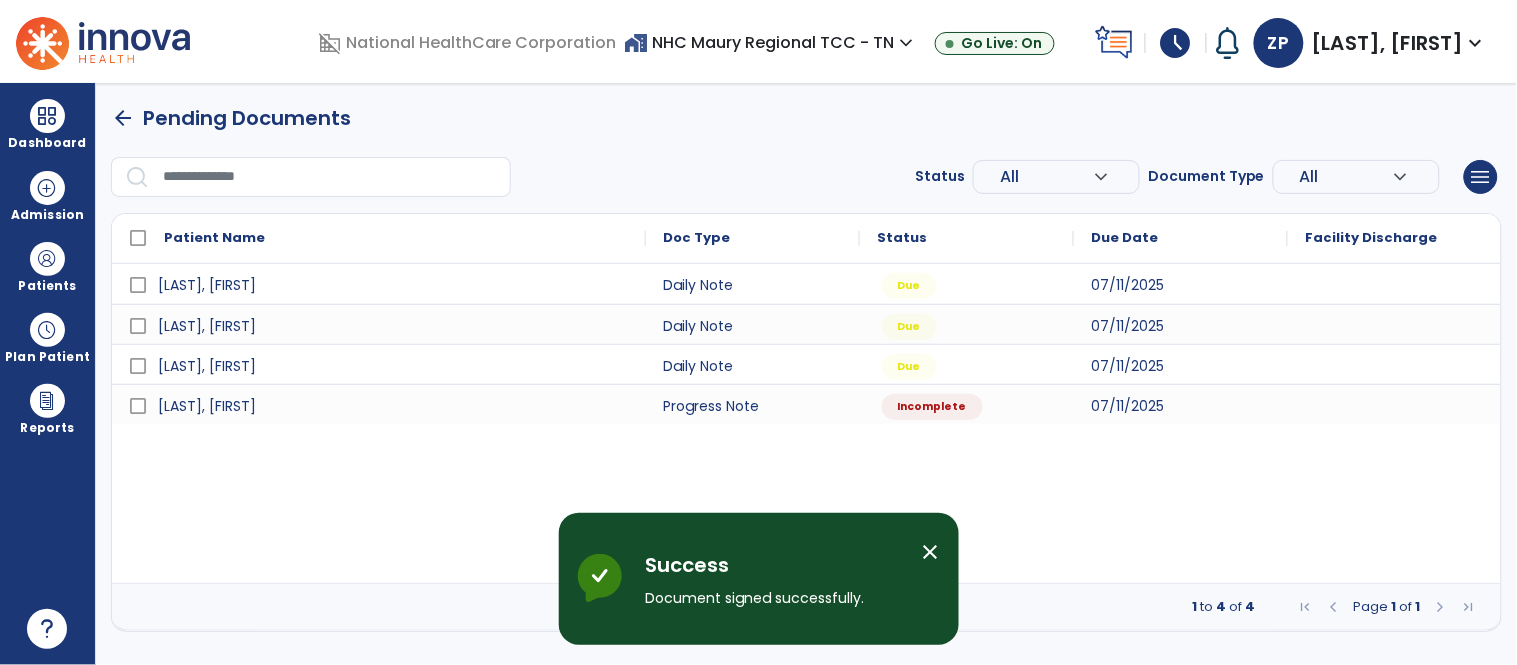 click on "close" at bounding box center [931, 552] 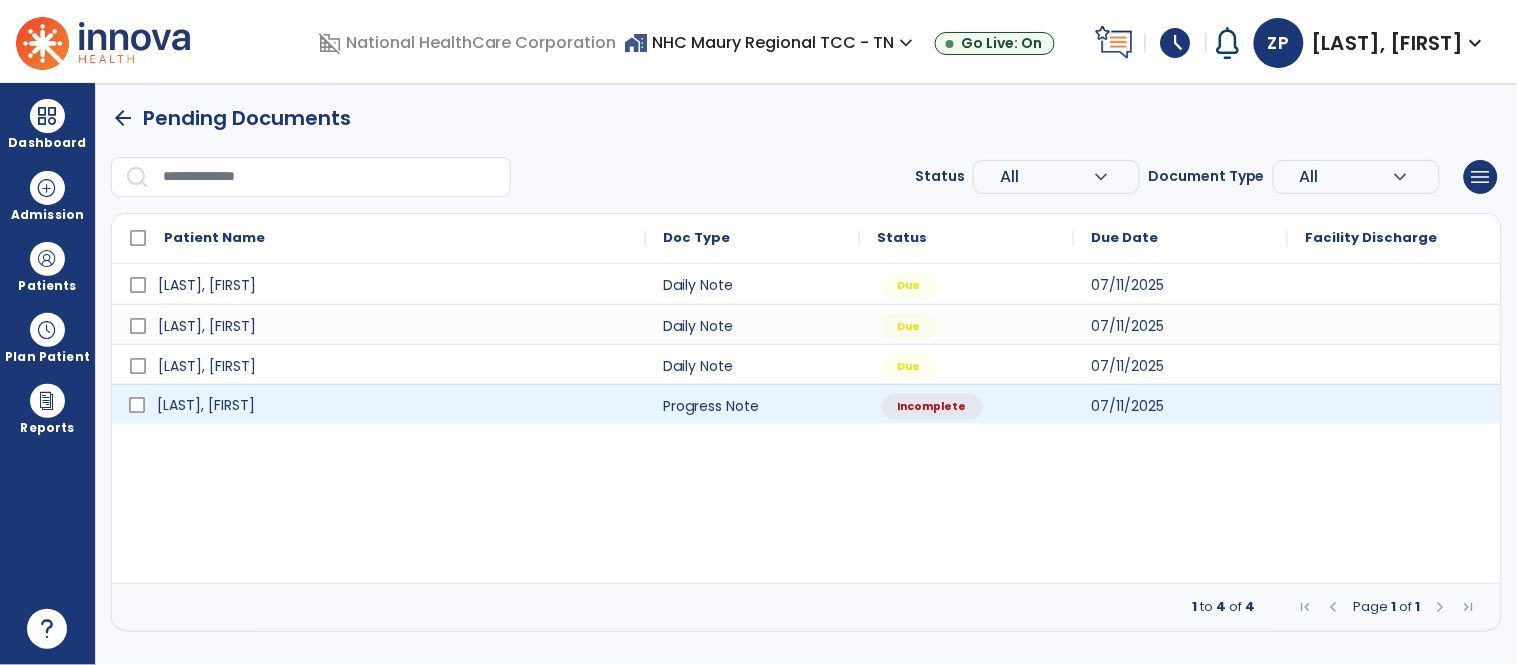 click on "[LAST], [FIRST]" at bounding box center [393, 405] 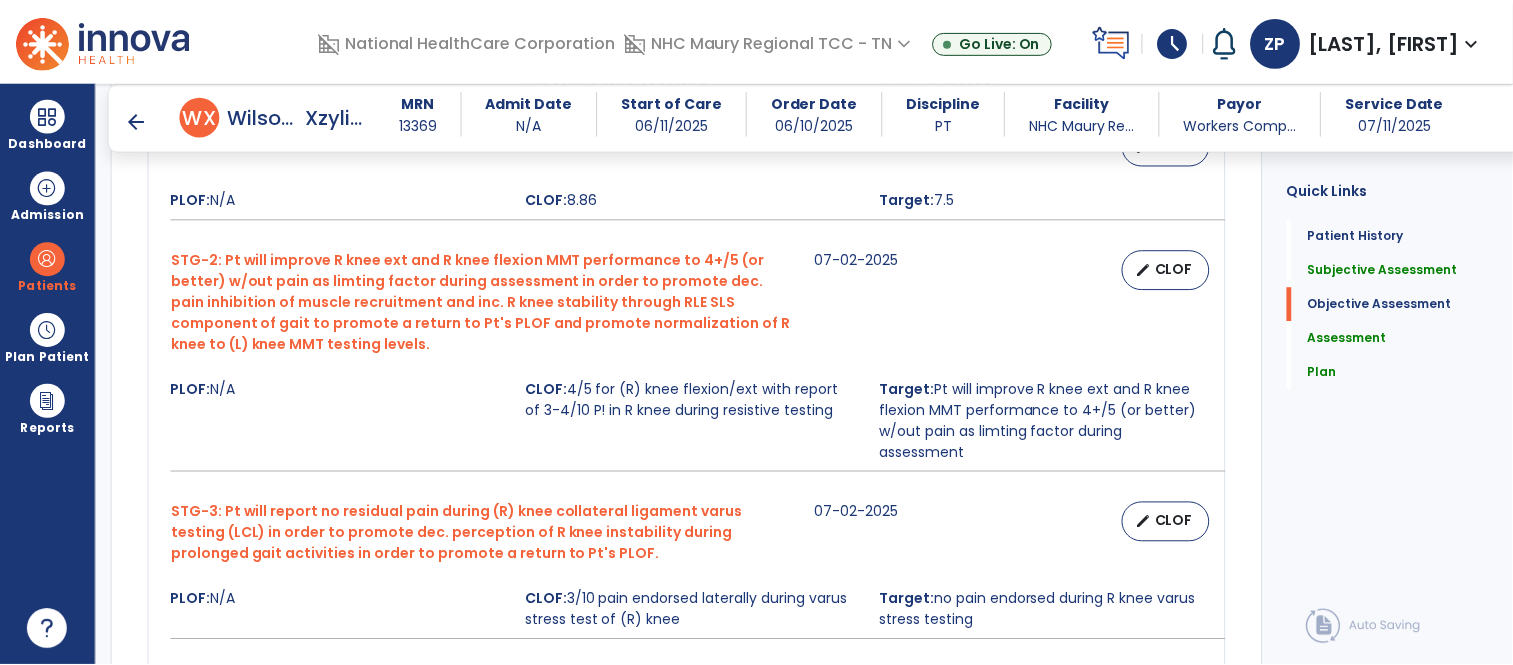 scroll, scrollTop: 1001, scrollLeft: 0, axis: vertical 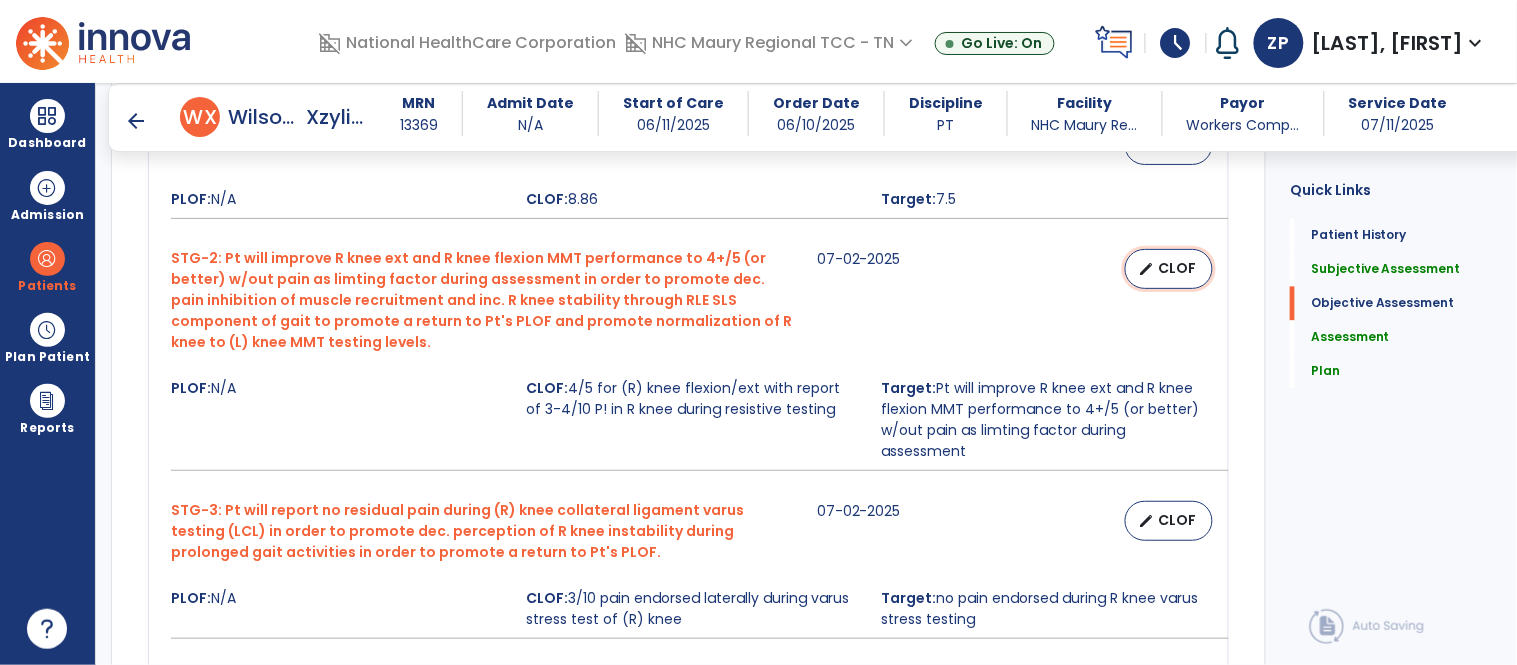 click on "CLOF" at bounding box center (1177, 268) 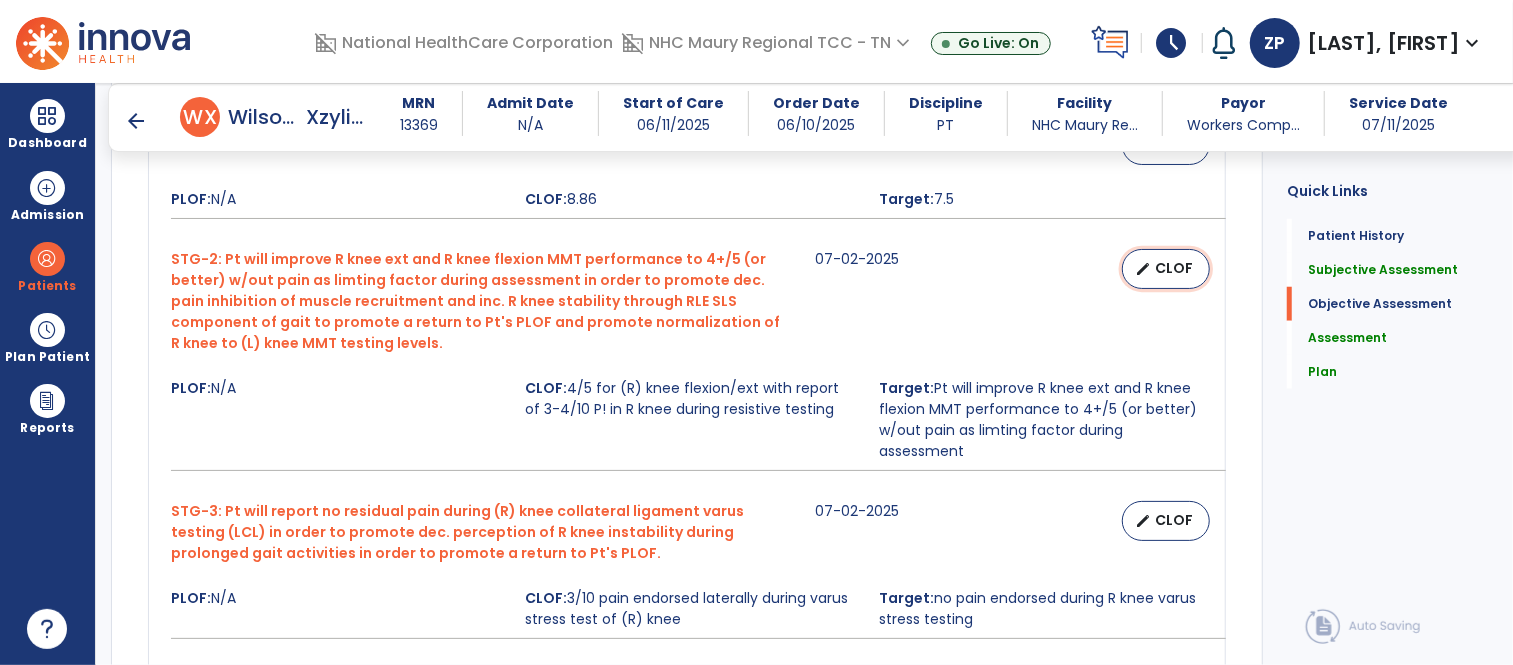 select on "********" 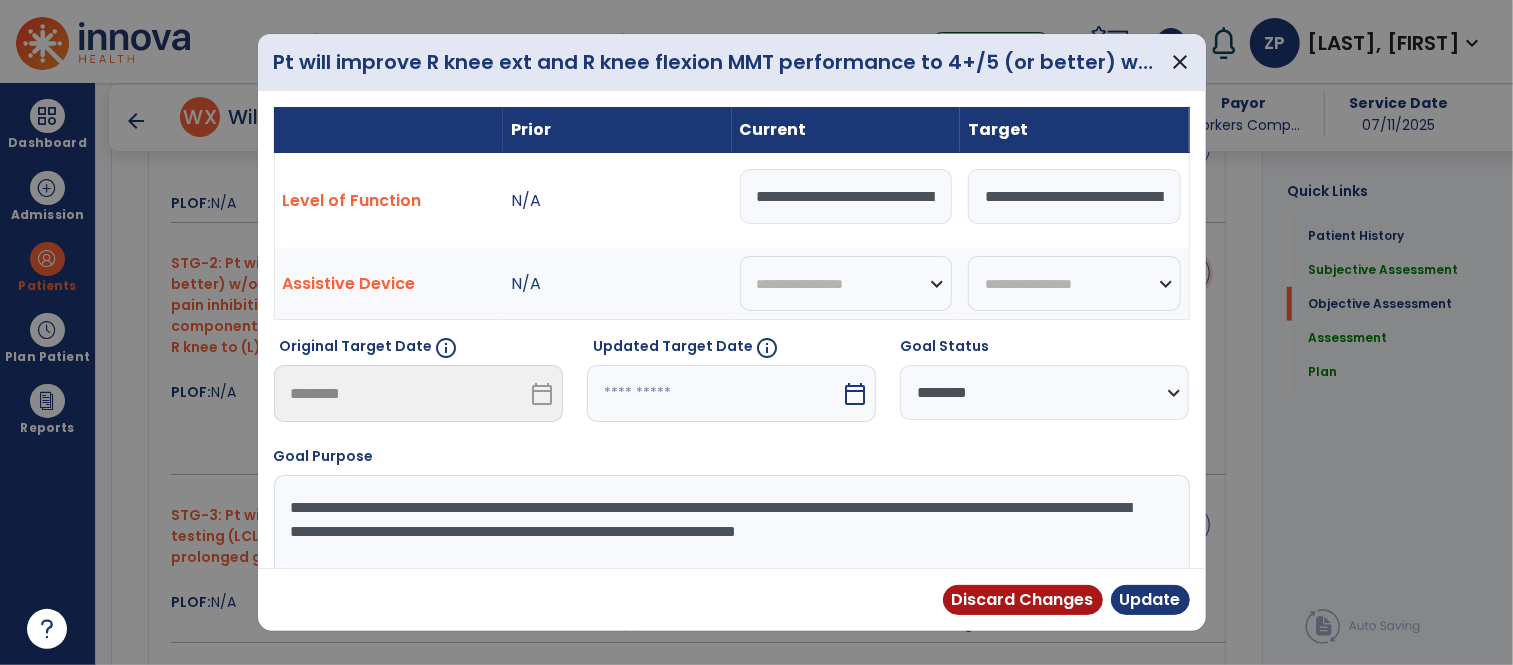scroll, scrollTop: 1001, scrollLeft: 0, axis: vertical 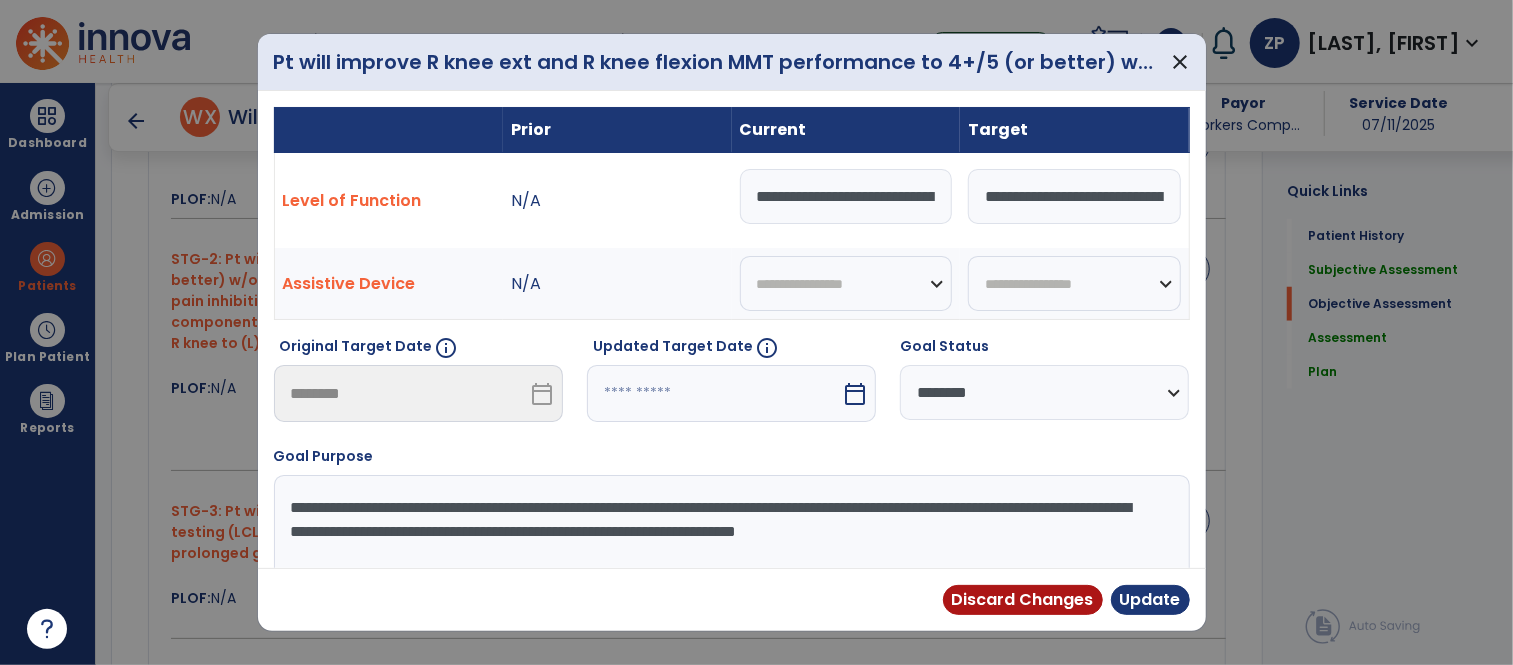 click on "**********" at bounding box center (846, 196) 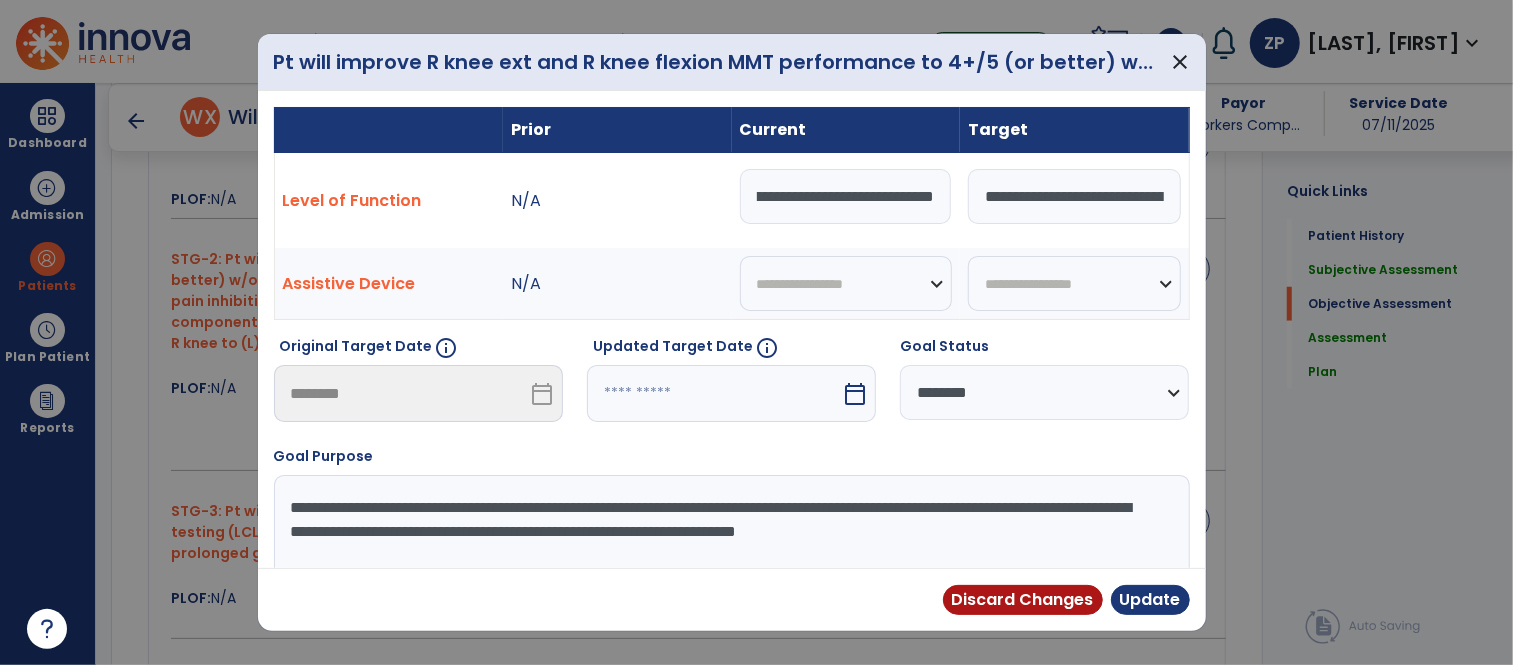scroll, scrollTop: 0, scrollLeft: 225, axis: horizontal 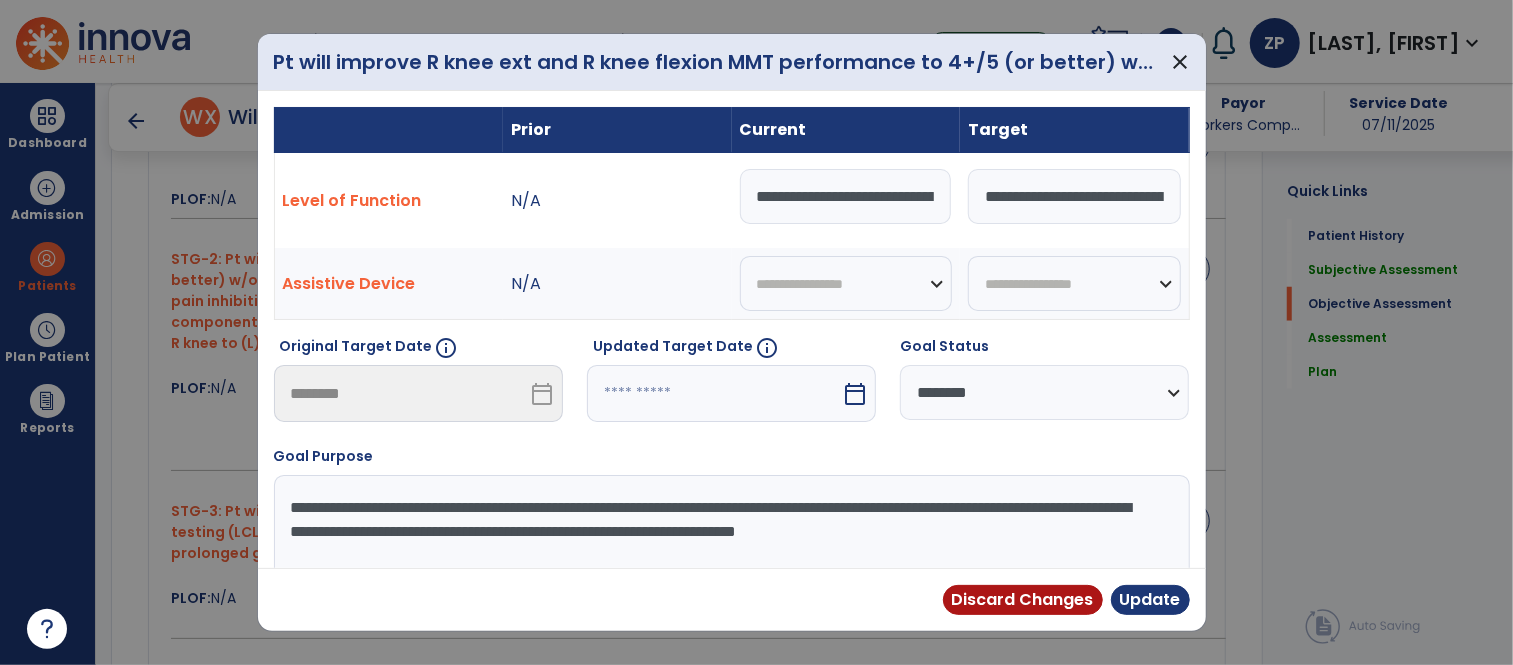 select on "********" 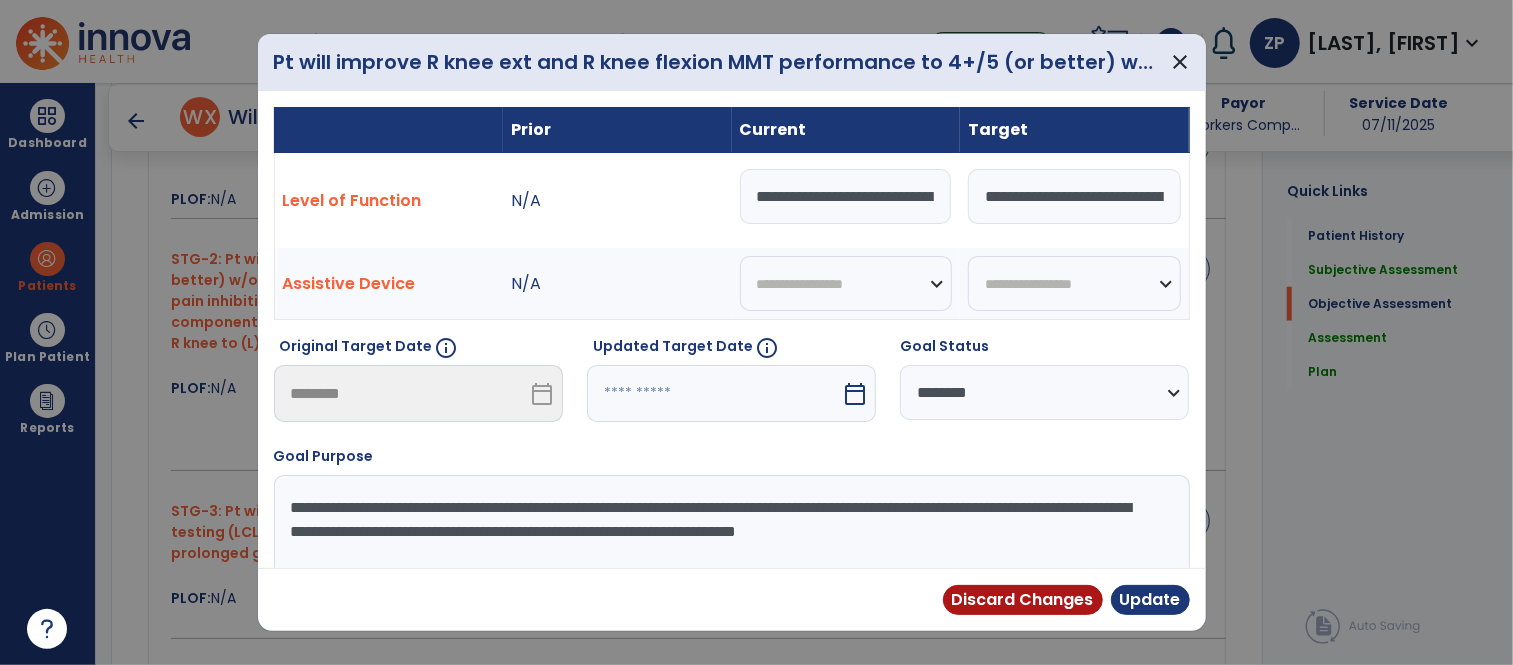 click at bounding box center [714, 393] 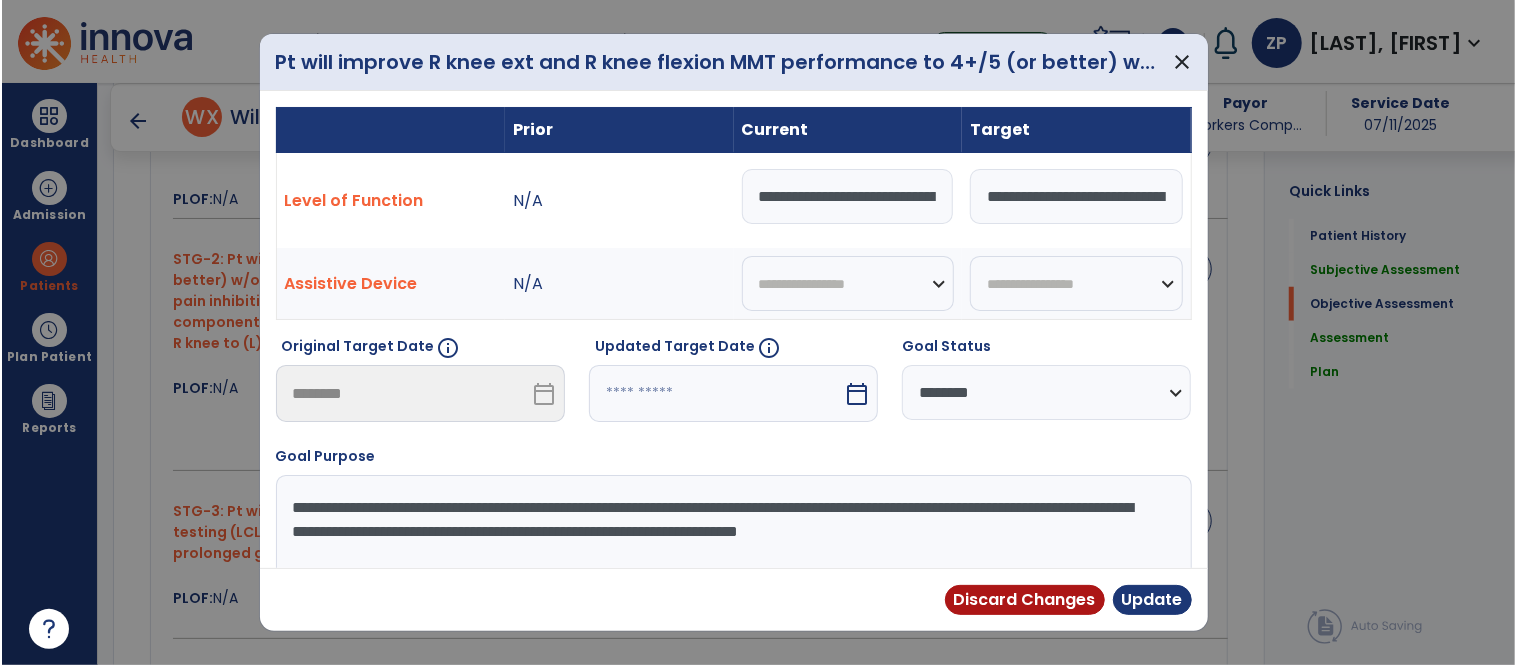 scroll, scrollTop: 8, scrollLeft: 0, axis: vertical 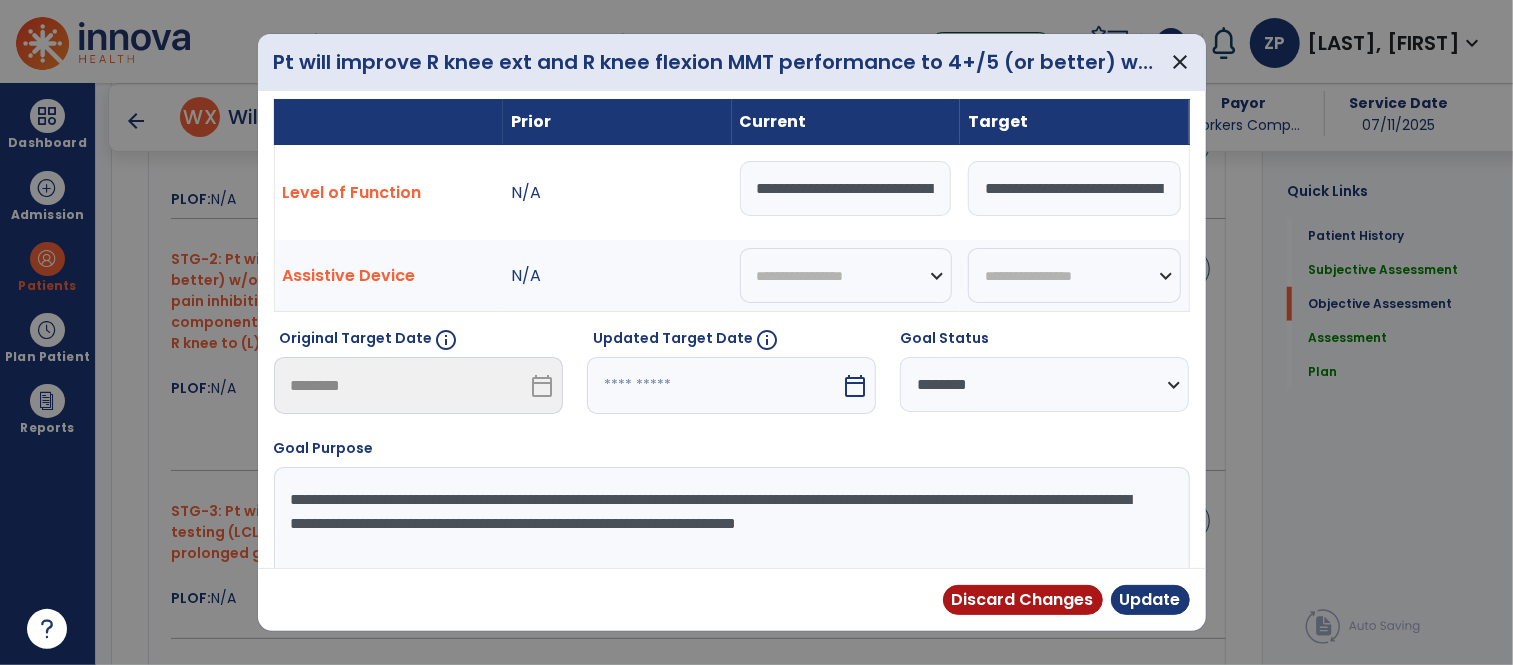 select on "*" 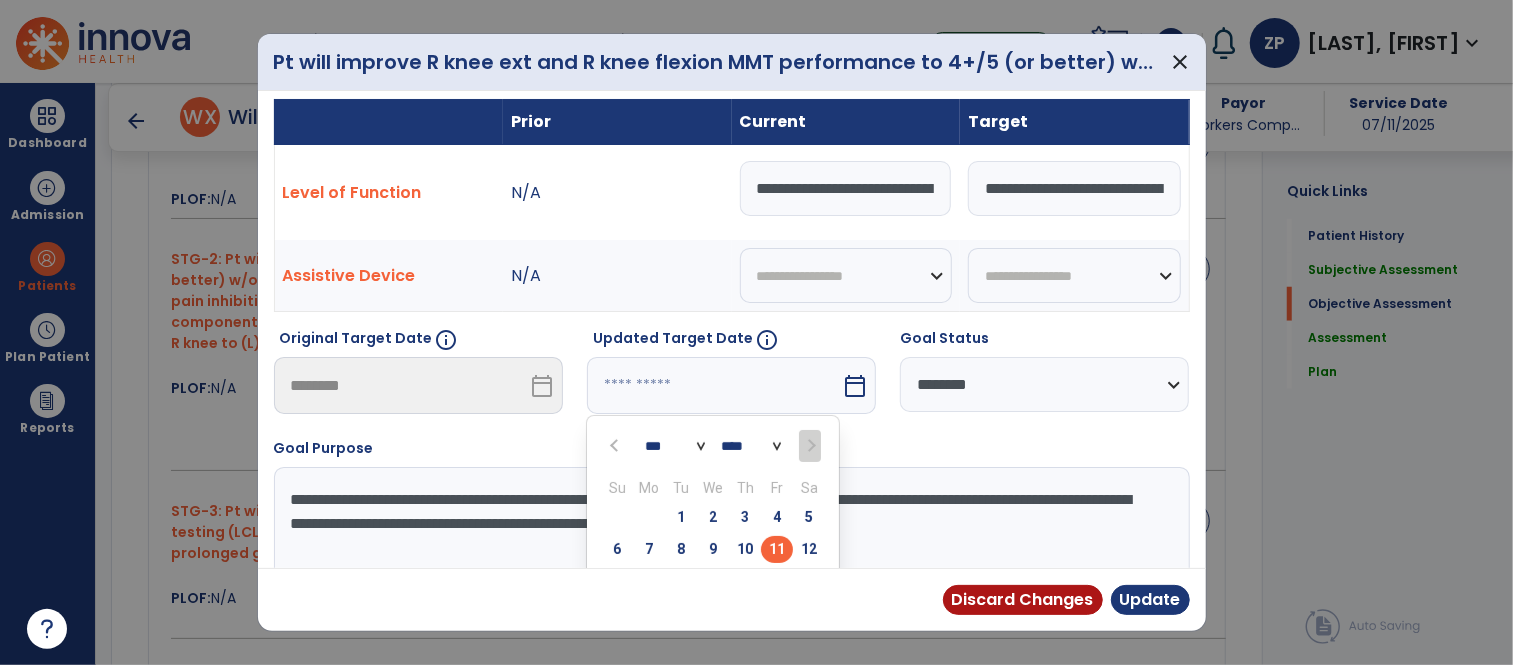 click on "11" at bounding box center [777, 549] 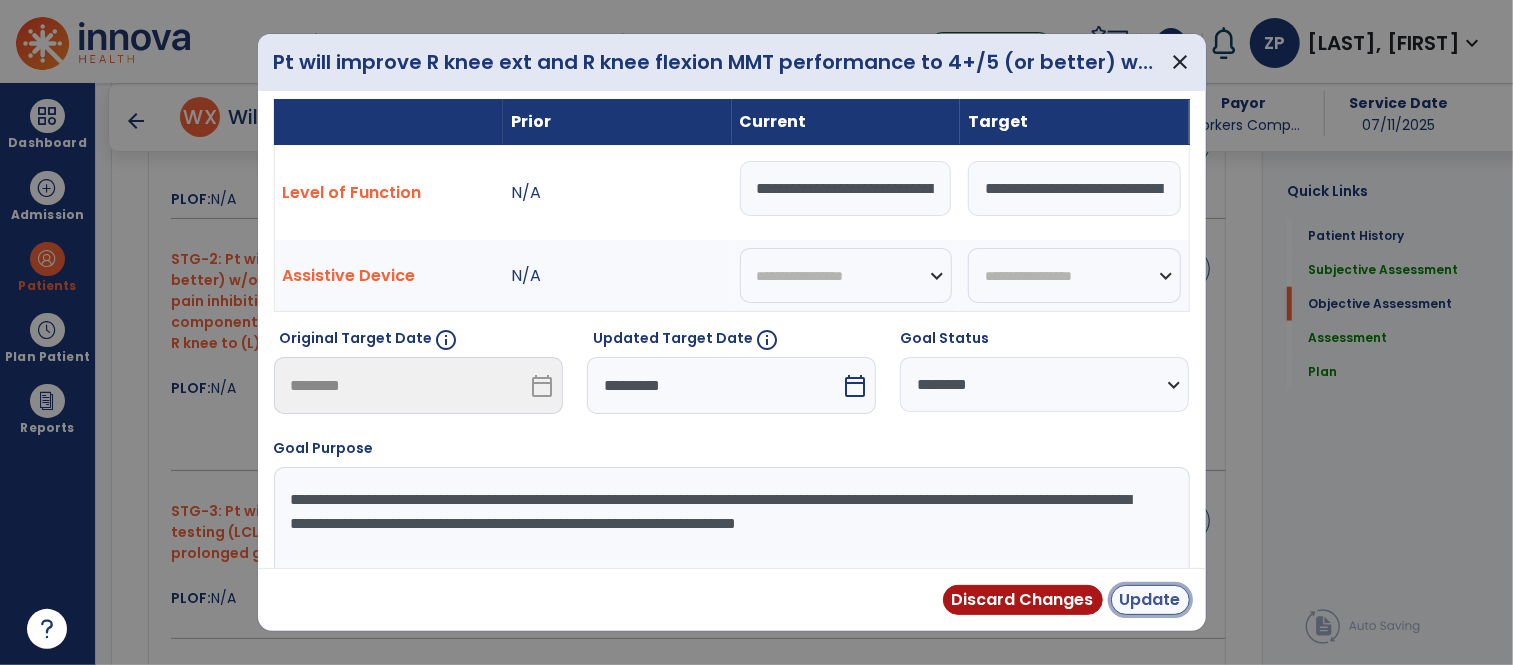 click on "Update" at bounding box center (1150, 600) 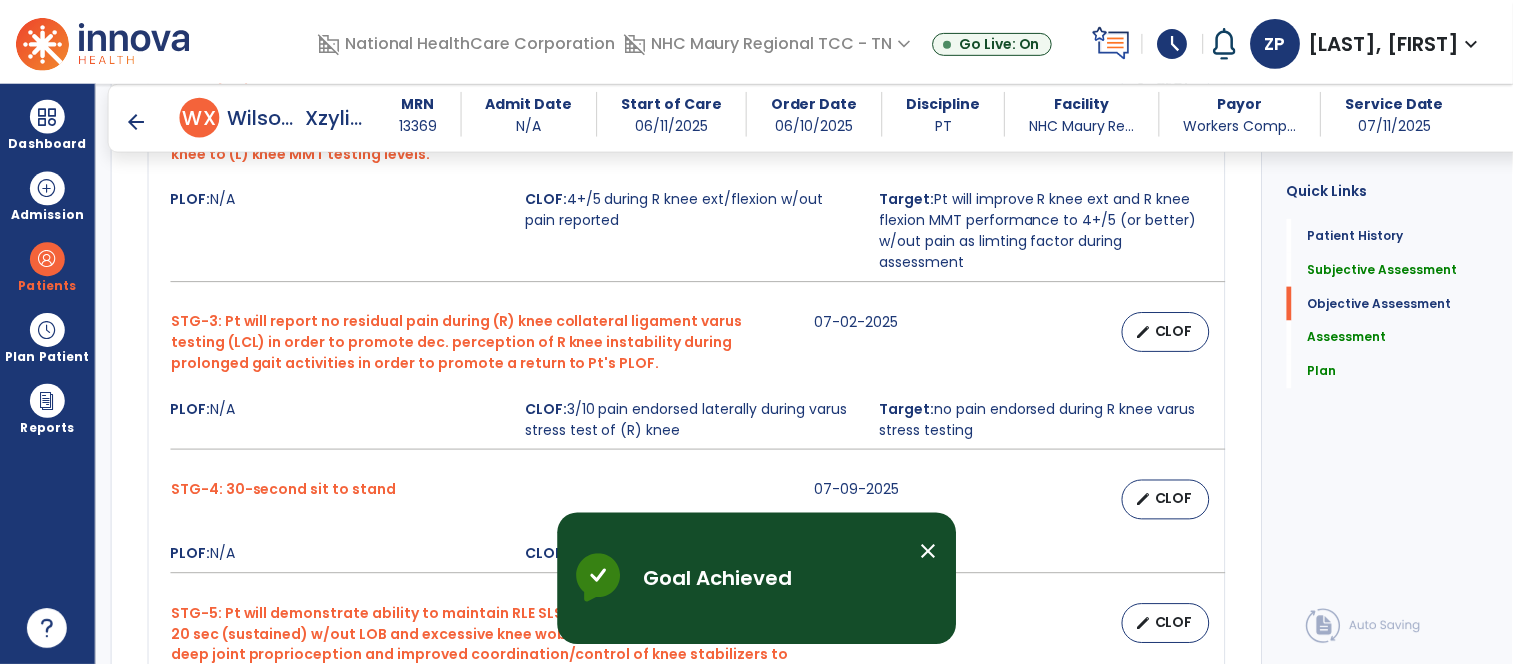 scroll, scrollTop: 1191, scrollLeft: 0, axis: vertical 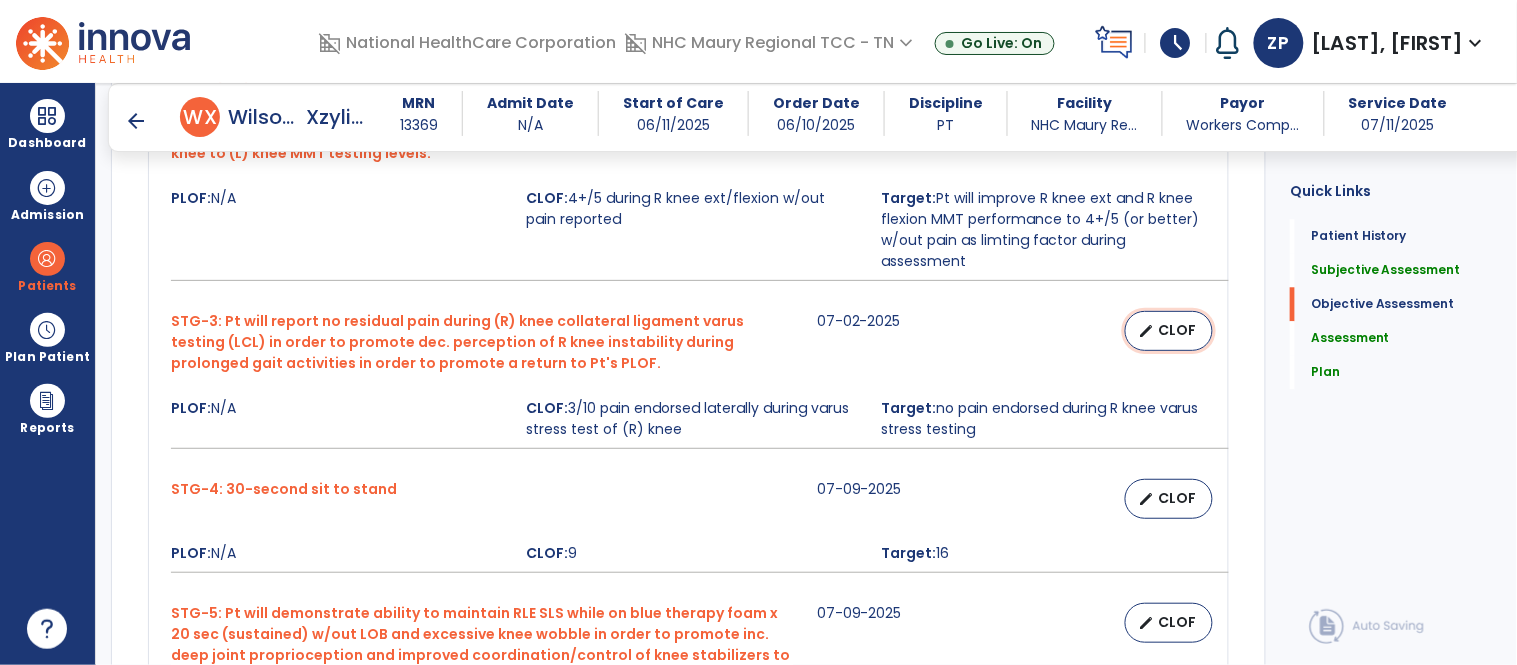 click on "edit   CLOF" at bounding box center [1169, 331] 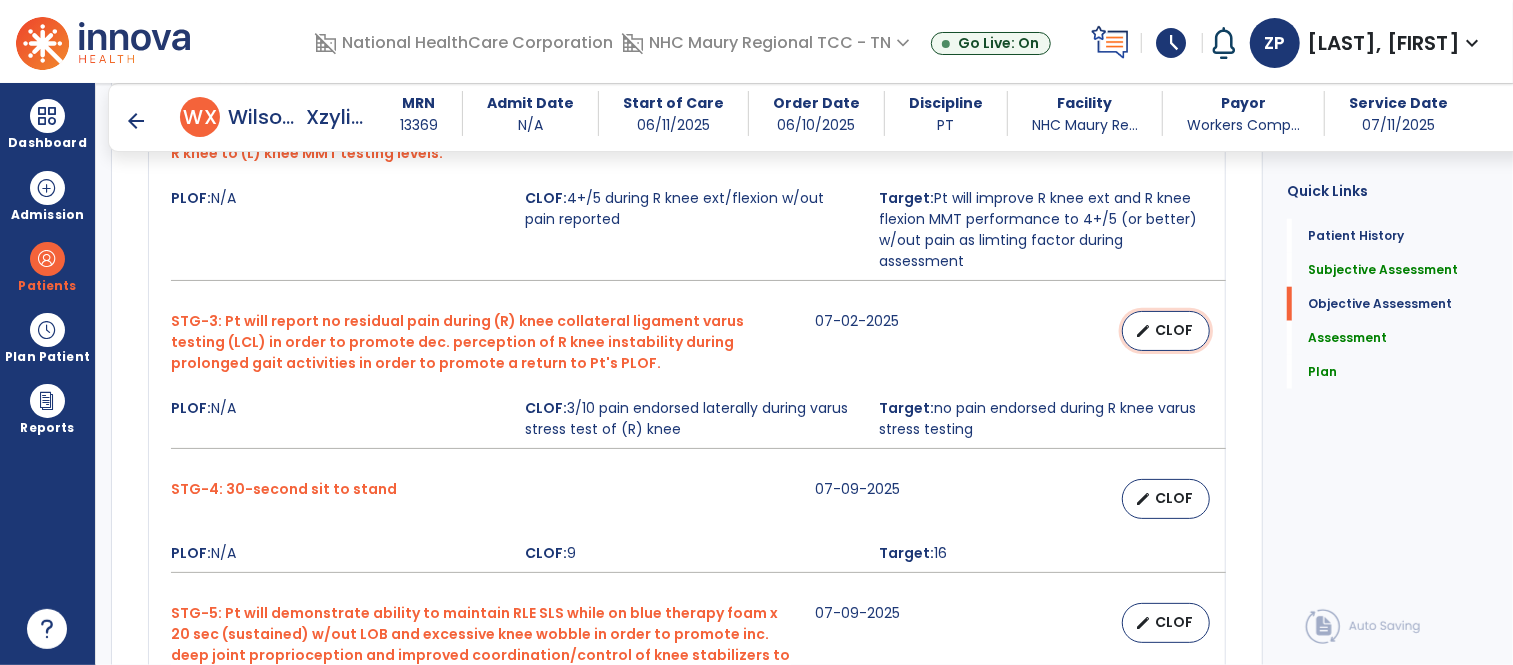 select on "********" 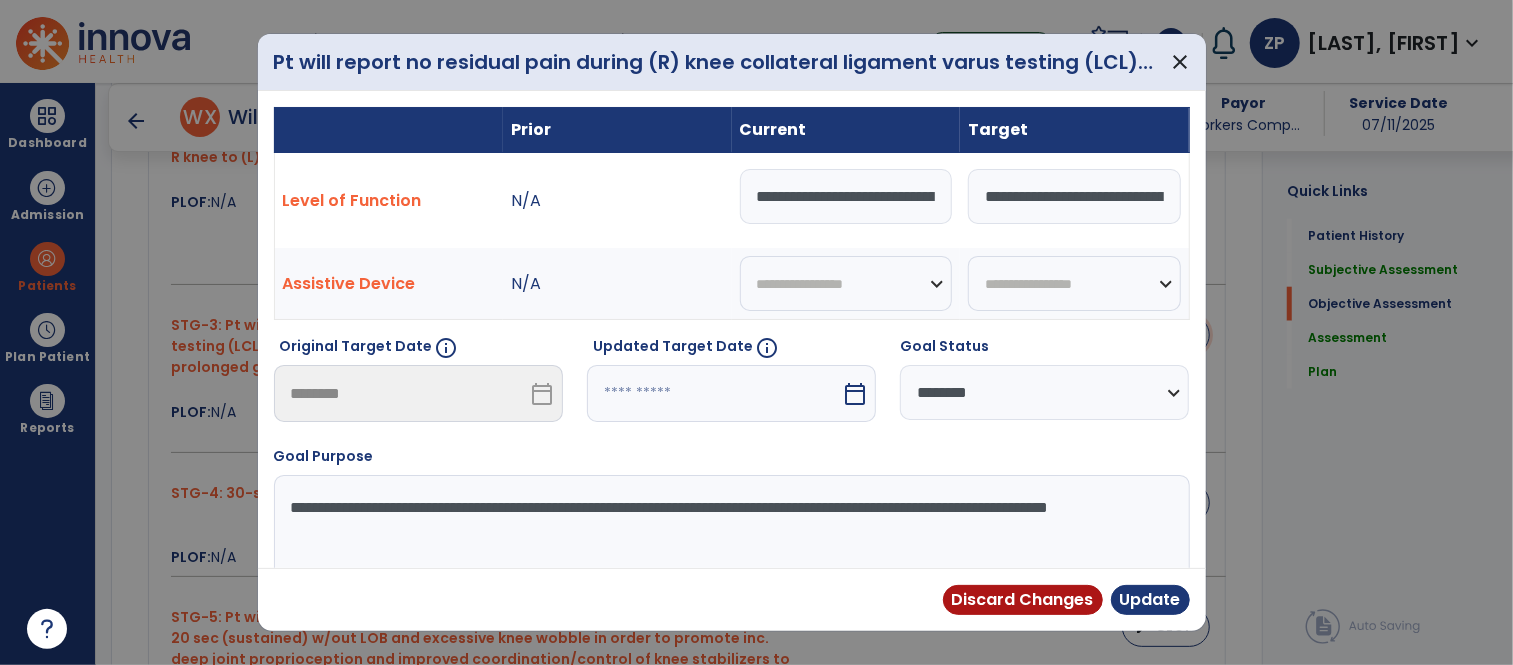 scroll, scrollTop: 1191, scrollLeft: 0, axis: vertical 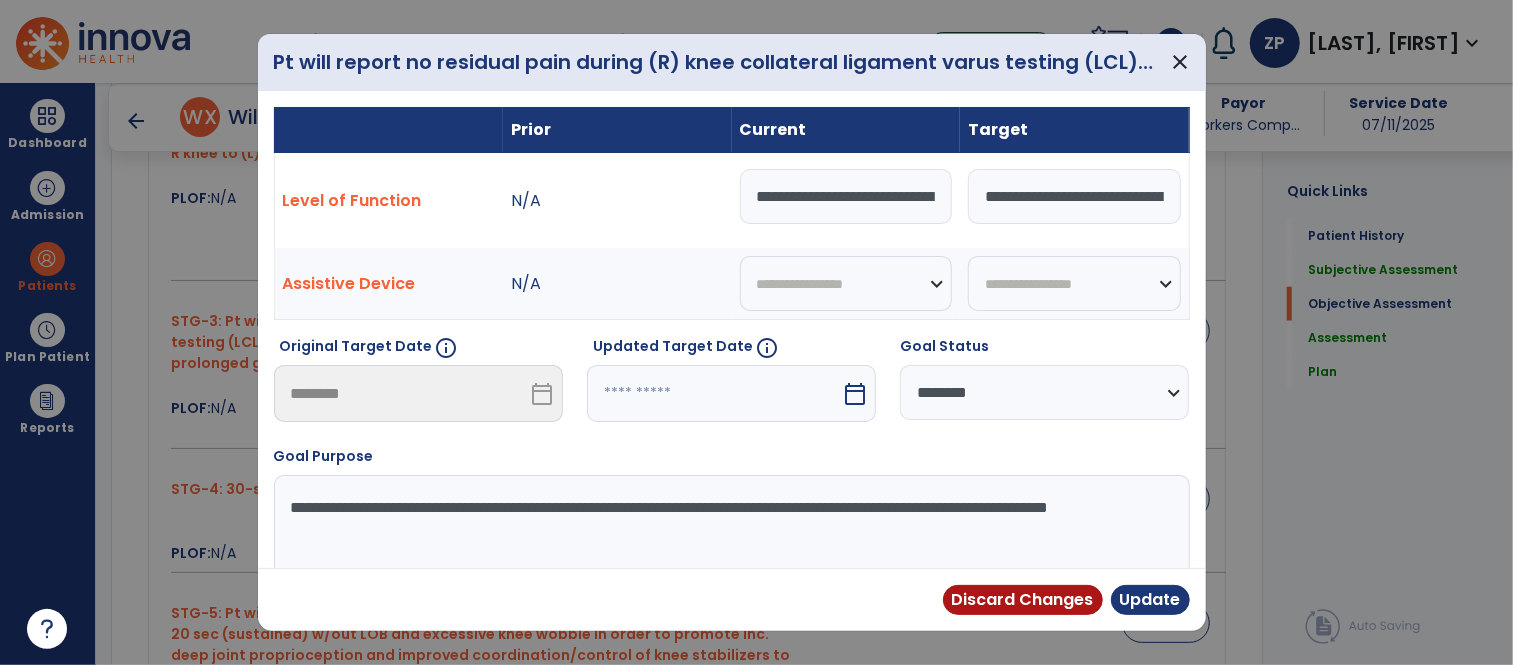click at bounding box center (714, 393) 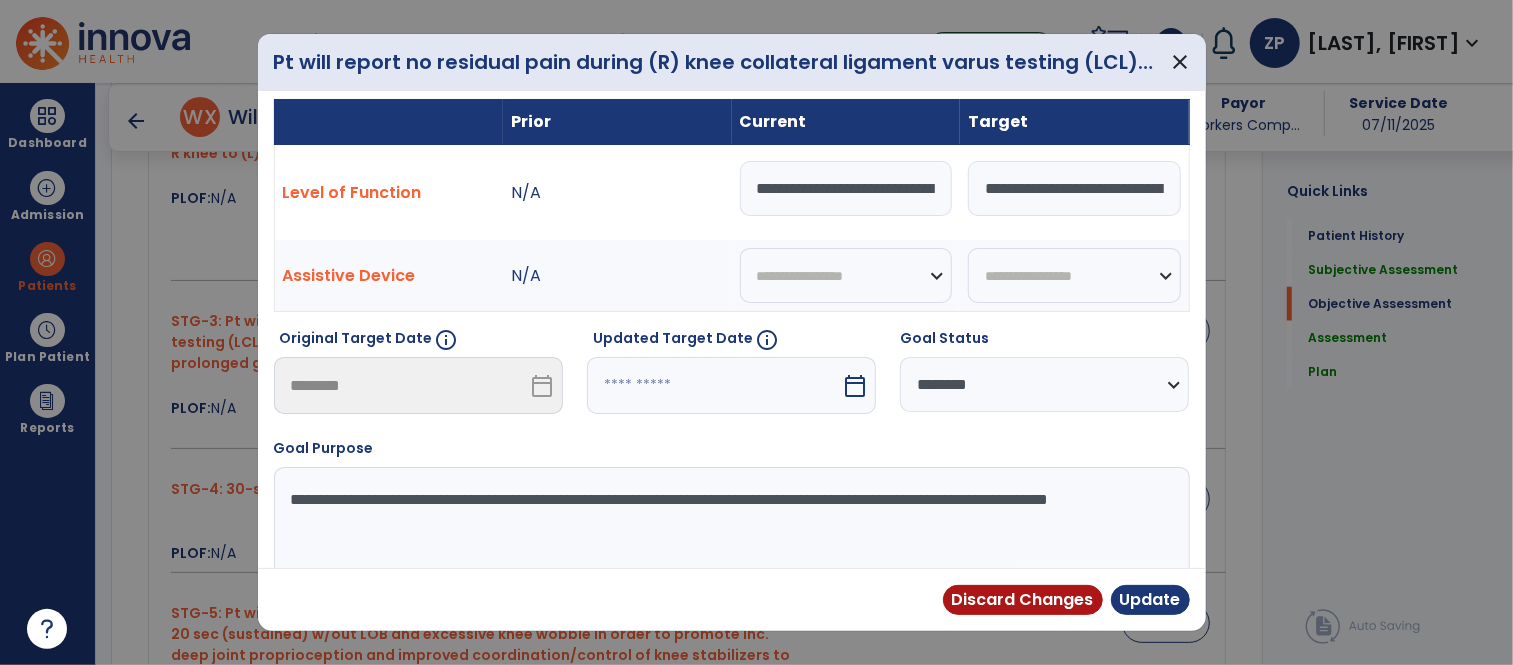 select on "*" 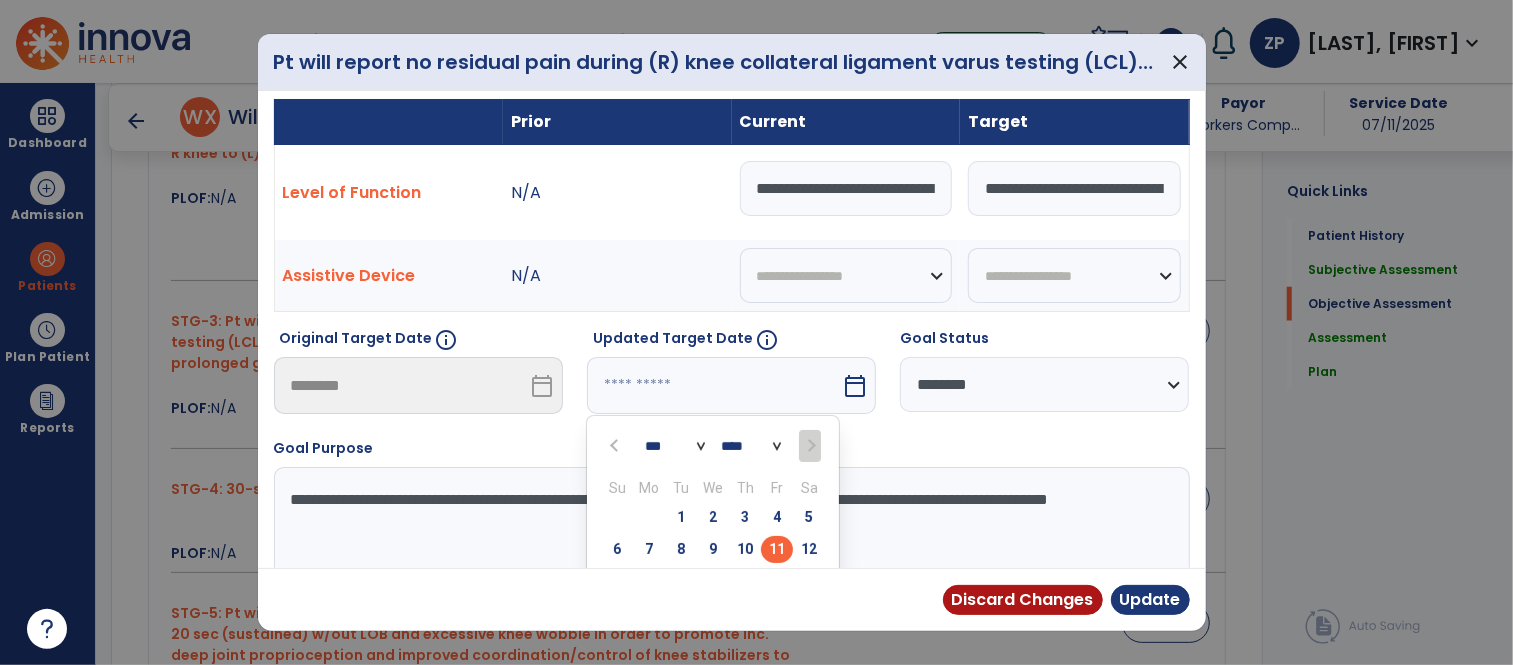 scroll, scrollTop: 152, scrollLeft: 0, axis: vertical 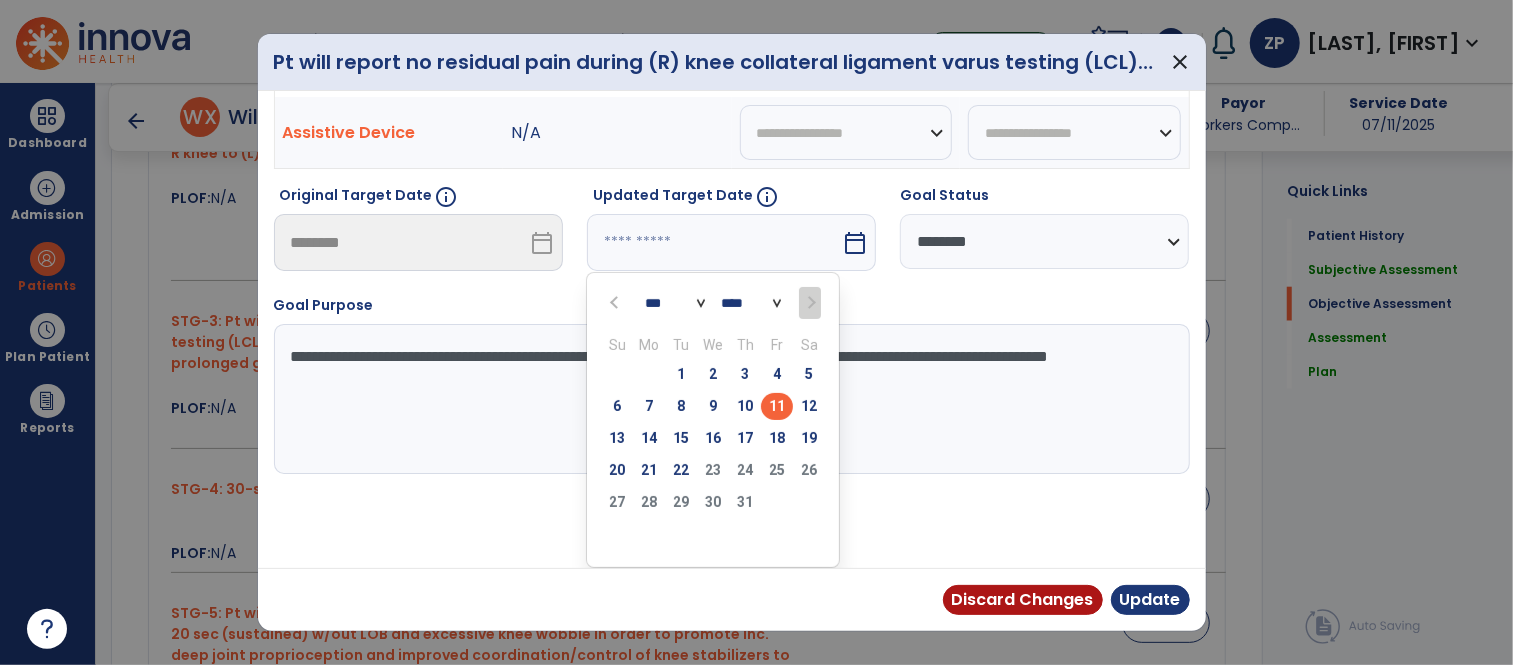 click on "11" at bounding box center (777, 406) 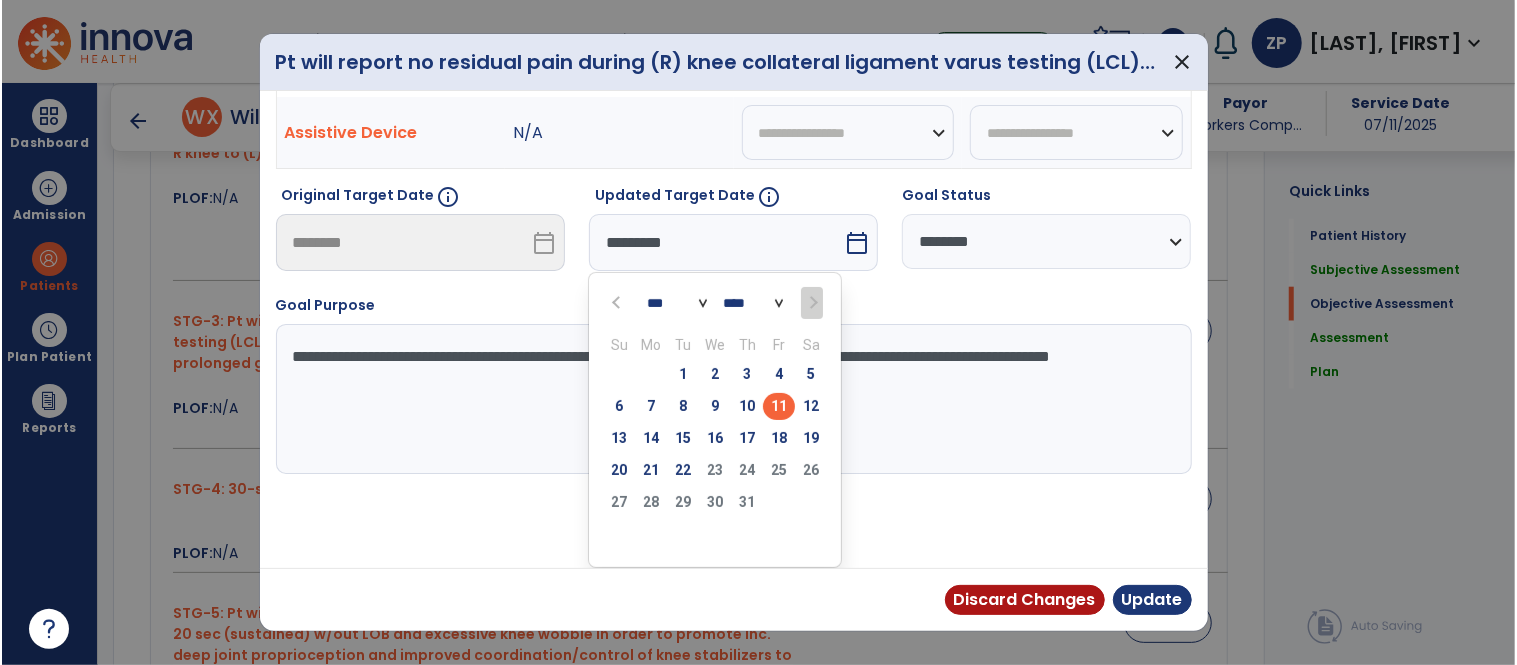 scroll, scrollTop: 73, scrollLeft: 0, axis: vertical 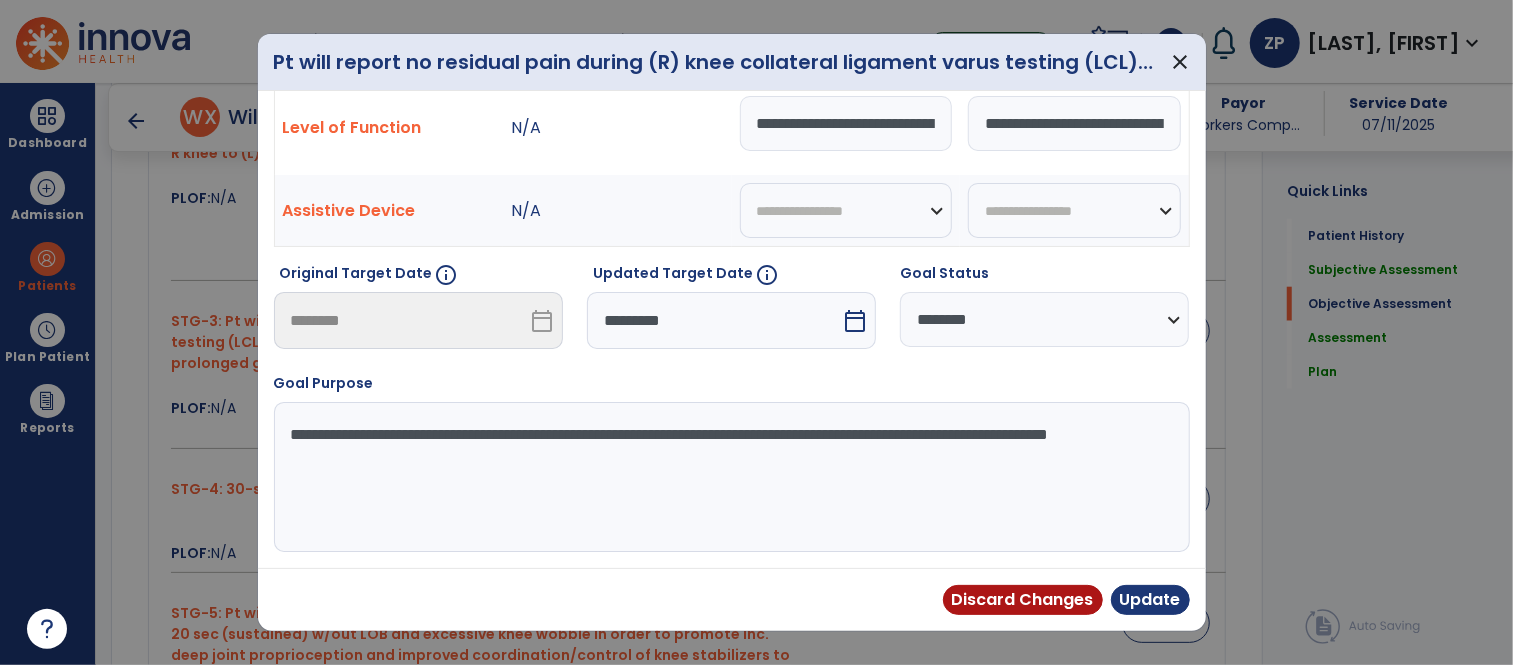 click on "**********" at bounding box center [1044, 319] 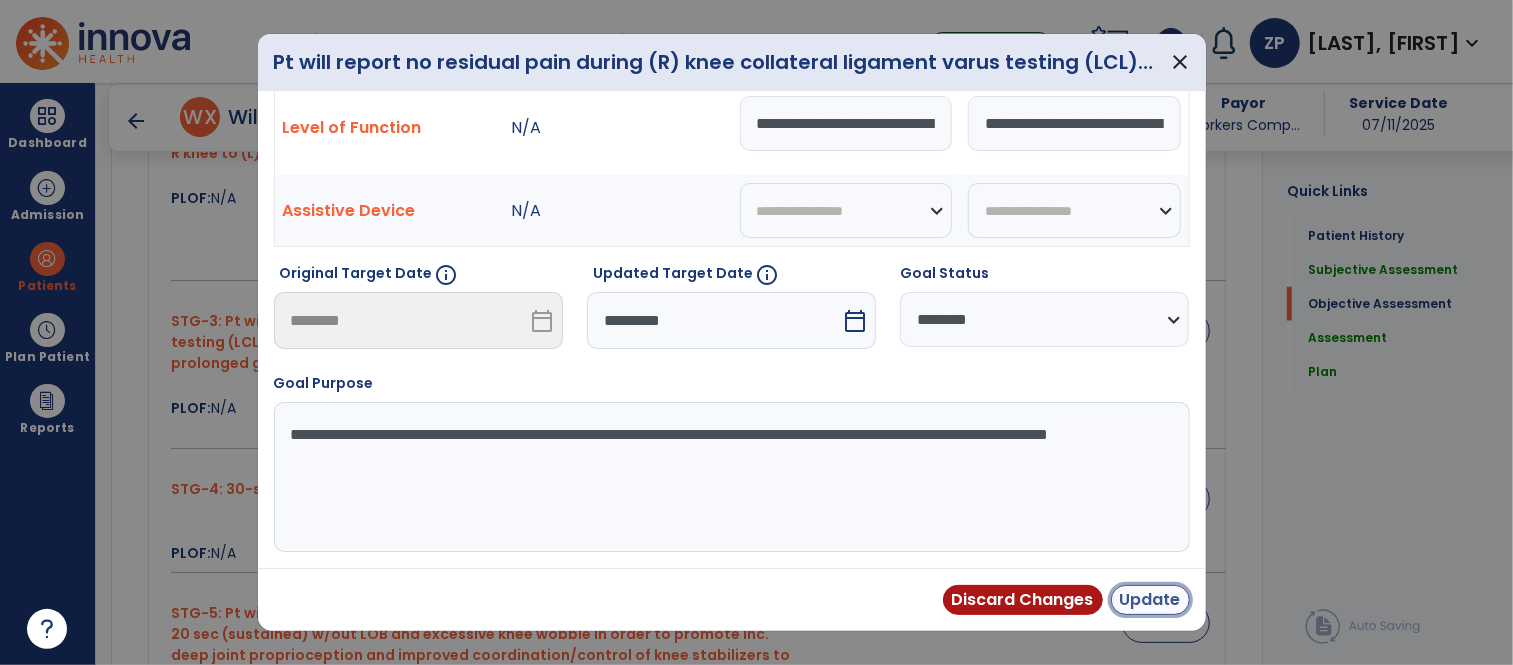 click on "Update" at bounding box center (1150, 600) 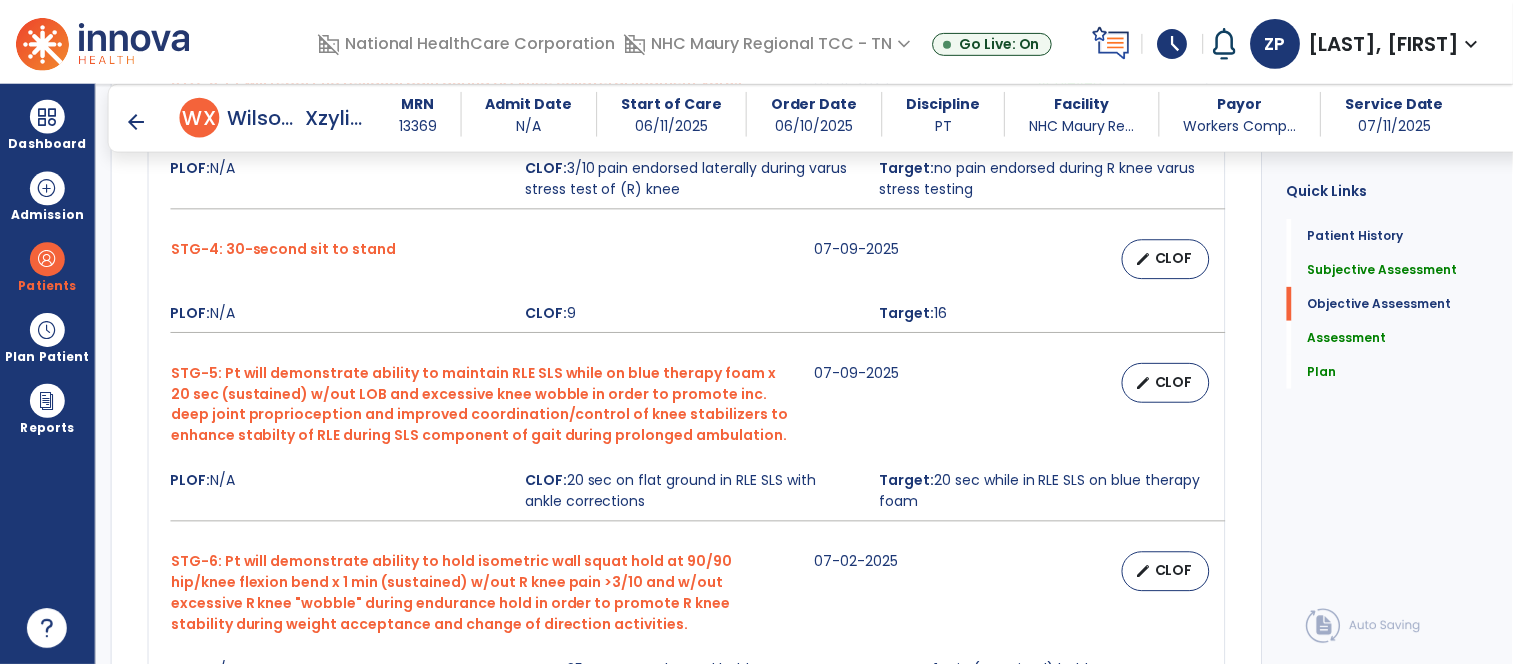 scroll, scrollTop: 1434, scrollLeft: 0, axis: vertical 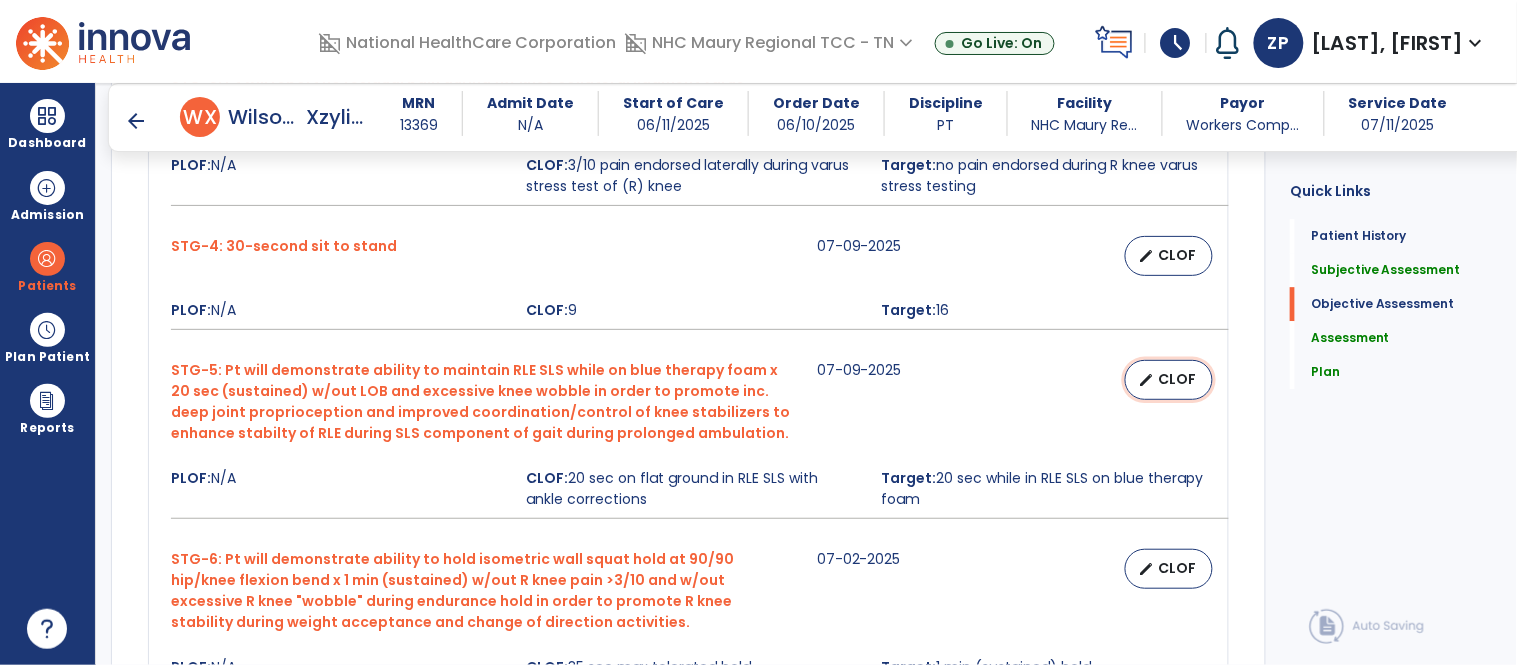 click on "edit" at bounding box center (1146, 380) 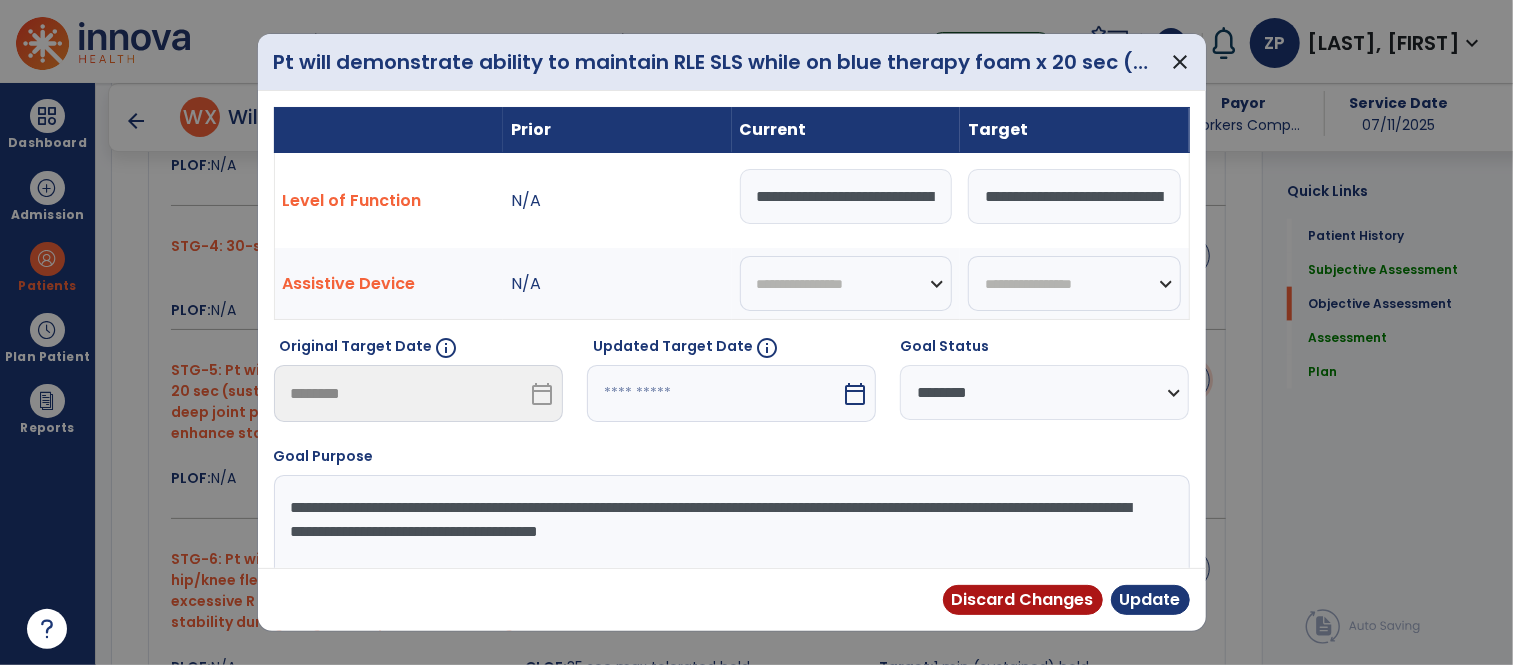 scroll, scrollTop: 1434, scrollLeft: 0, axis: vertical 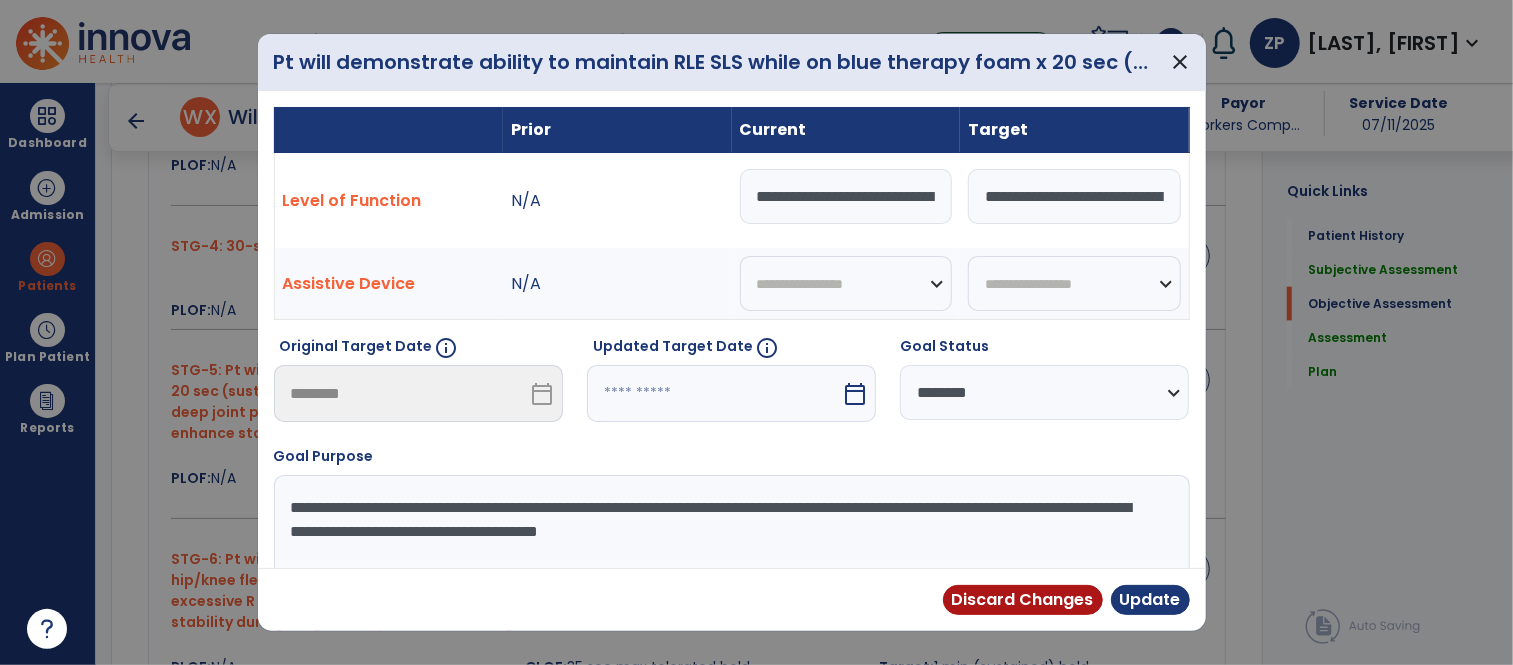 click at bounding box center (714, 393) 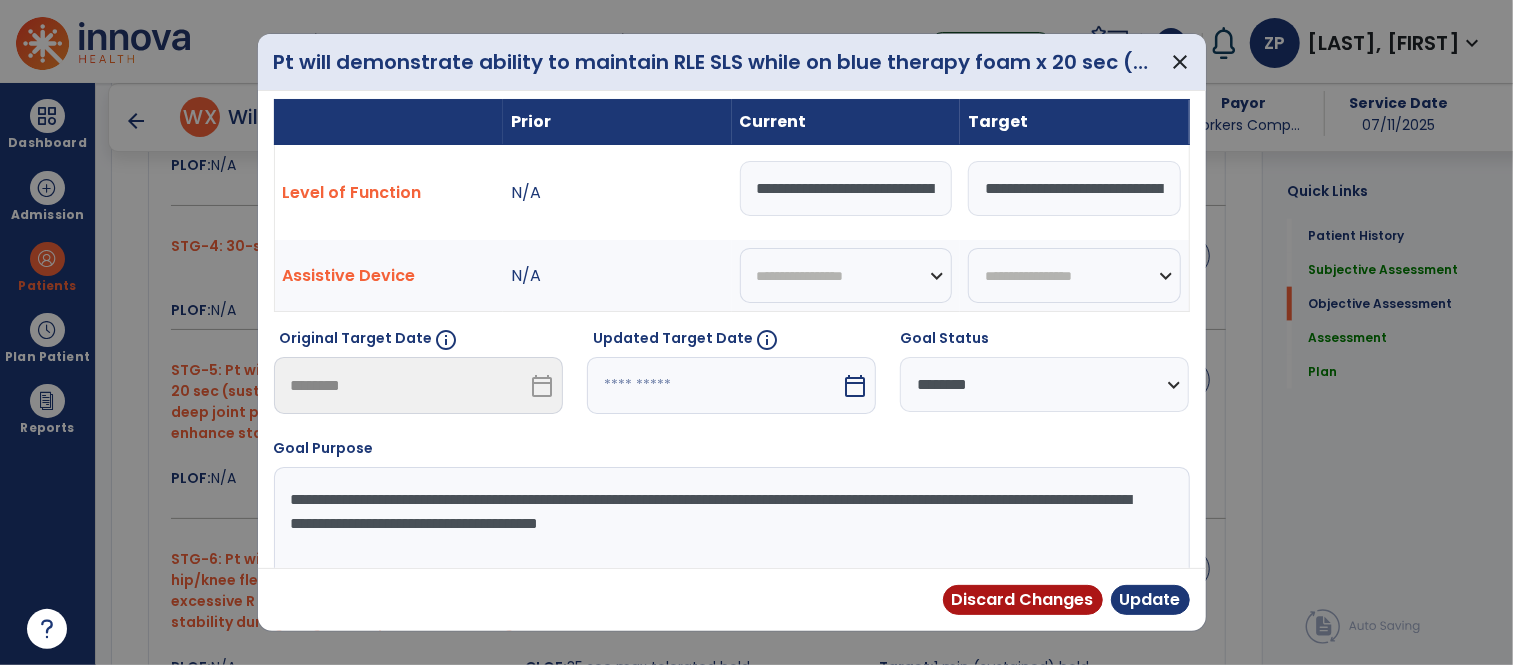 select on "*" 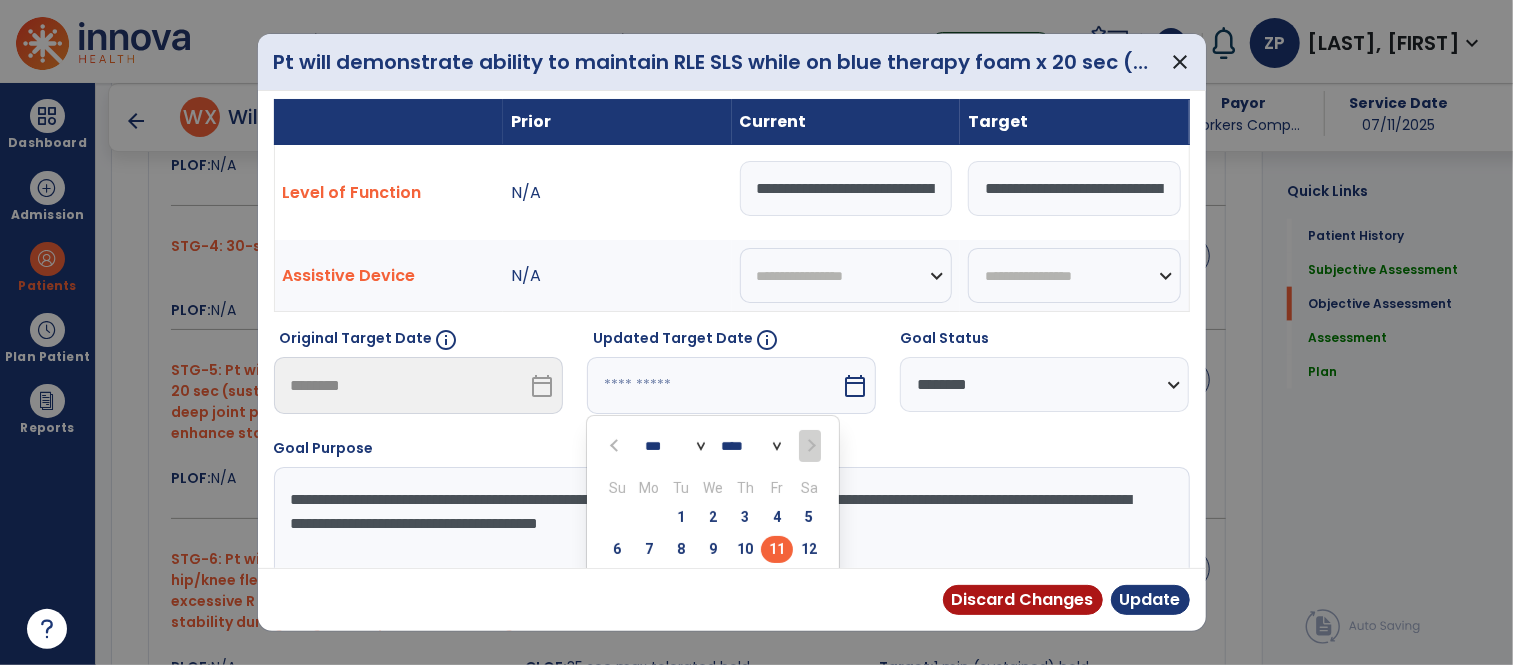 scroll, scrollTop: 152, scrollLeft: 0, axis: vertical 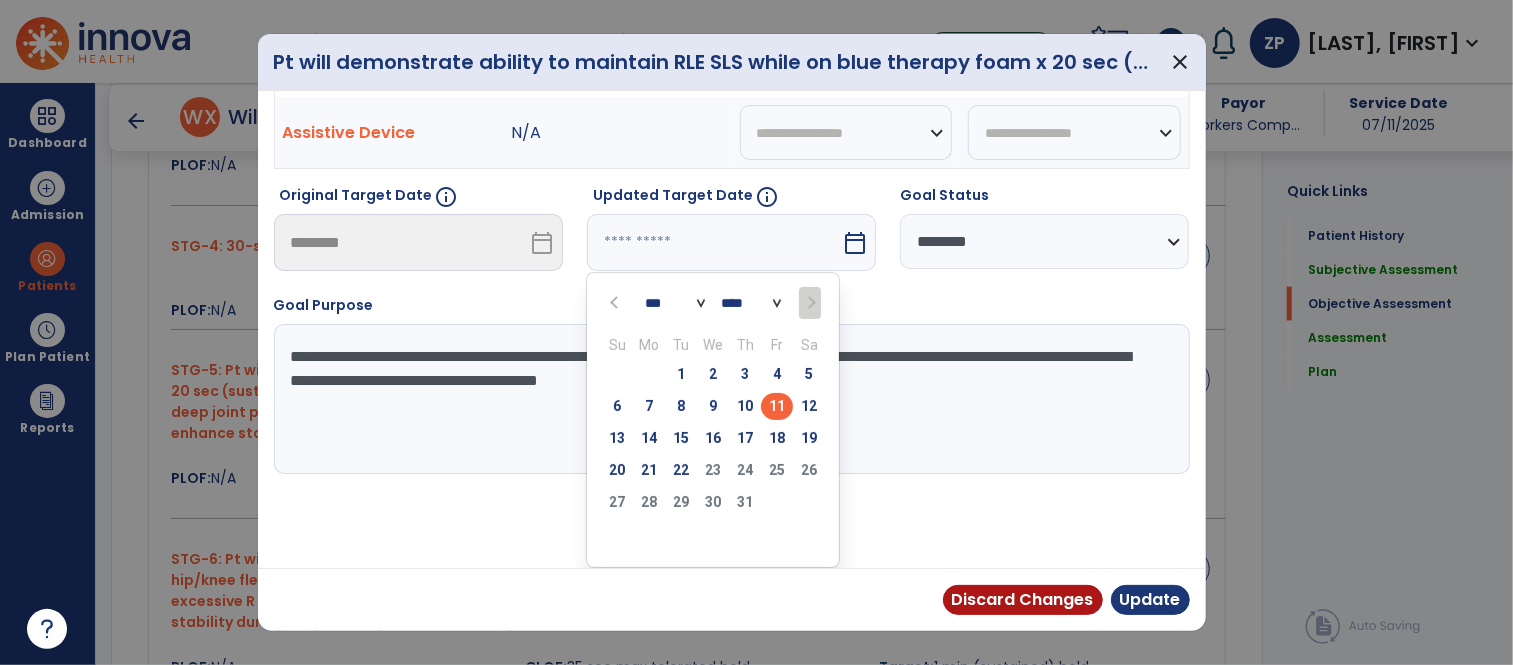 click on "11" at bounding box center (777, 406) 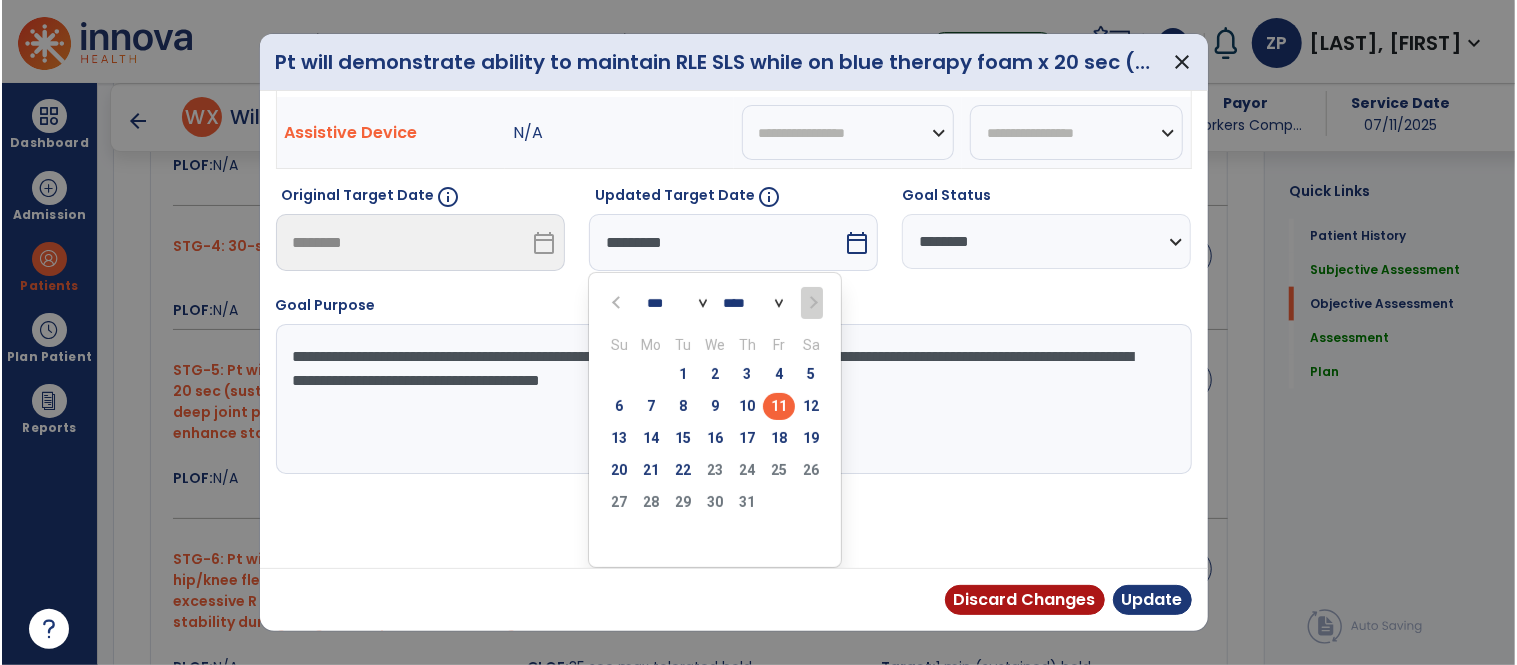 scroll, scrollTop: 73, scrollLeft: 0, axis: vertical 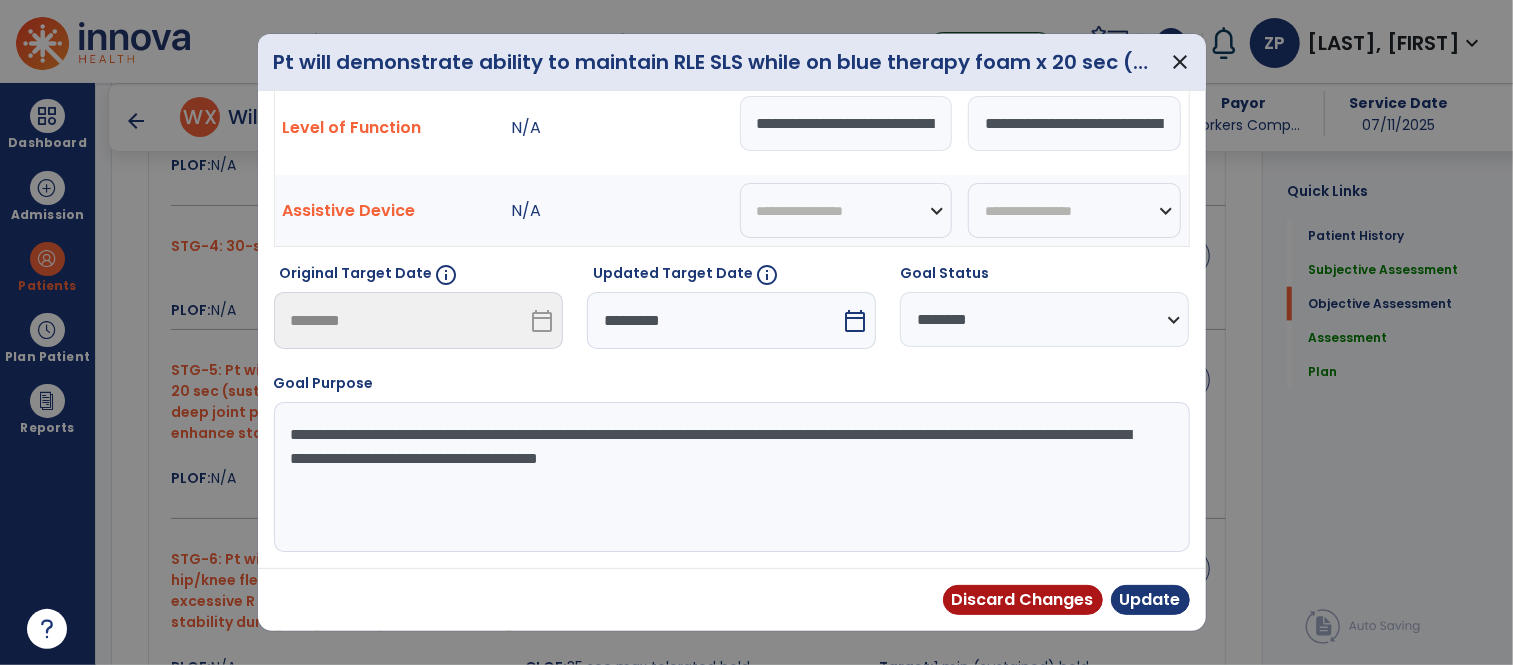 click on "**********" at bounding box center (1044, 319) 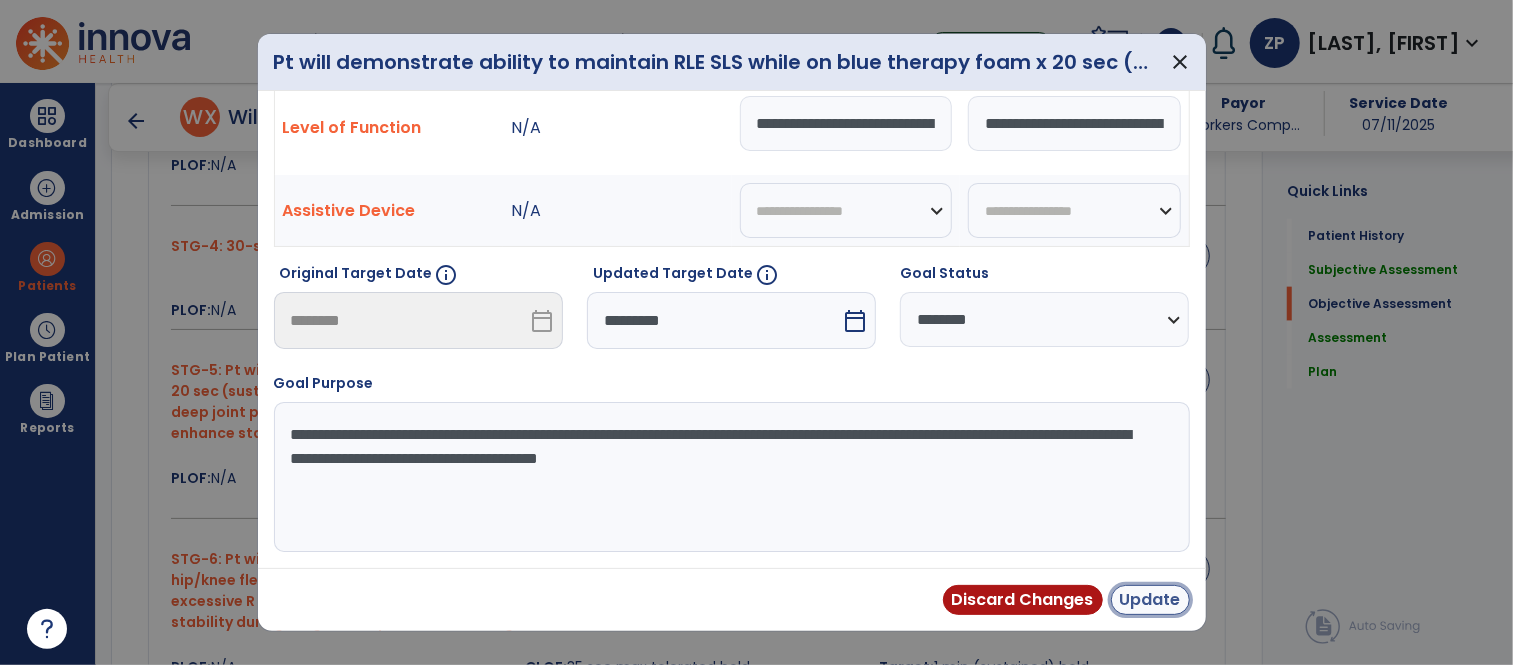 click on "Update" at bounding box center [1150, 600] 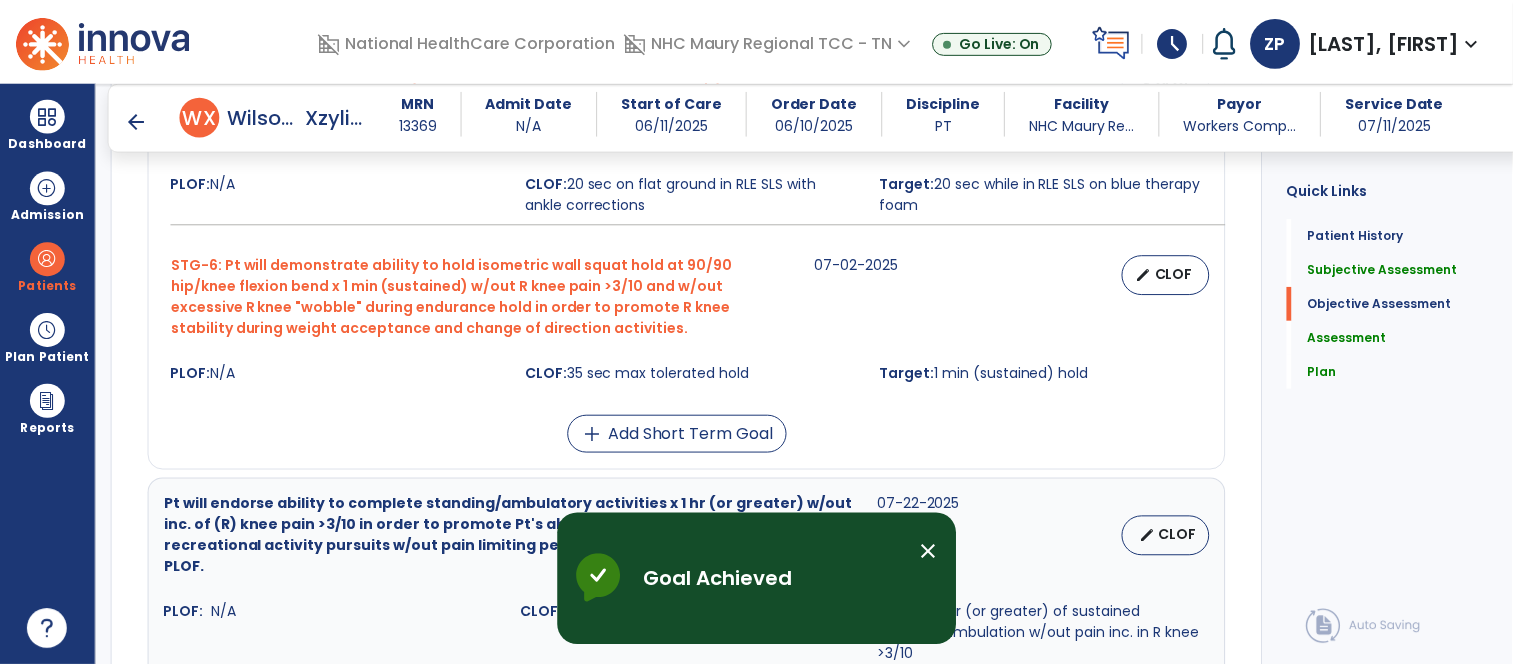 scroll, scrollTop: 1730, scrollLeft: 0, axis: vertical 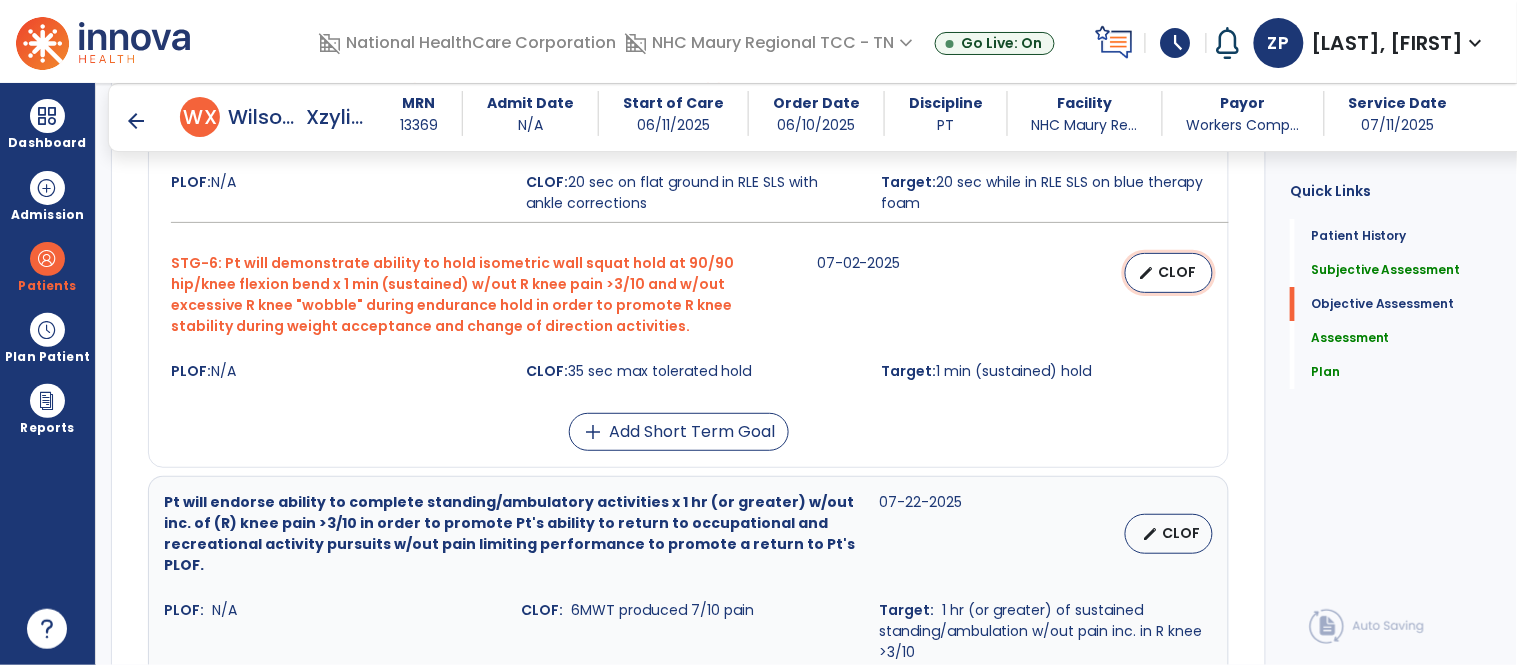 click on "edit   CLOF" at bounding box center (1169, 273) 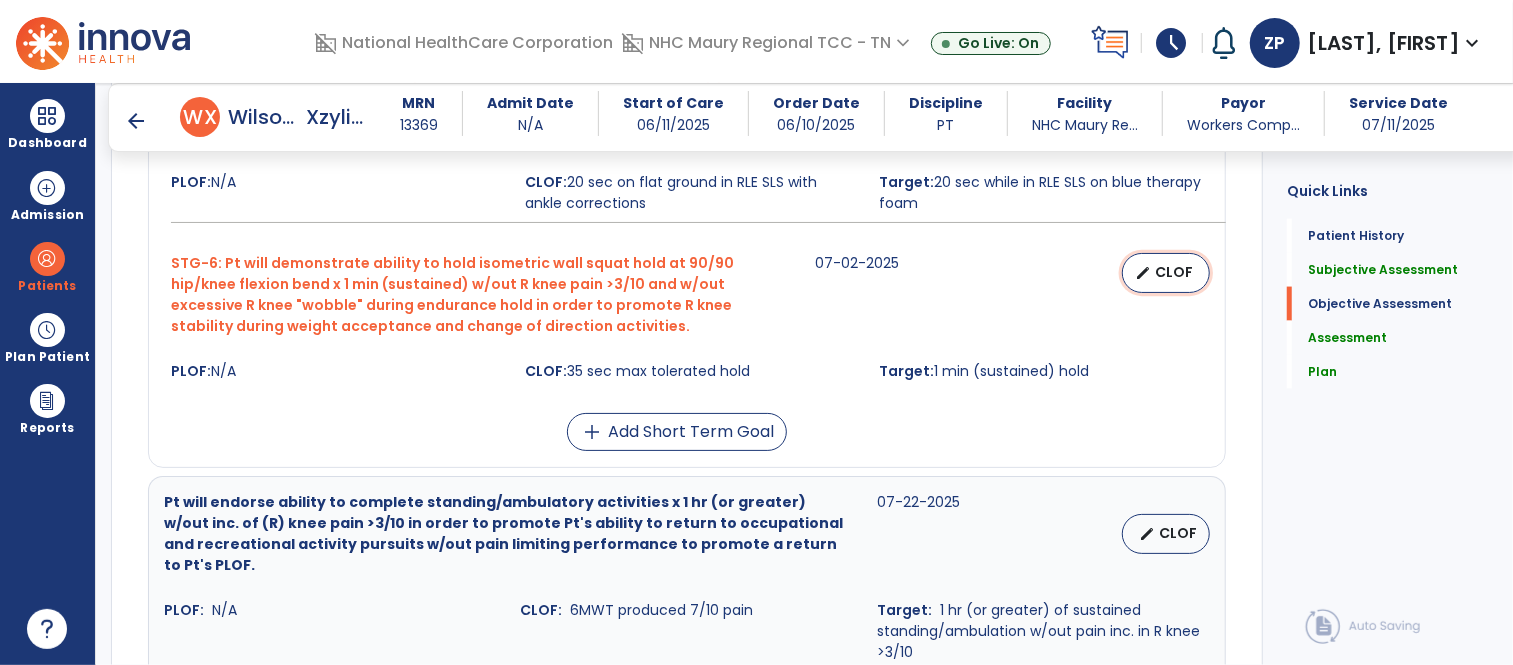 select on "********" 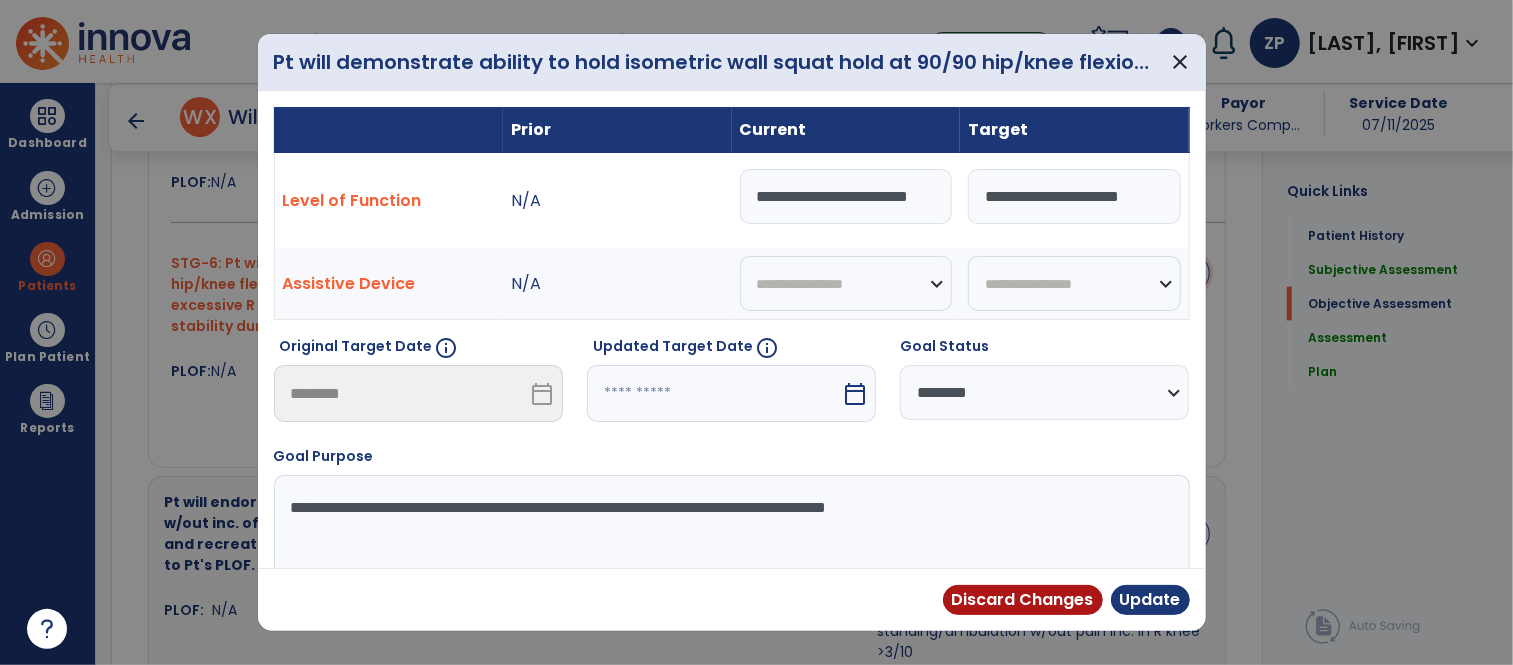 scroll, scrollTop: 1730, scrollLeft: 0, axis: vertical 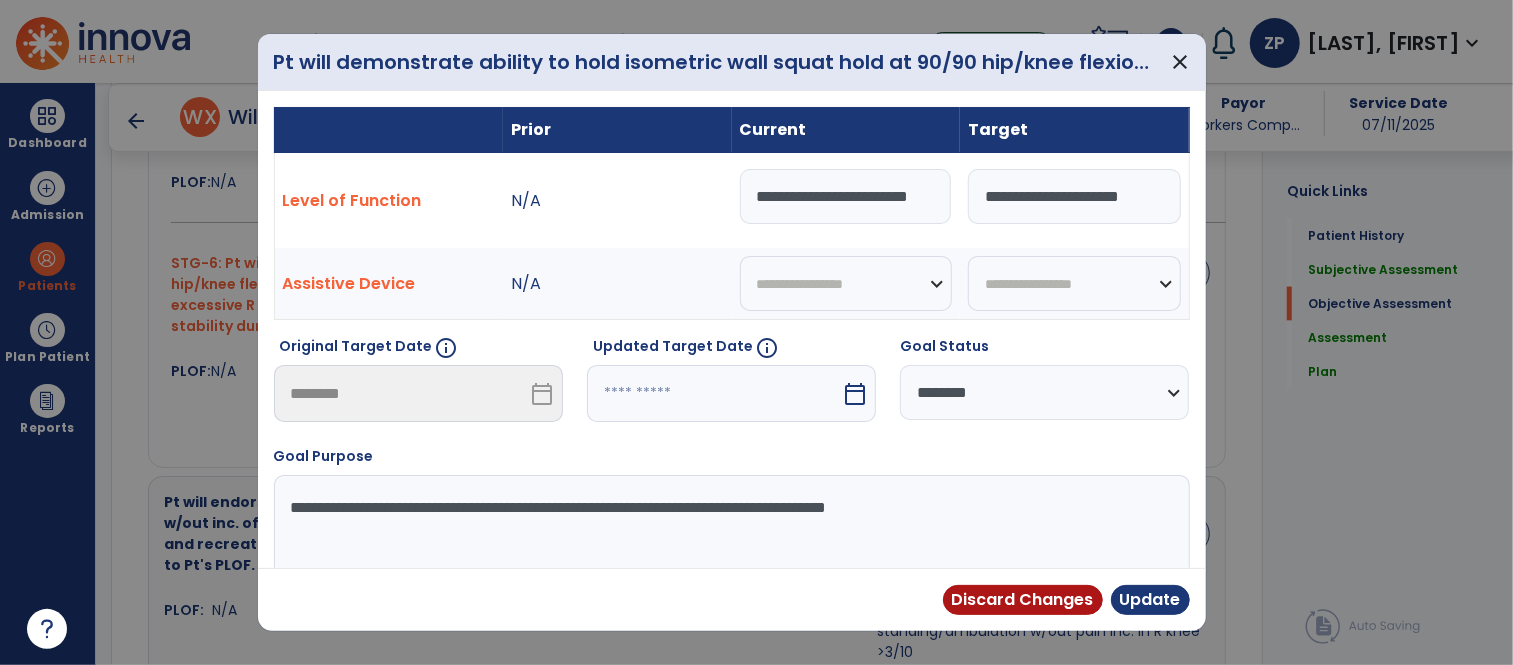 drag, startPoint x: 756, startPoint y: 202, endPoint x: 1177, endPoint y: 203, distance: 421.0012 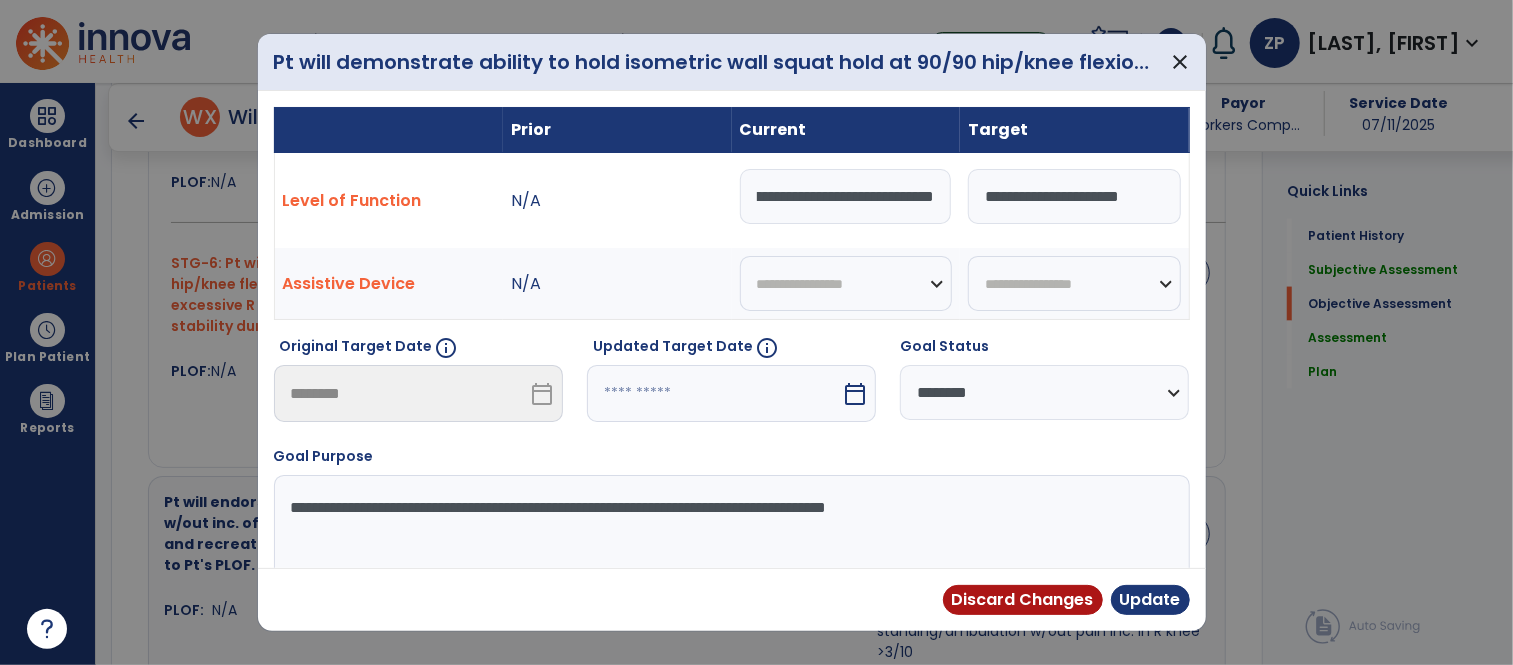 scroll, scrollTop: 0, scrollLeft: 90, axis: horizontal 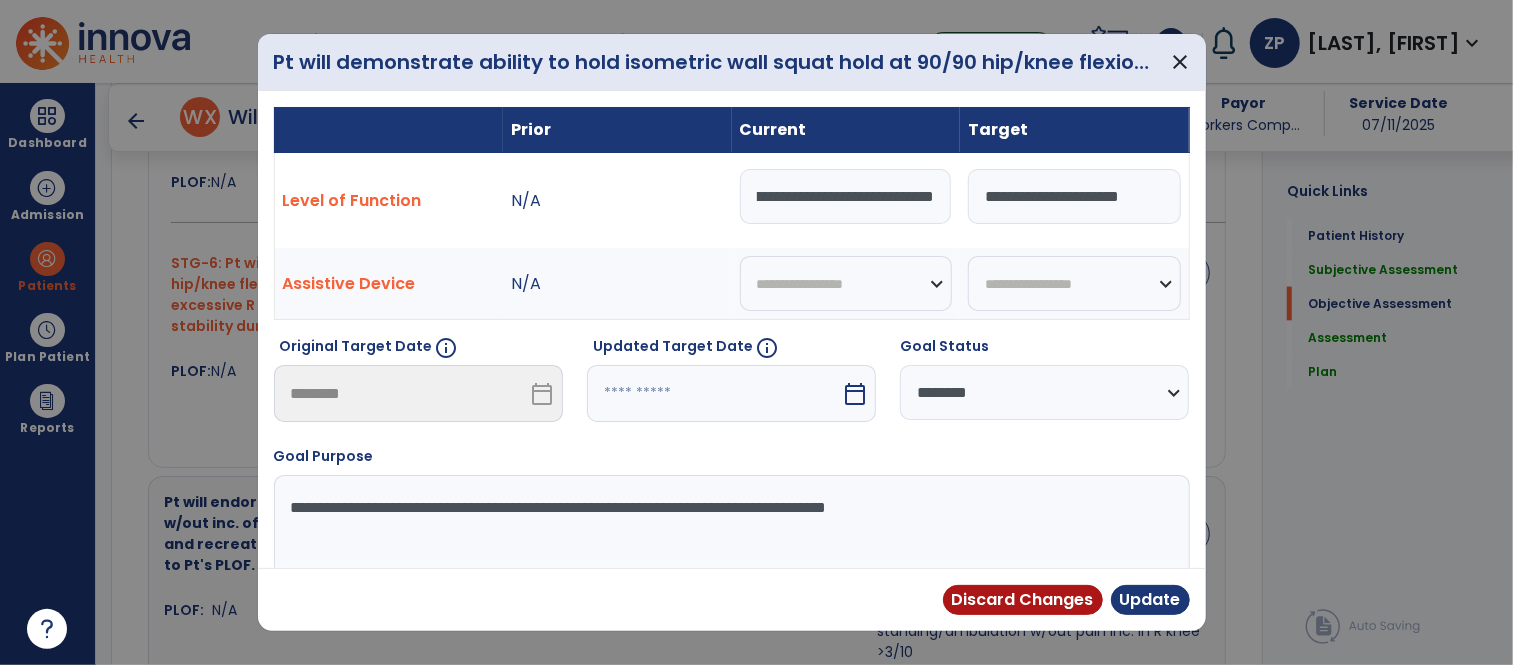 type on "**********" 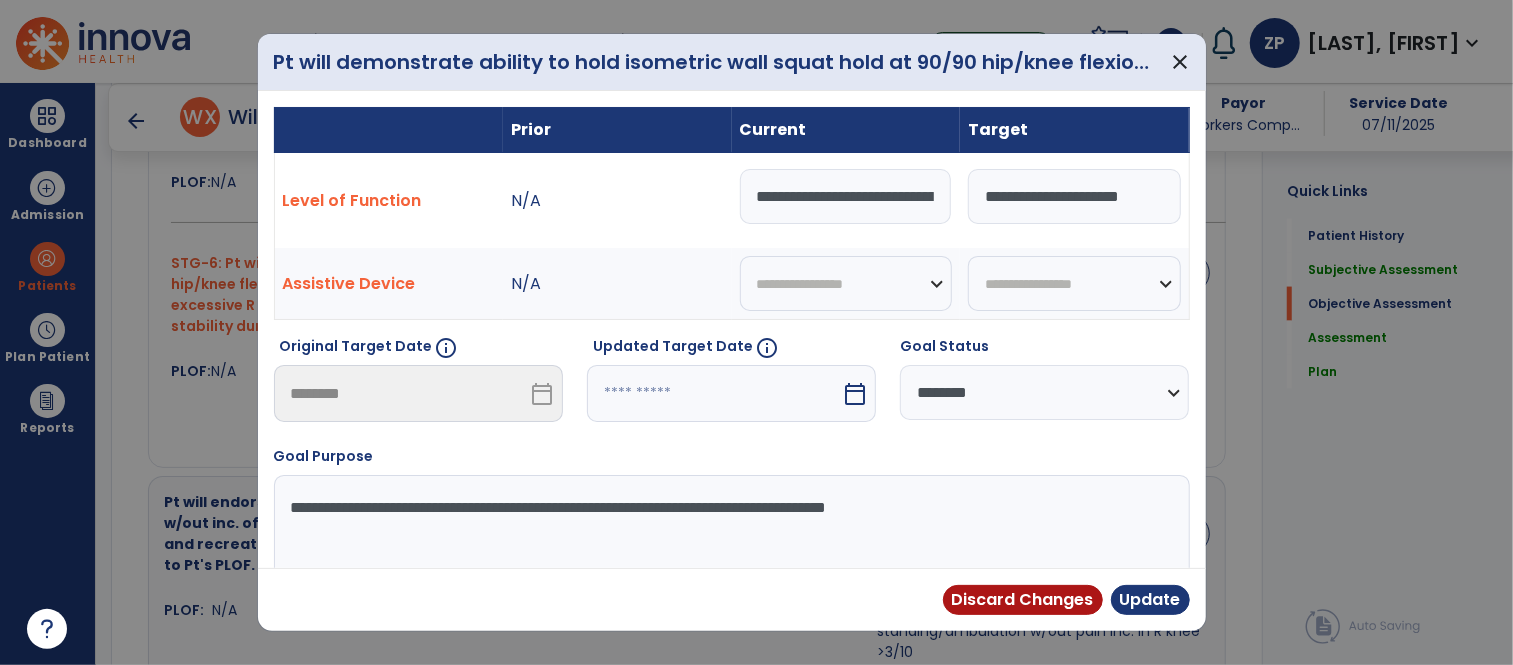 select on "********" 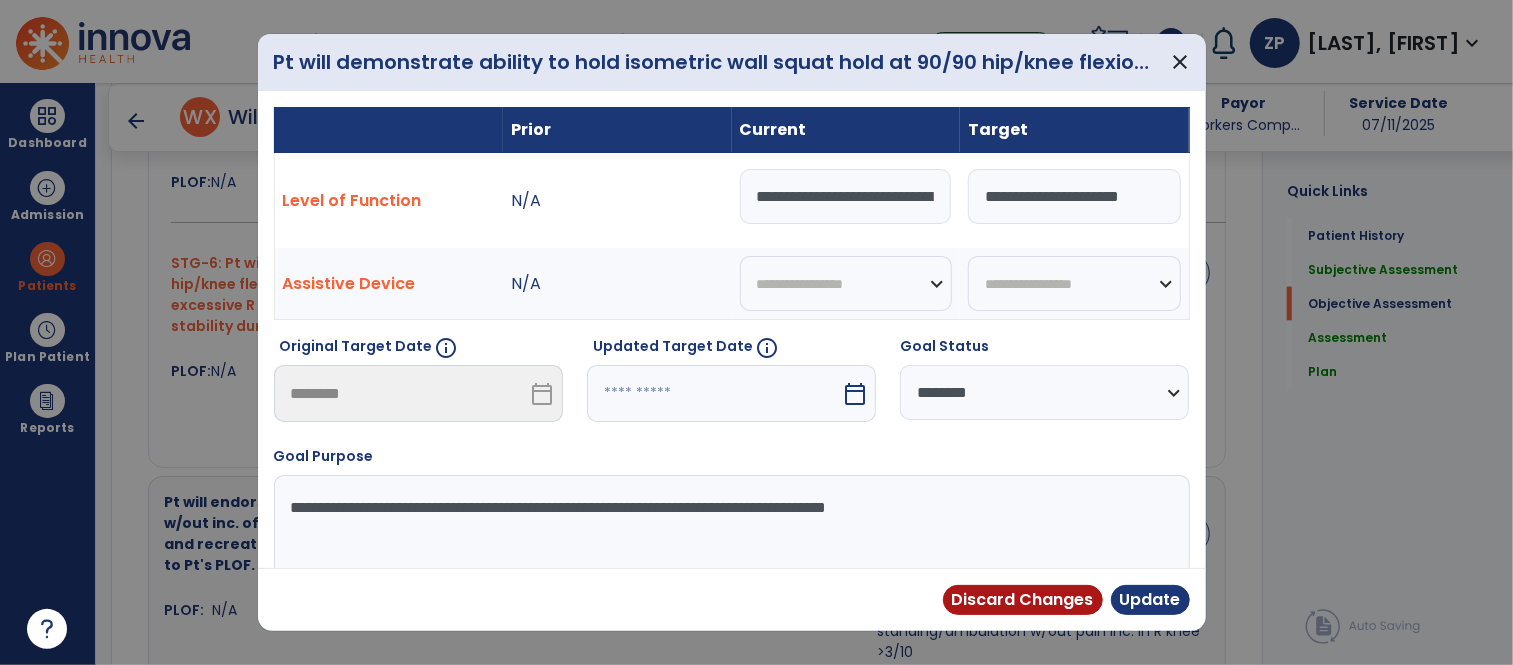 select on "*" 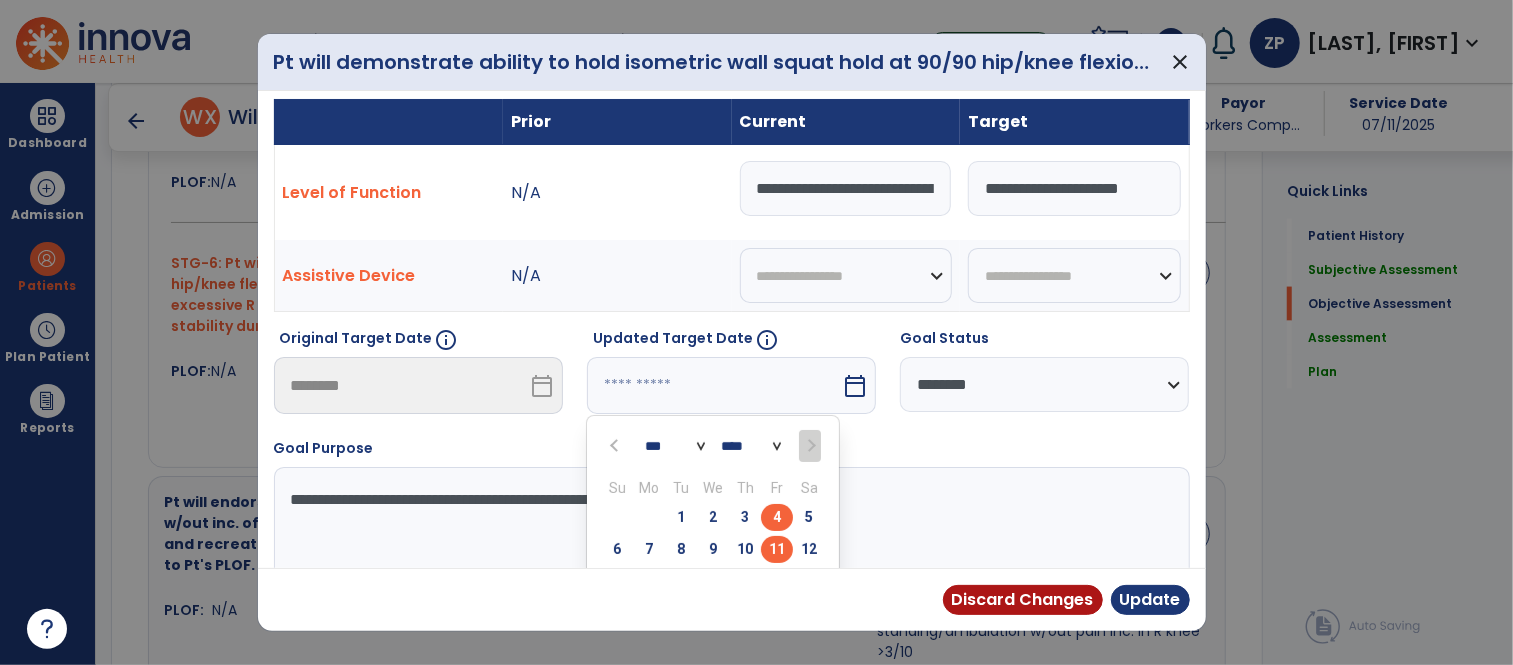 scroll, scrollTop: 152, scrollLeft: 0, axis: vertical 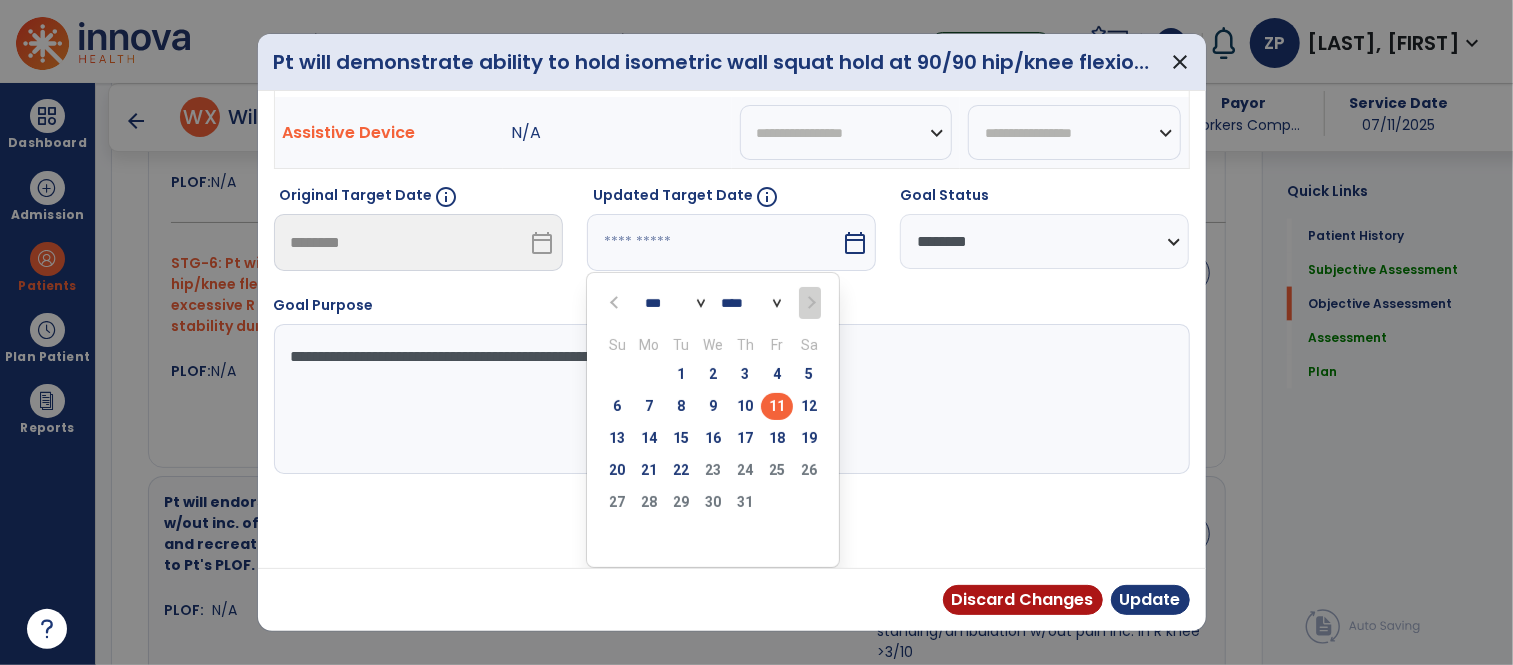 click on "11" at bounding box center (777, 406) 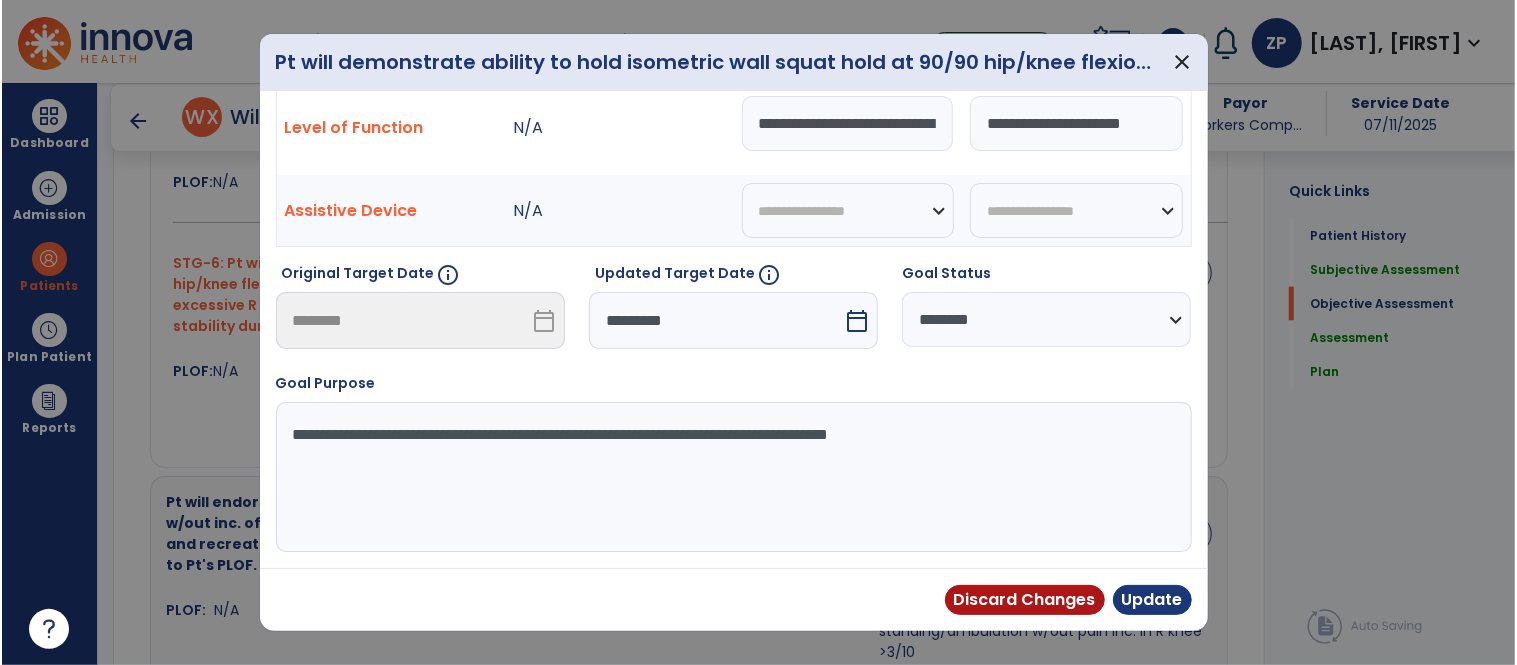 scroll, scrollTop: 73, scrollLeft: 0, axis: vertical 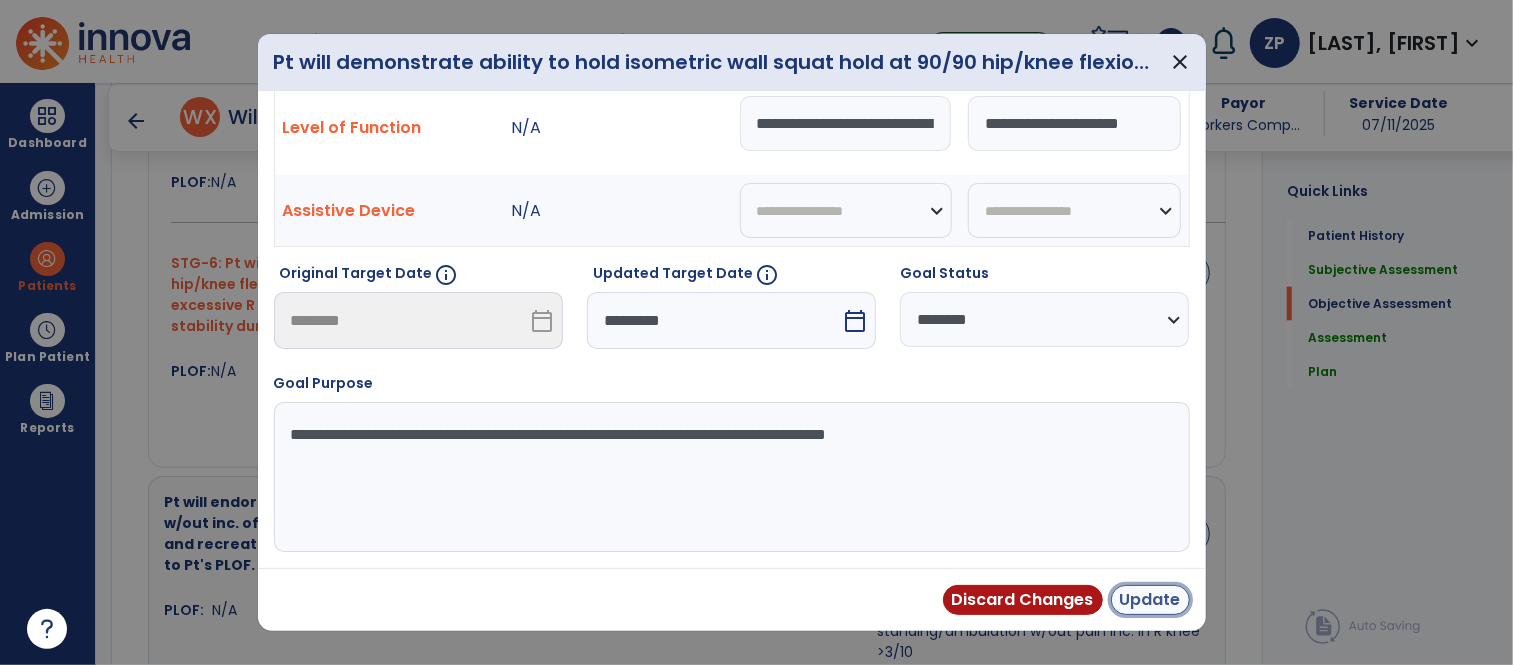 click on "Update" at bounding box center (1150, 600) 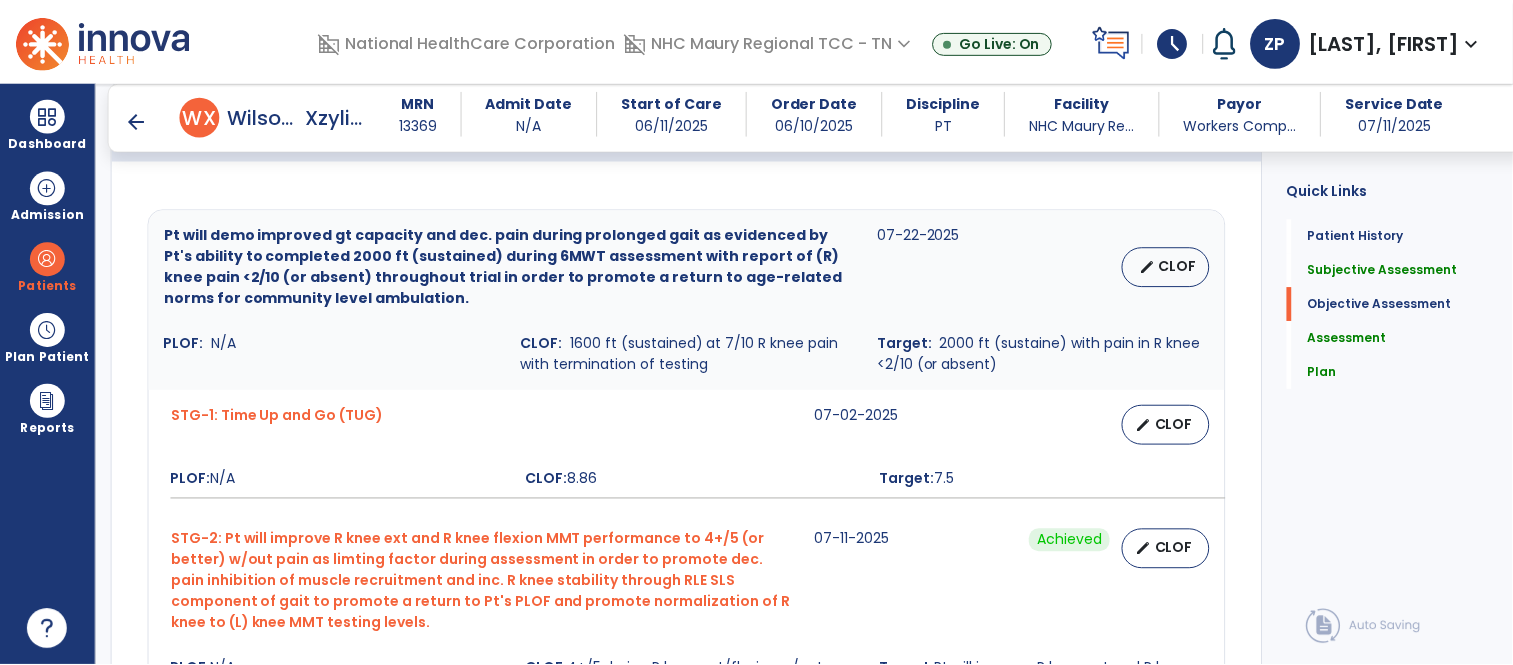 scroll, scrollTop: 722, scrollLeft: 0, axis: vertical 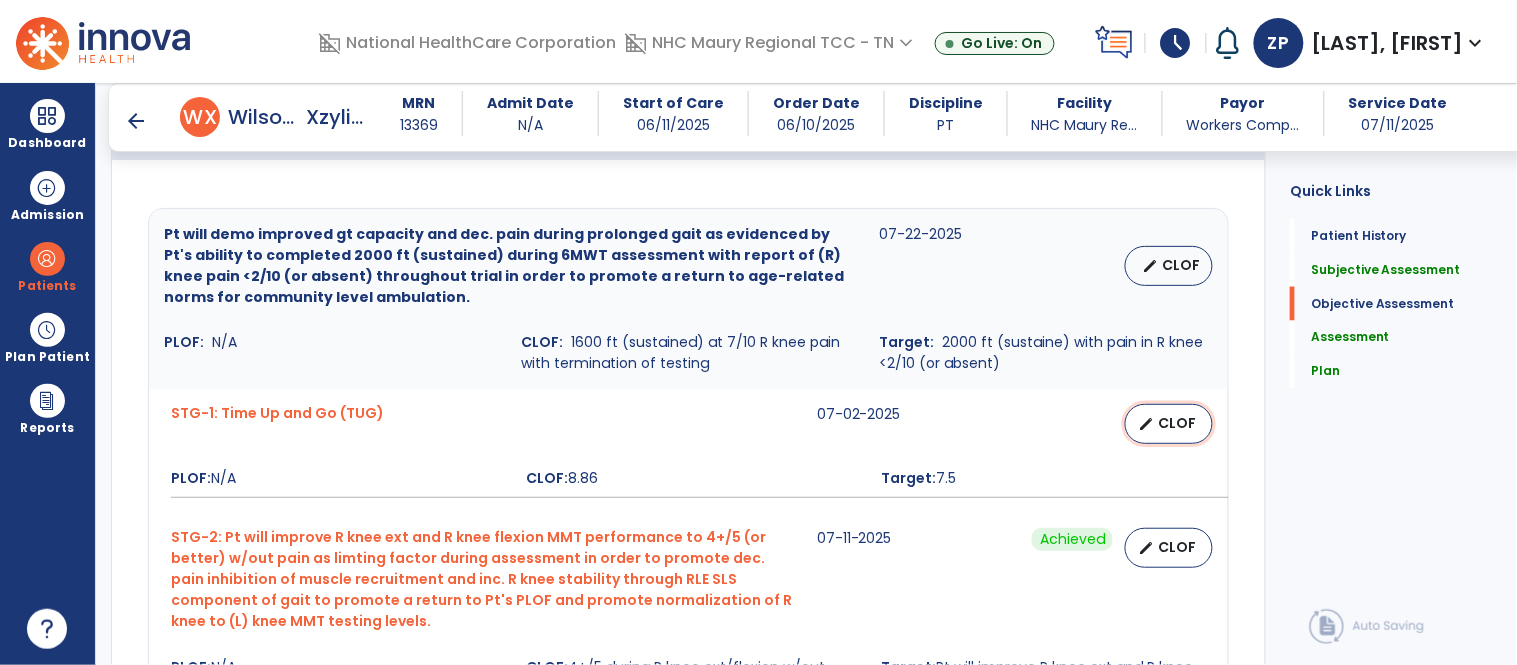 click on "CLOF" at bounding box center (1177, 423) 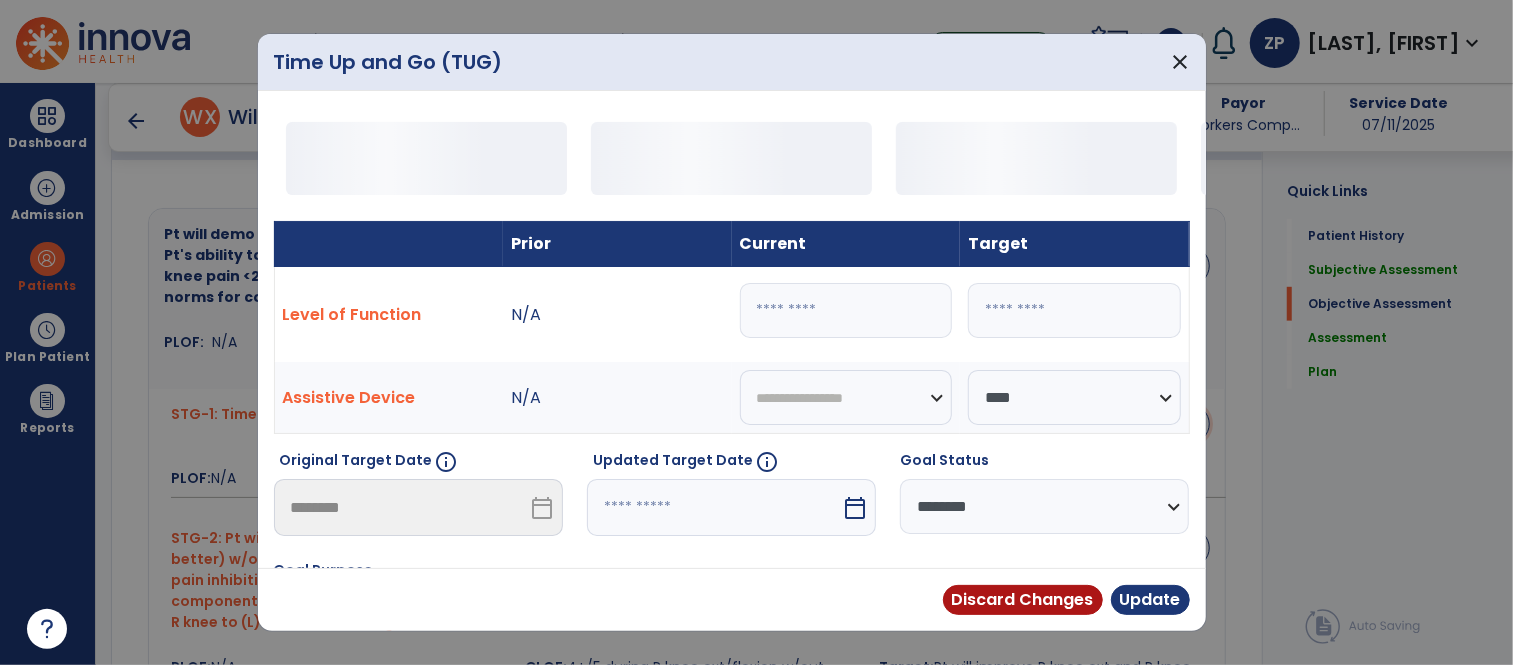 scroll, scrollTop: 722, scrollLeft: 0, axis: vertical 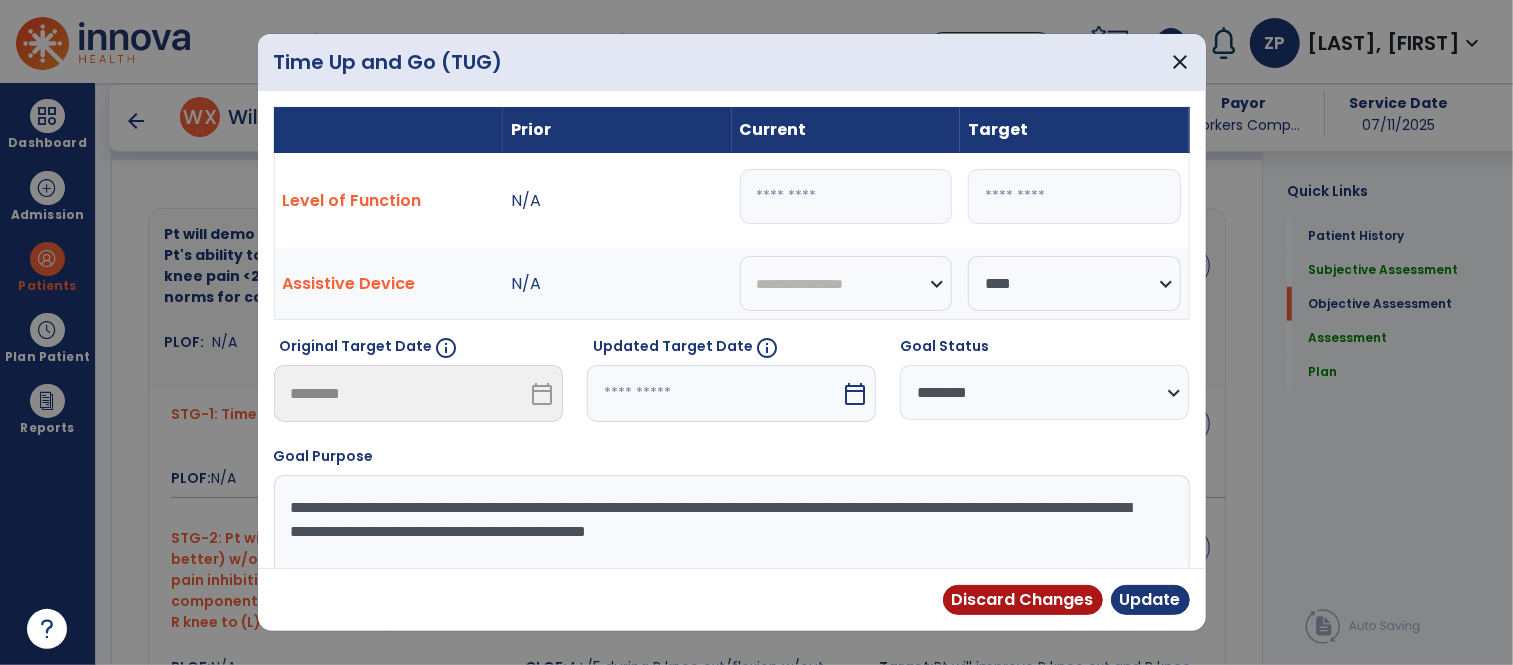 click on "****" at bounding box center (846, 201) 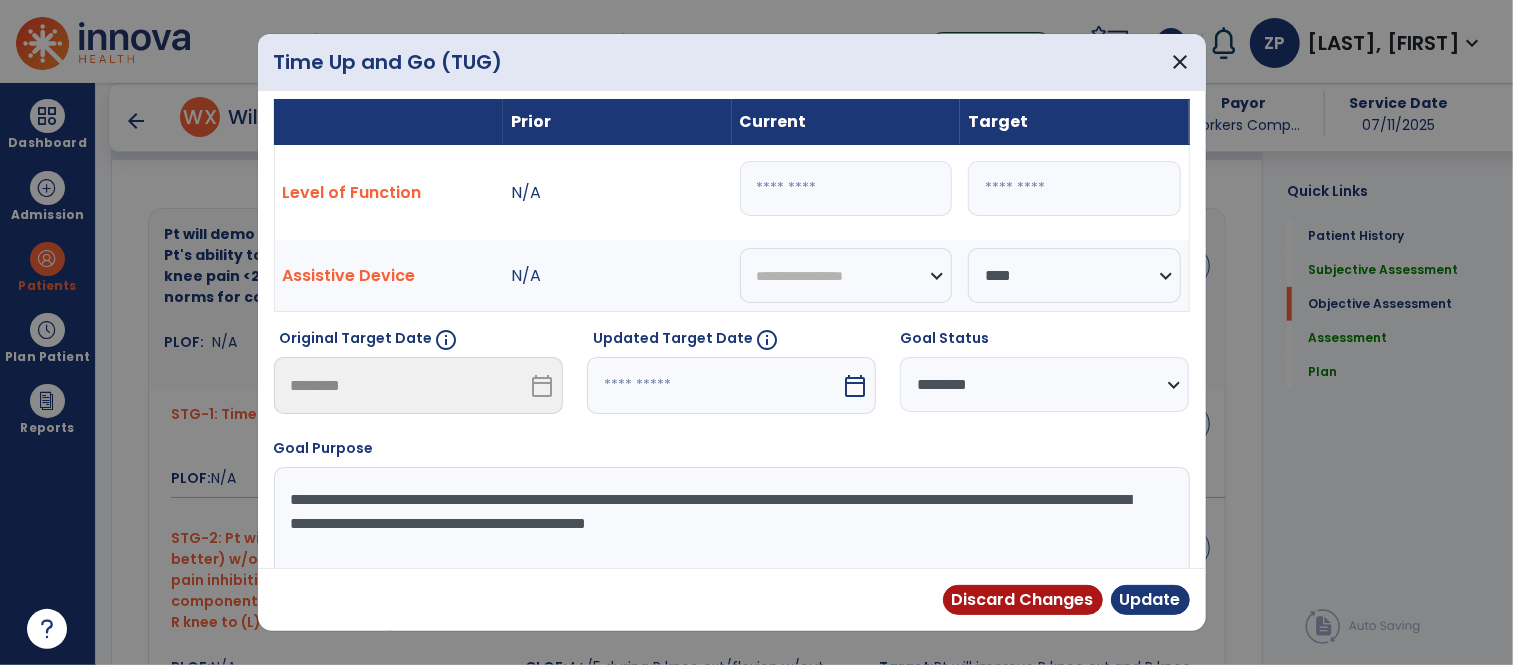select on "*" 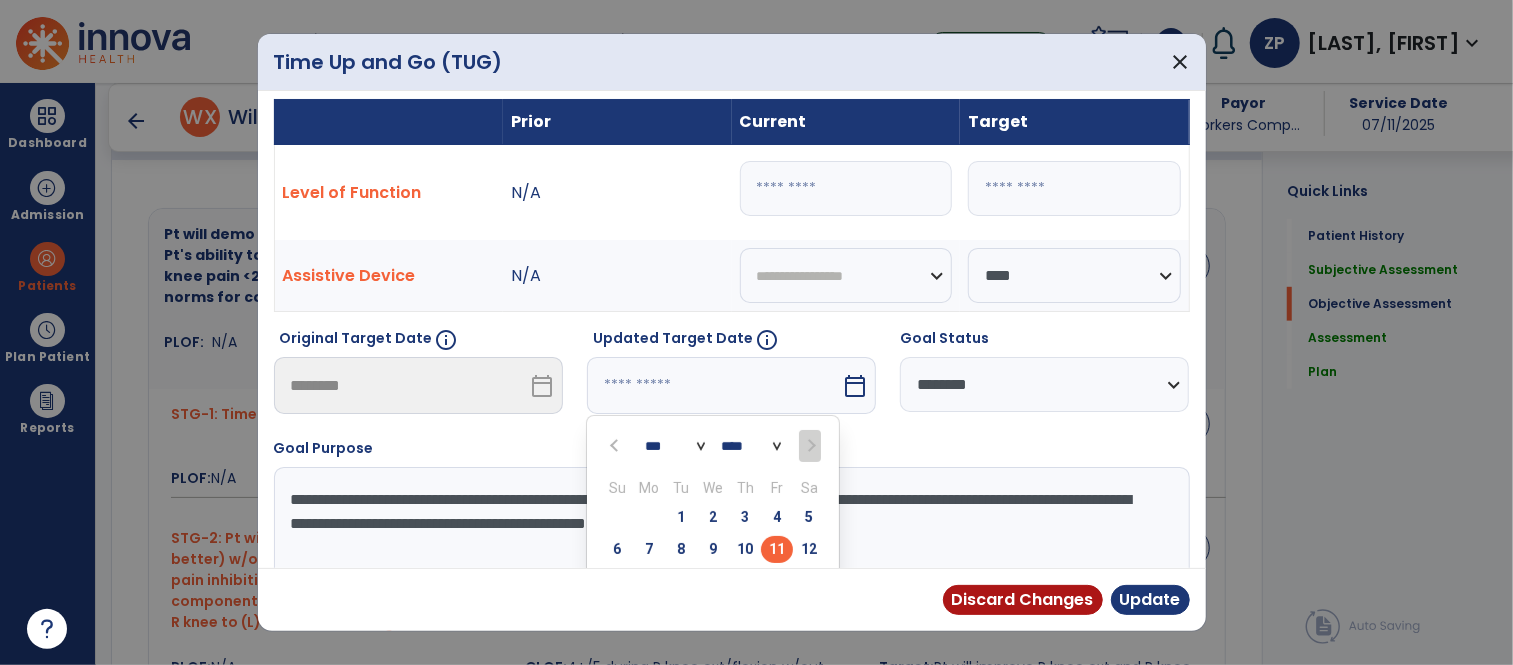 scroll, scrollTop: 152, scrollLeft: 0, axis: vertical 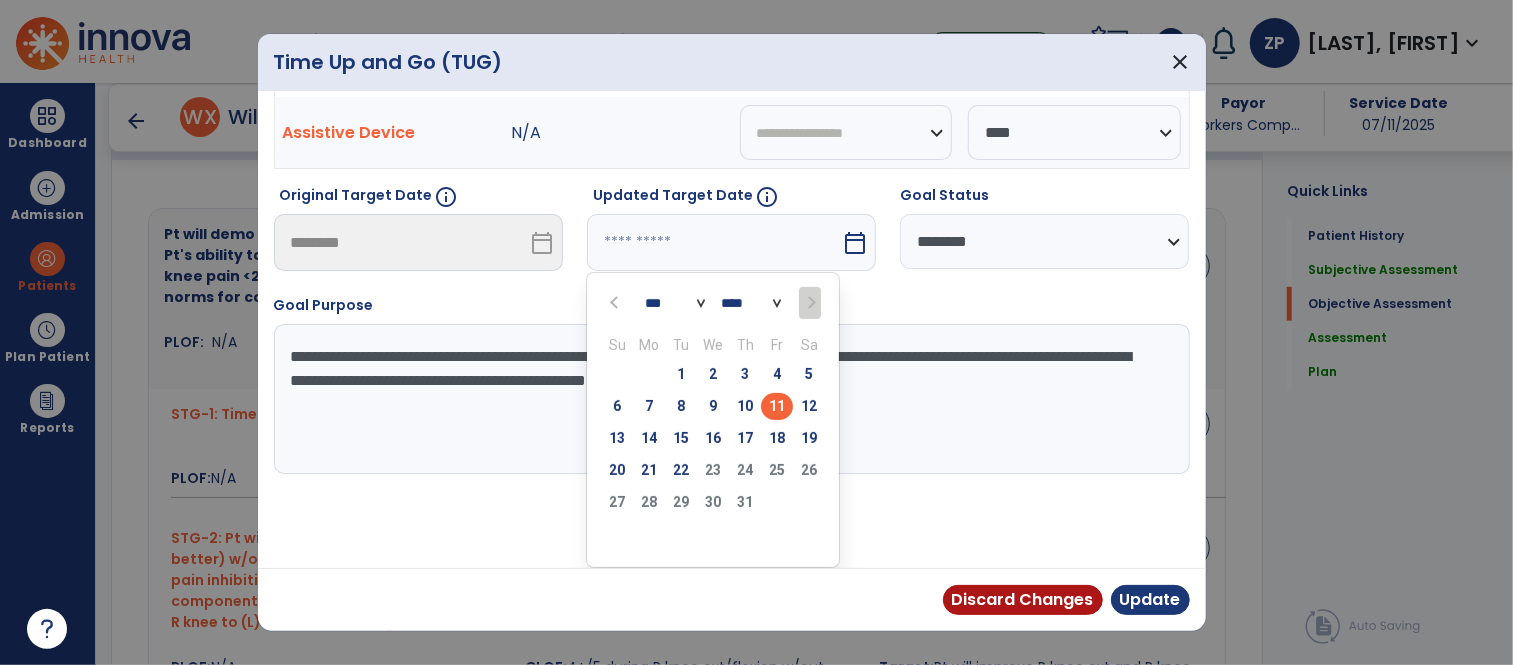 click on "11" at bounding box center (777, 406) 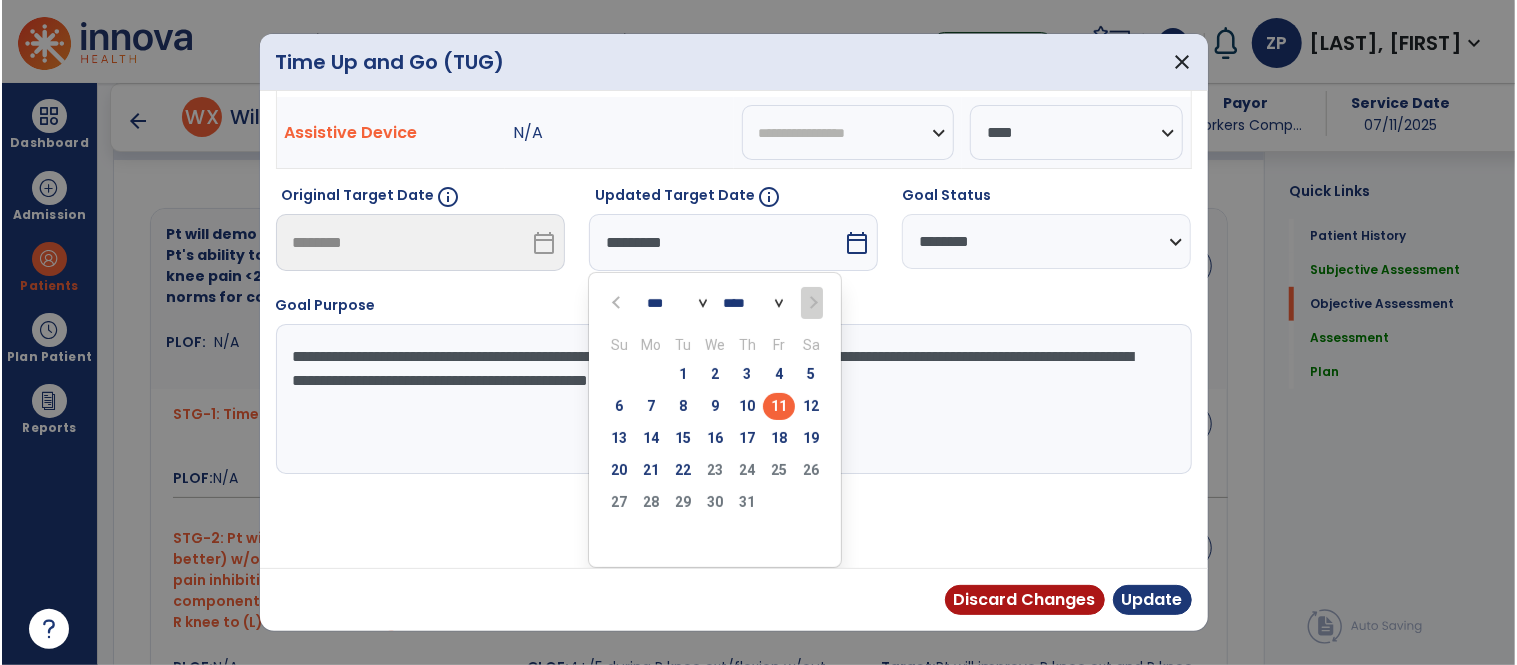 scroll, scrollTop: 73, scrollLeft: 0, axis: vertical 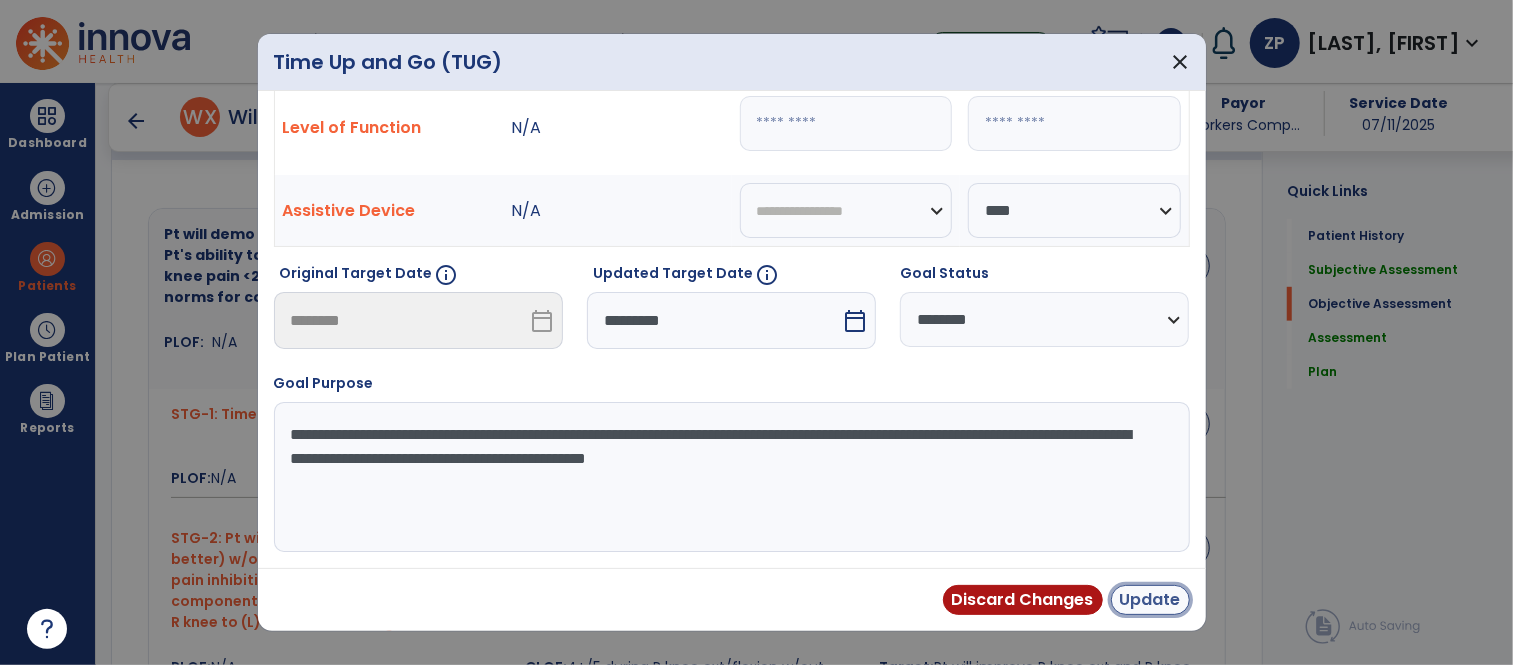 click on "Update" at bounding box center (1150, 600) 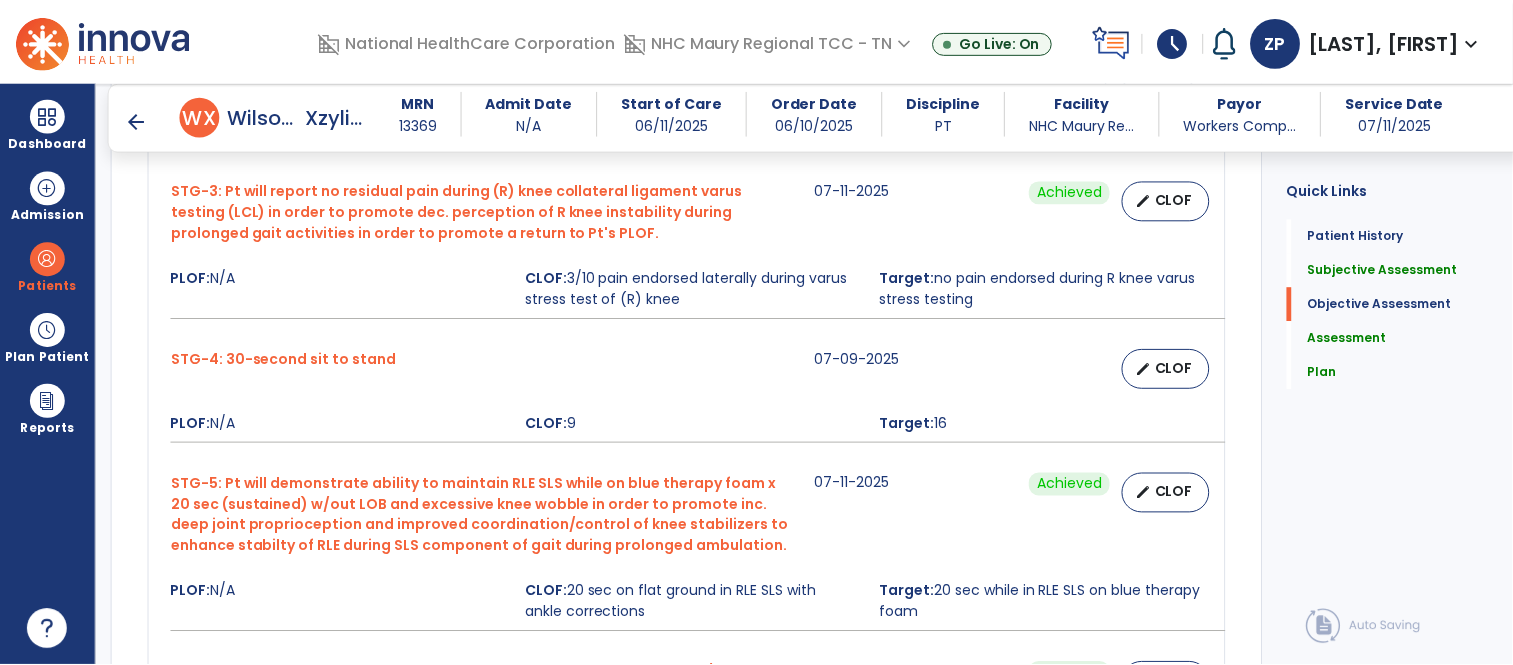 scroll, scrollTop: 1303, scrollLeft: 0, axis: vertical 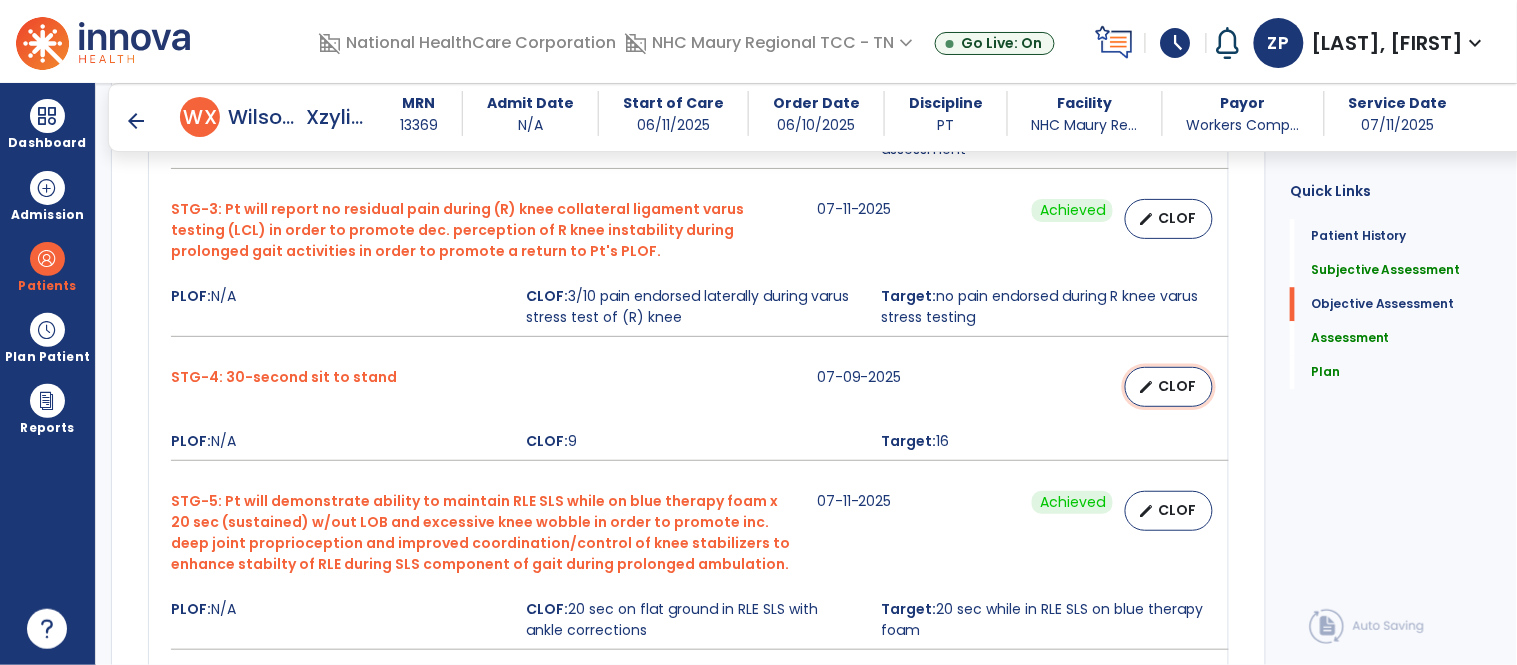click on "CLOF" at bounding box center [1177, 386] 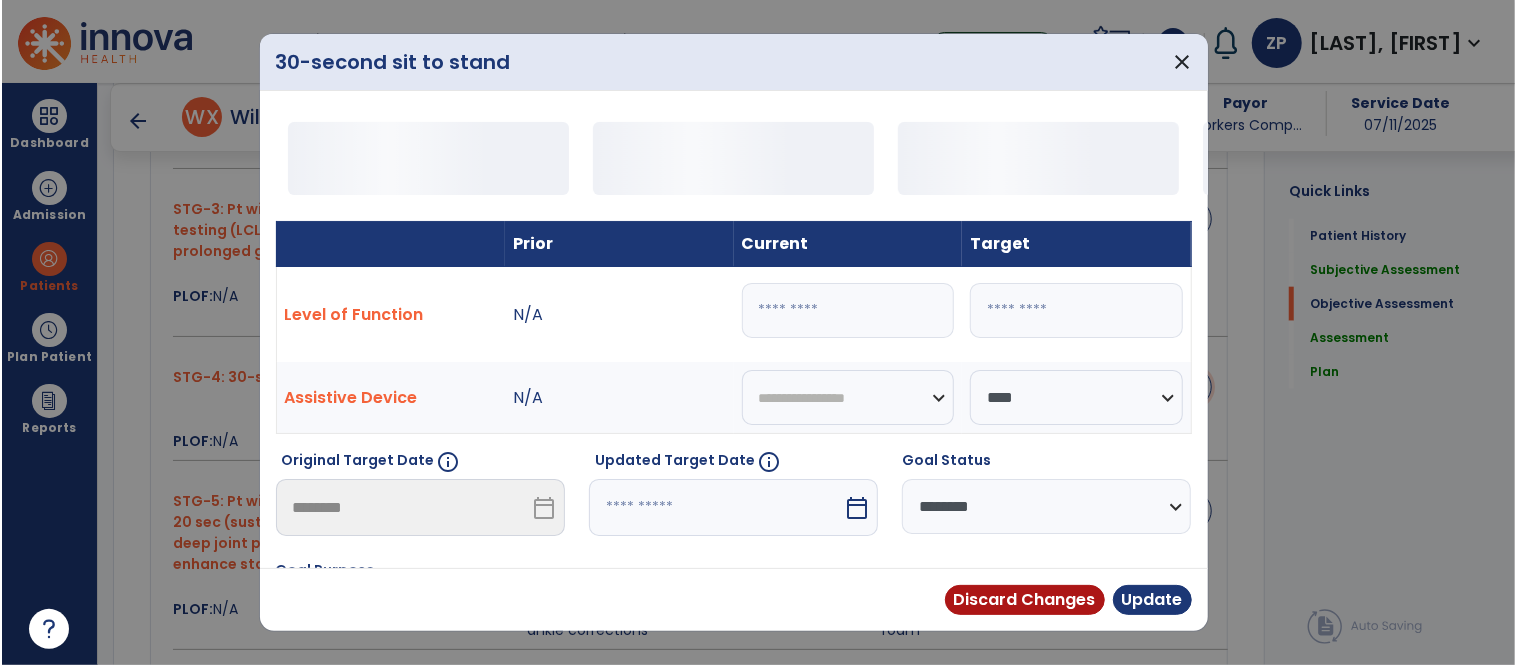 scroll, scrollTop: 1303, scrollLeft: 0, axis: vertical 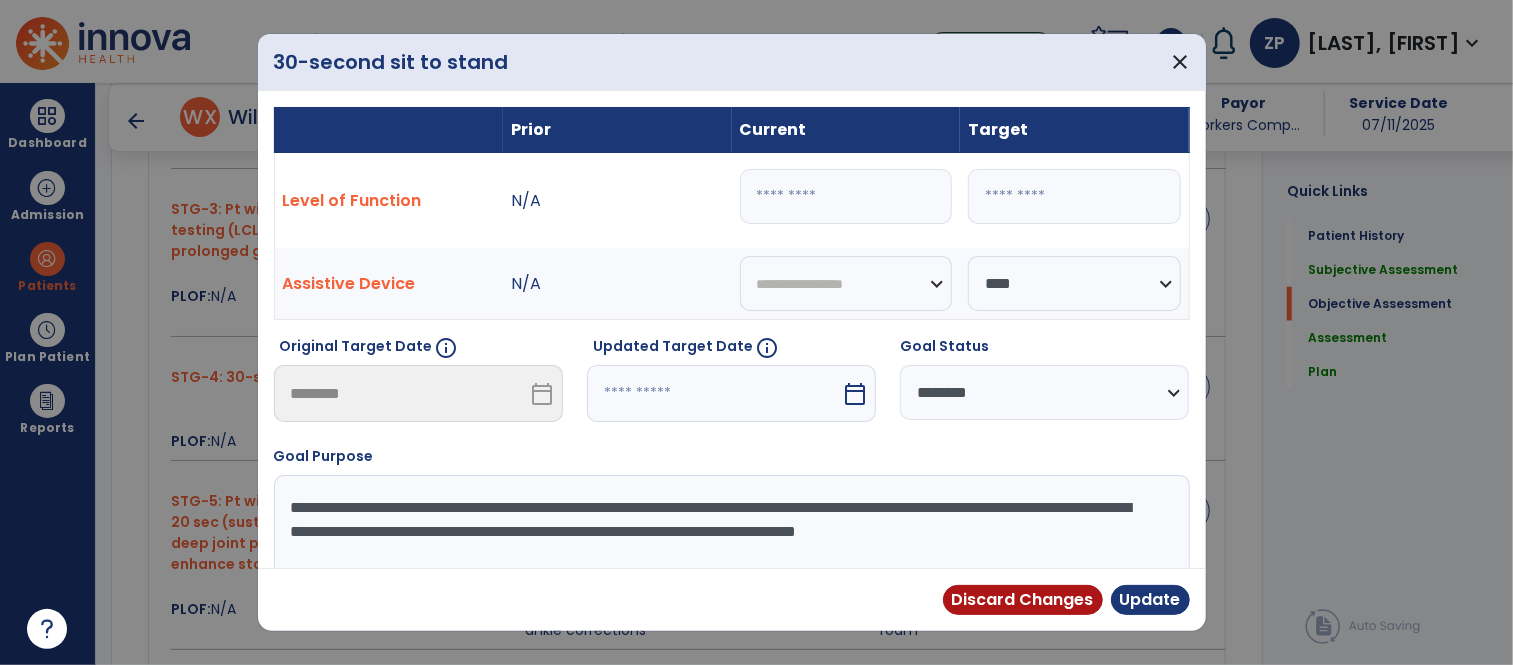 click on "*" at bounding box center [846, 196] 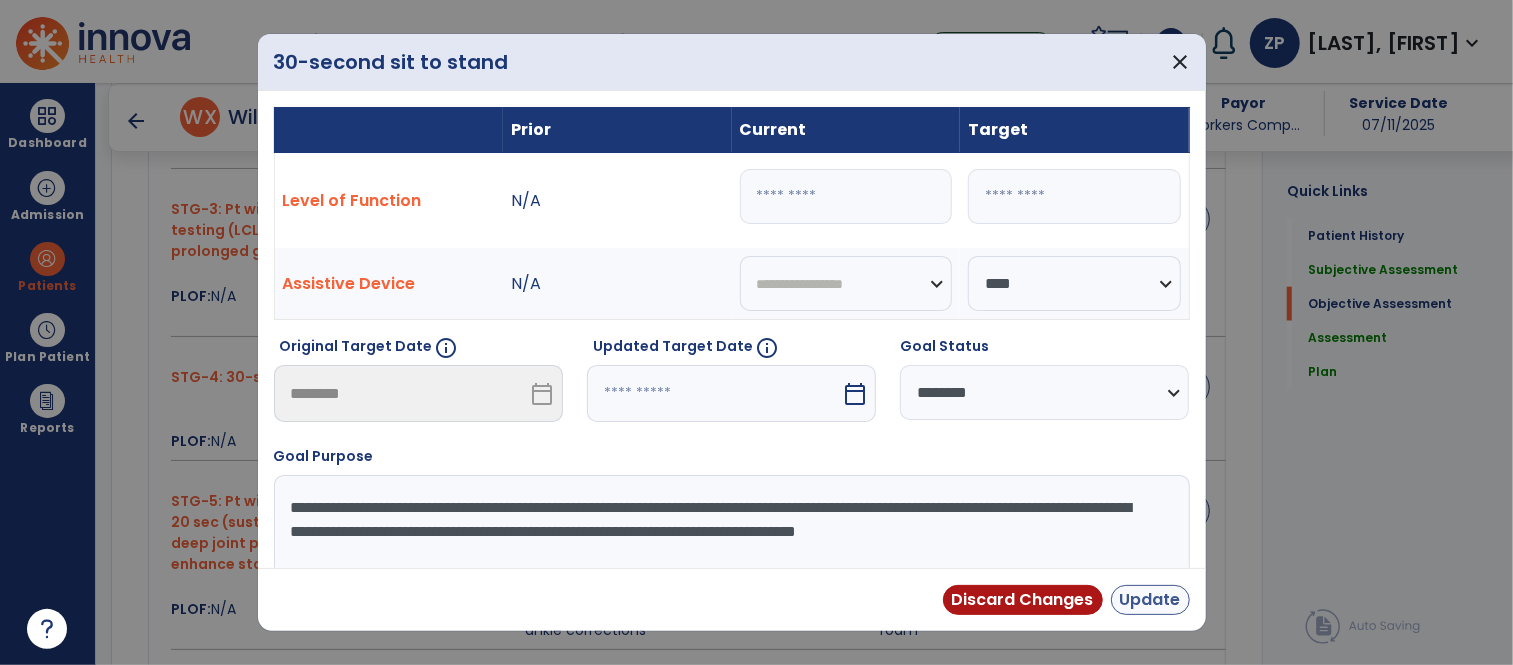 type on "**" 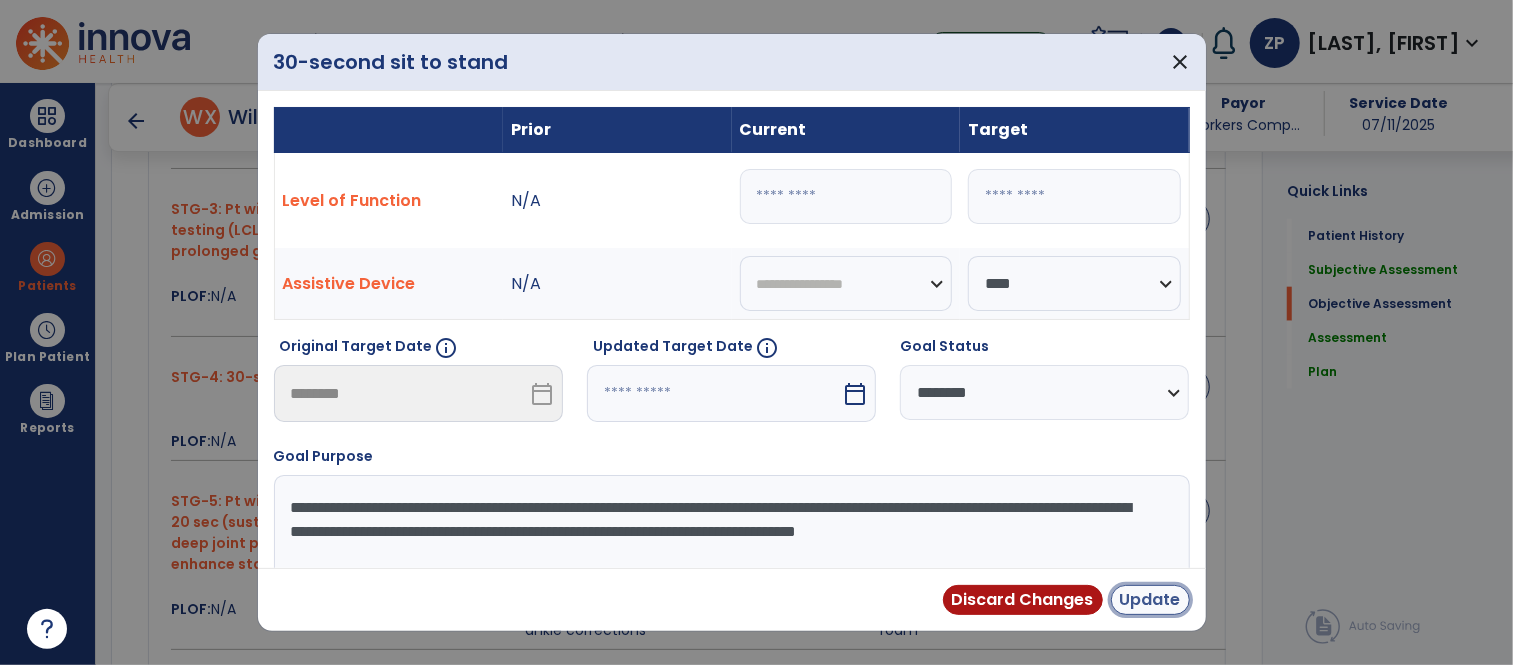 click on "Update" at bounding box center [1150, 600] 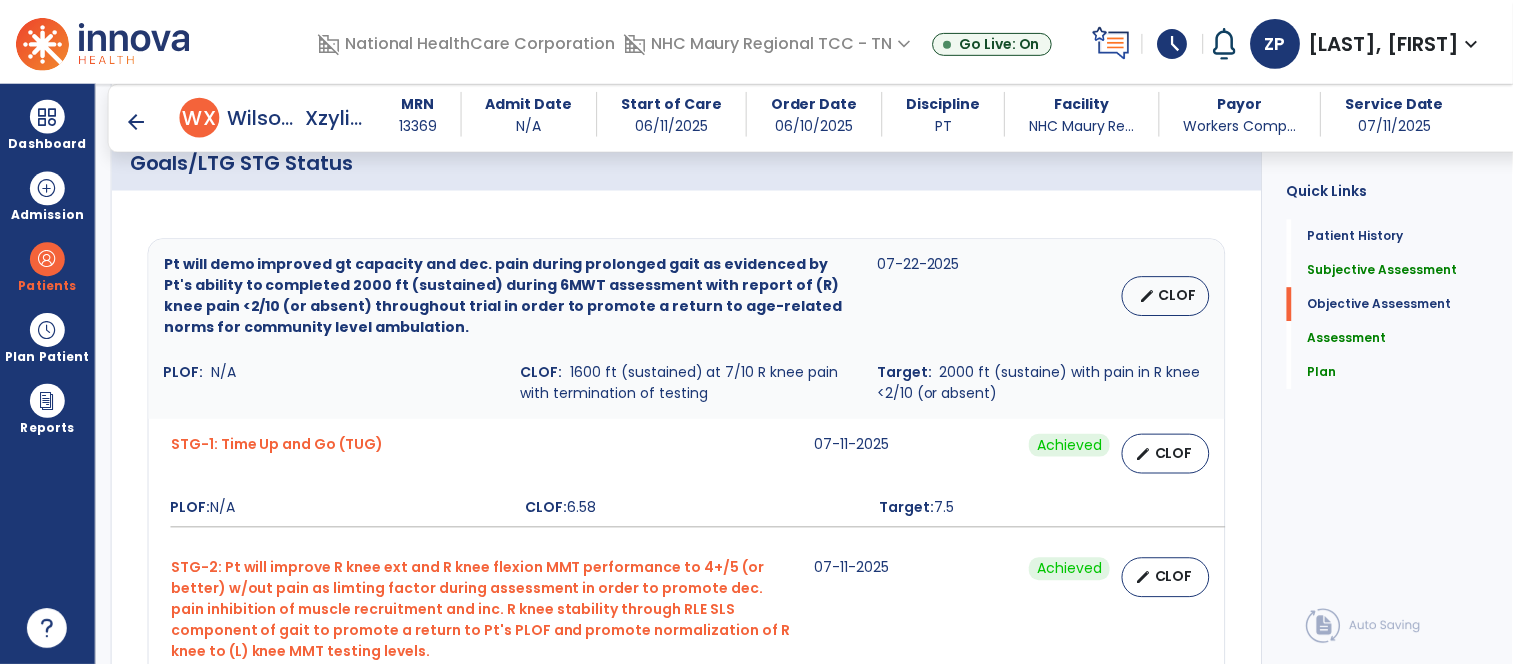 scroll, scrollTop: 716, scrollLeft: 0, axis: vertical 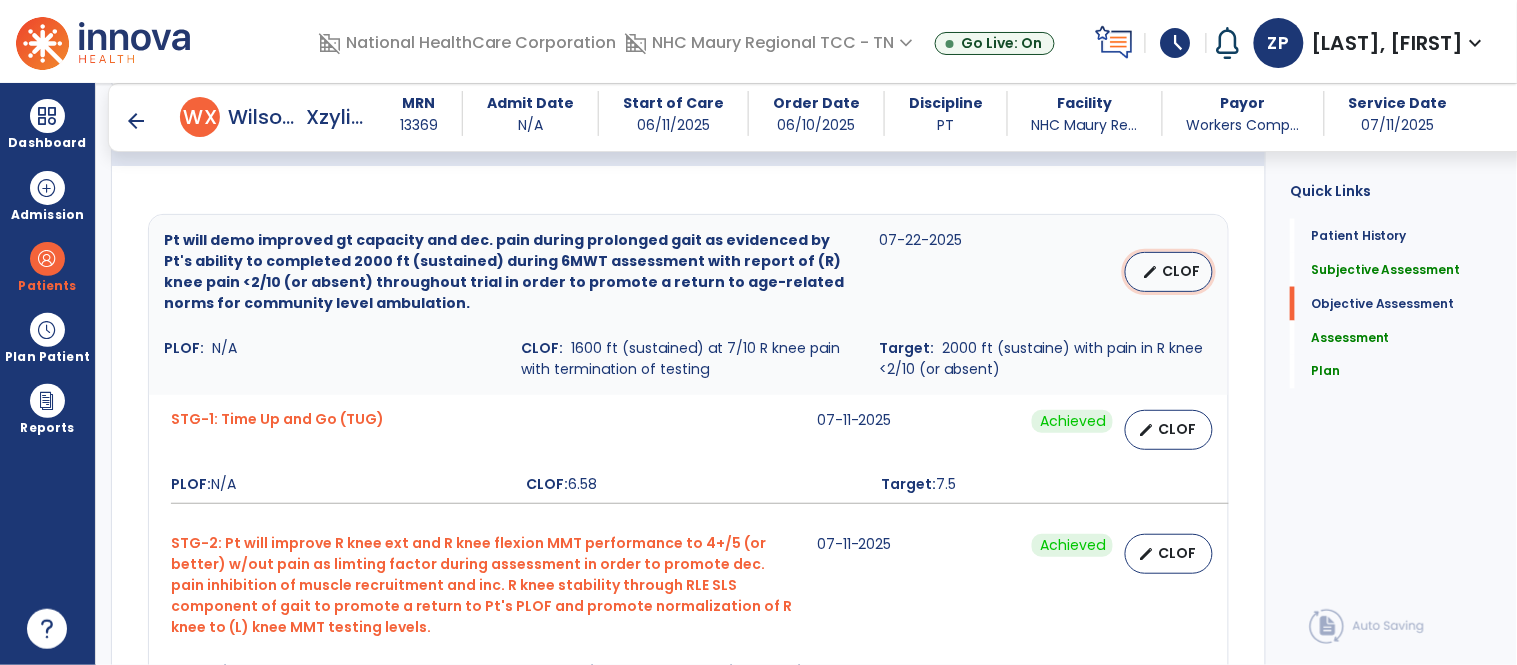 click on "edit   CLOF" at bounding box center [1169, 272] 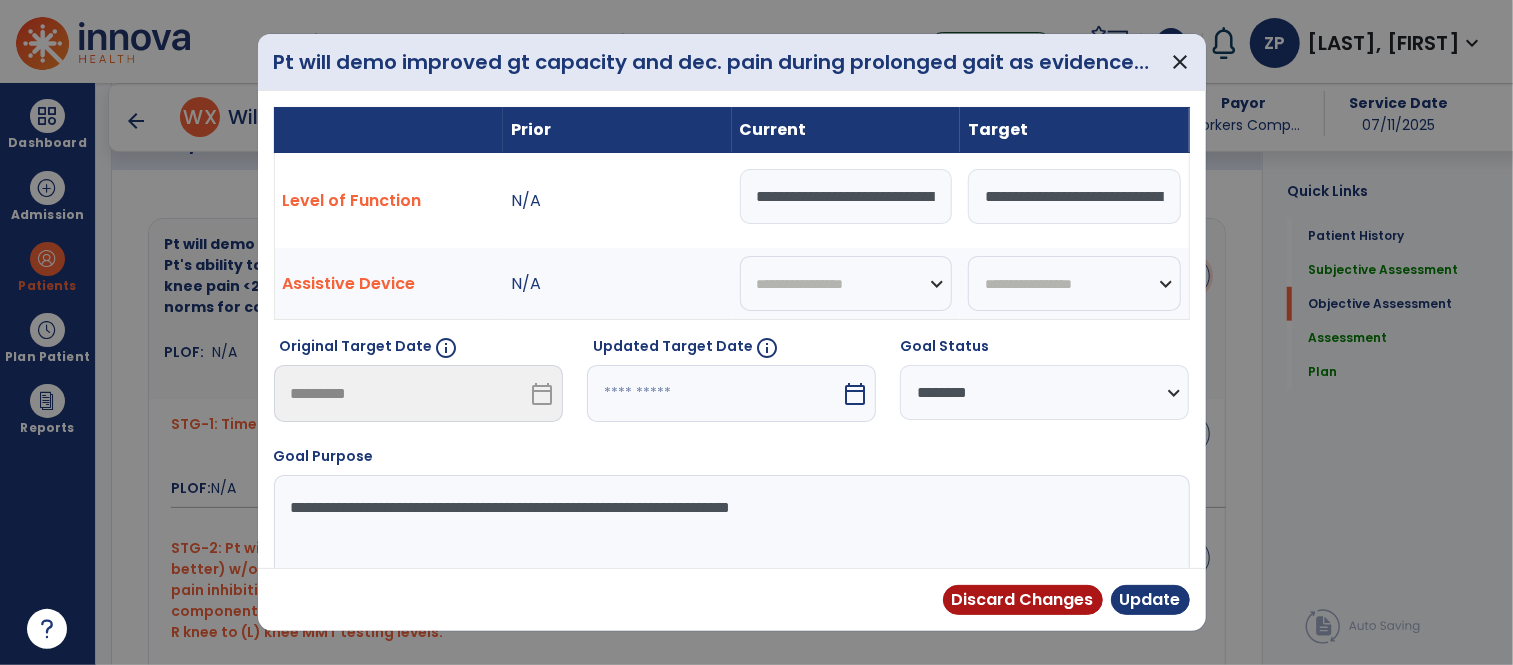scroll, scrollTop: 716, scrollLeft: 0, axis: vertical 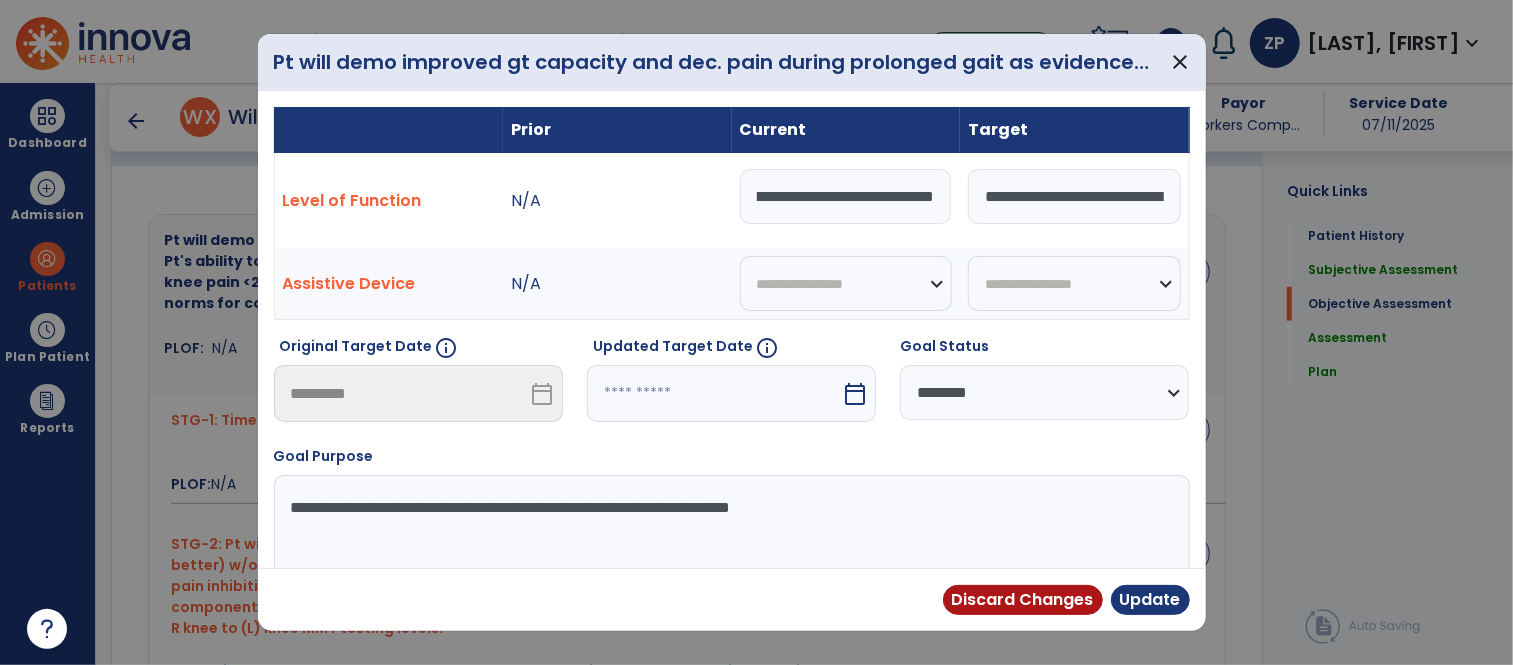 drag, startPoint x: 752, startPoint y: 195, endPoint x: 1113, endPoint y: 187, distance: 361.08862 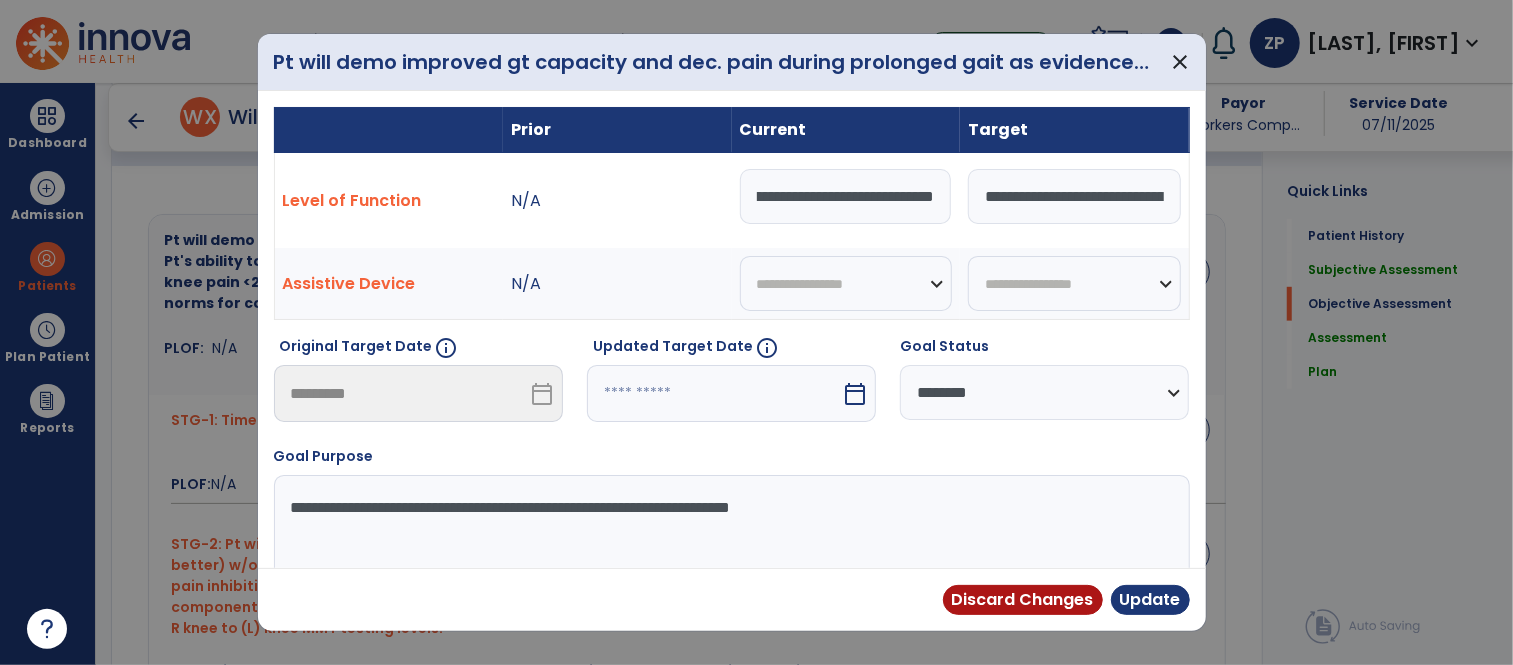 type on "**********" 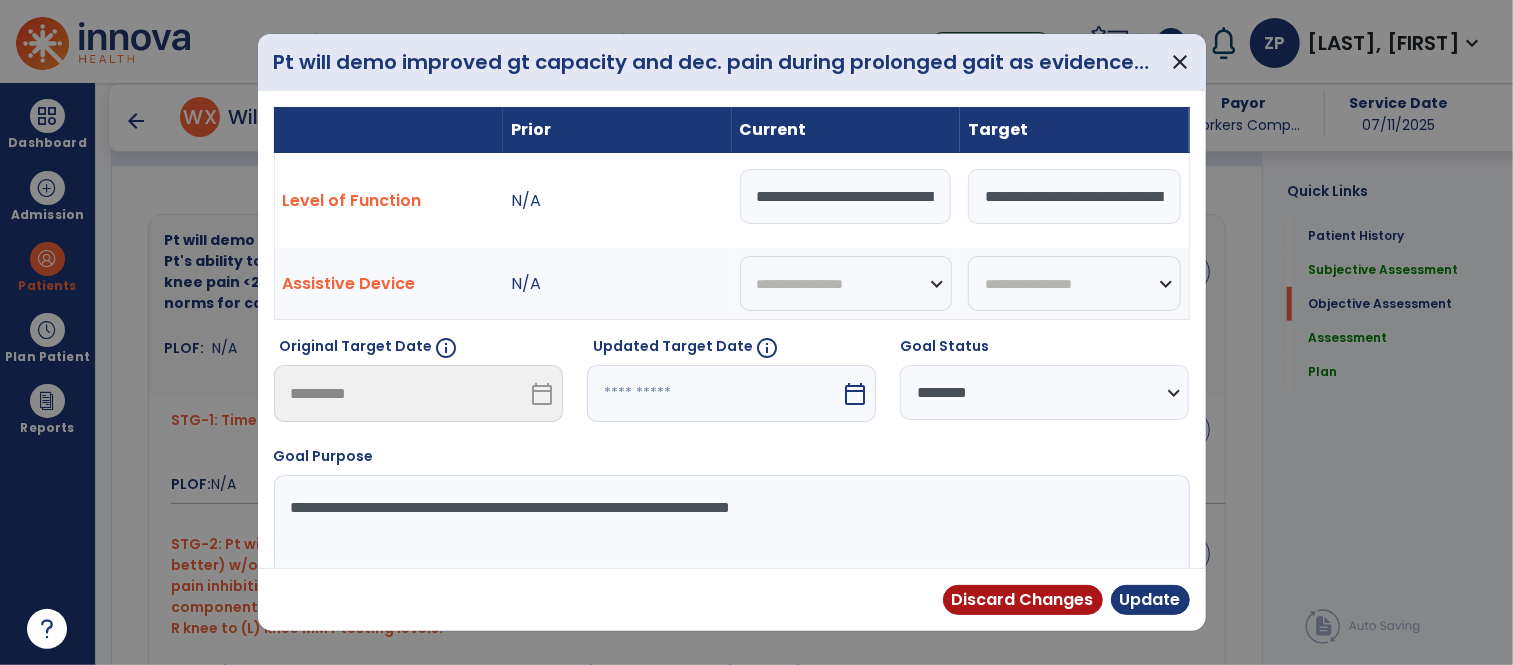click on "calendar_today" at bounding box center [855, 394] 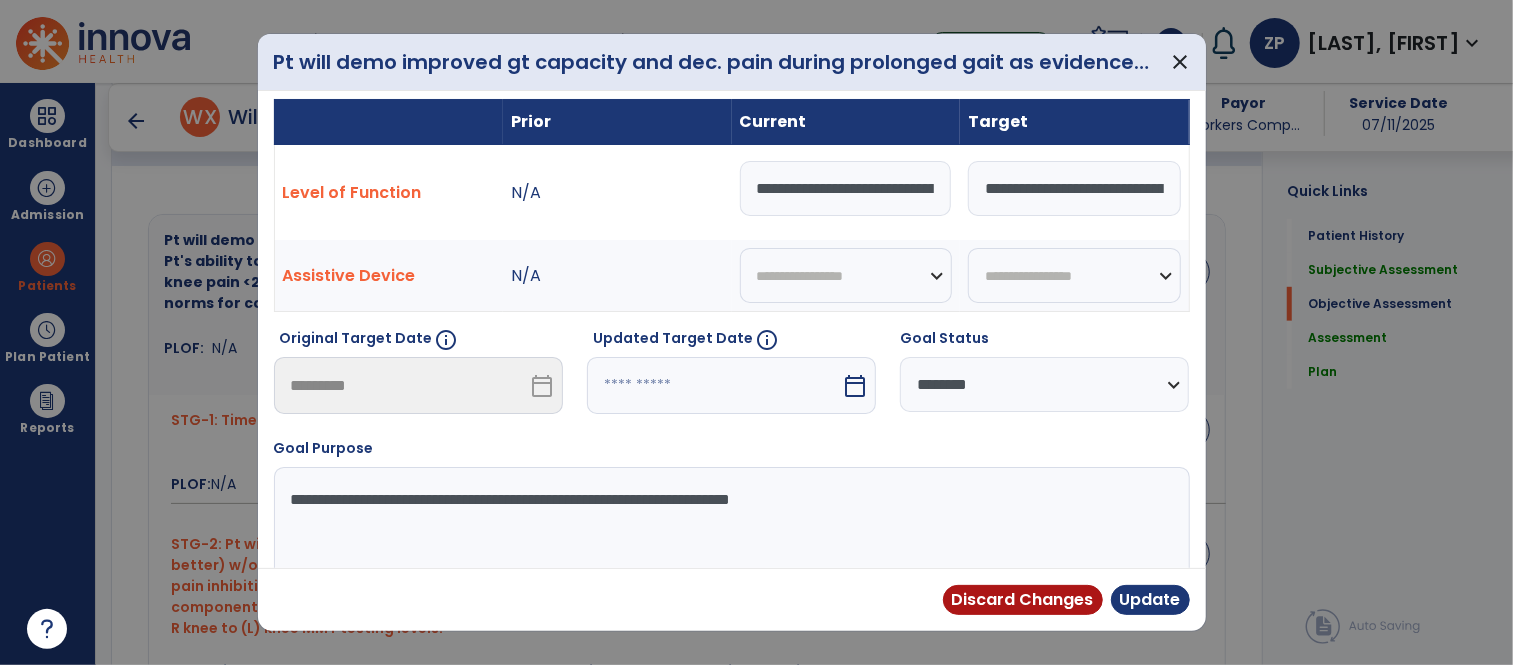 select on "*" 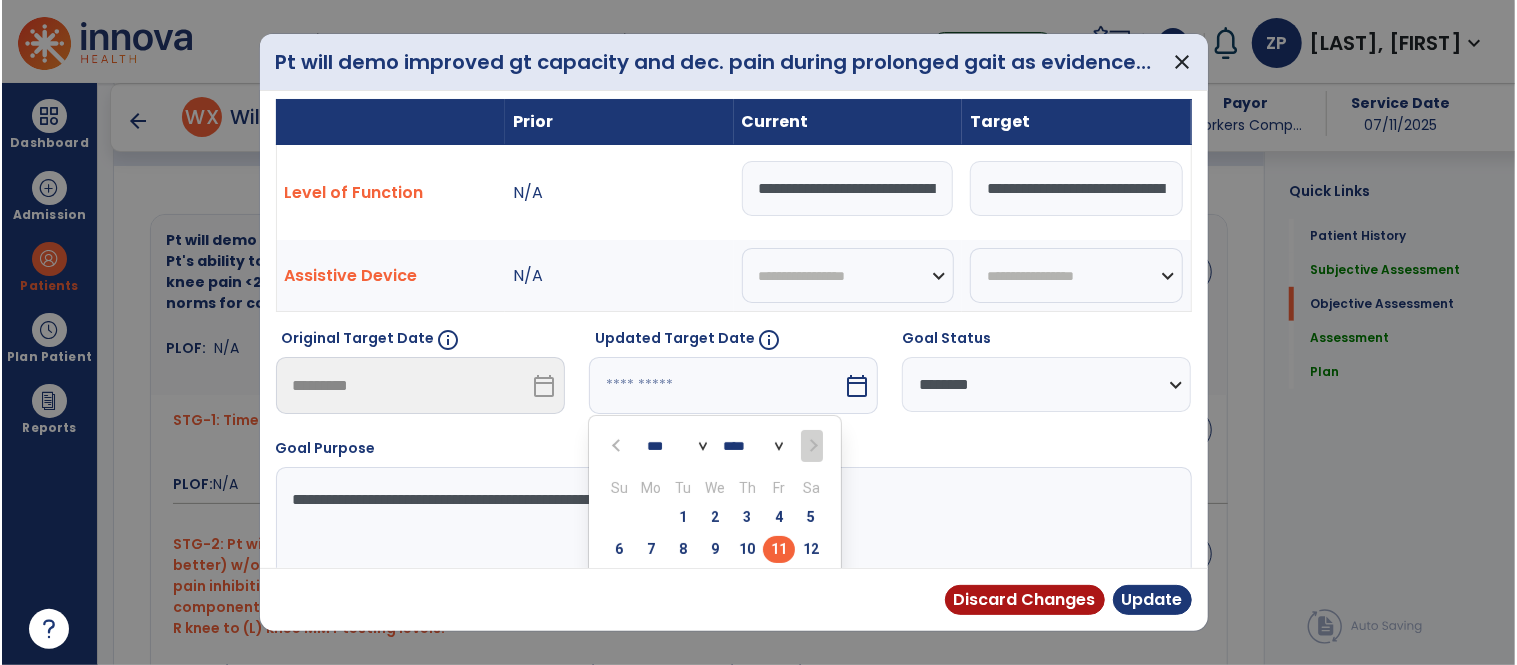 scroll, scrollTop: 152, scrollLeft: 0, axis: vertical 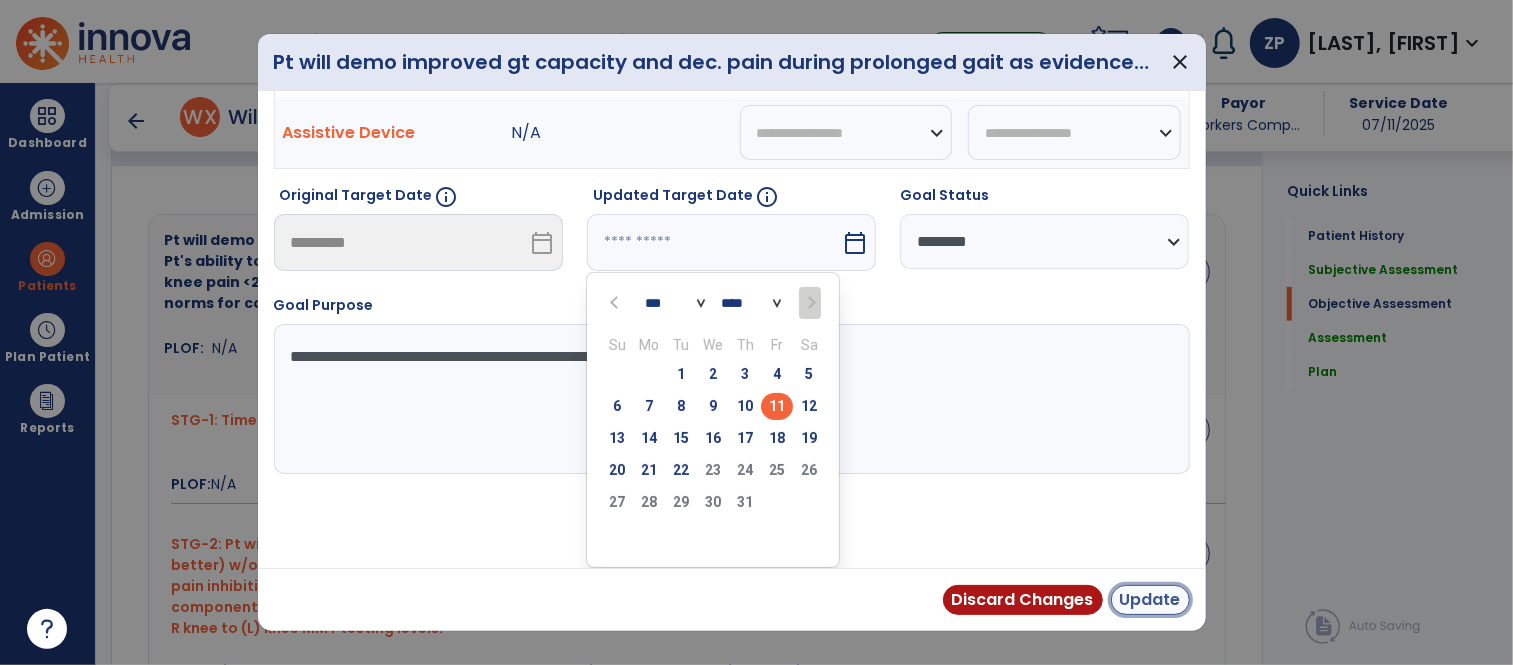 click on "Update" at bounding box center (1150, 600) 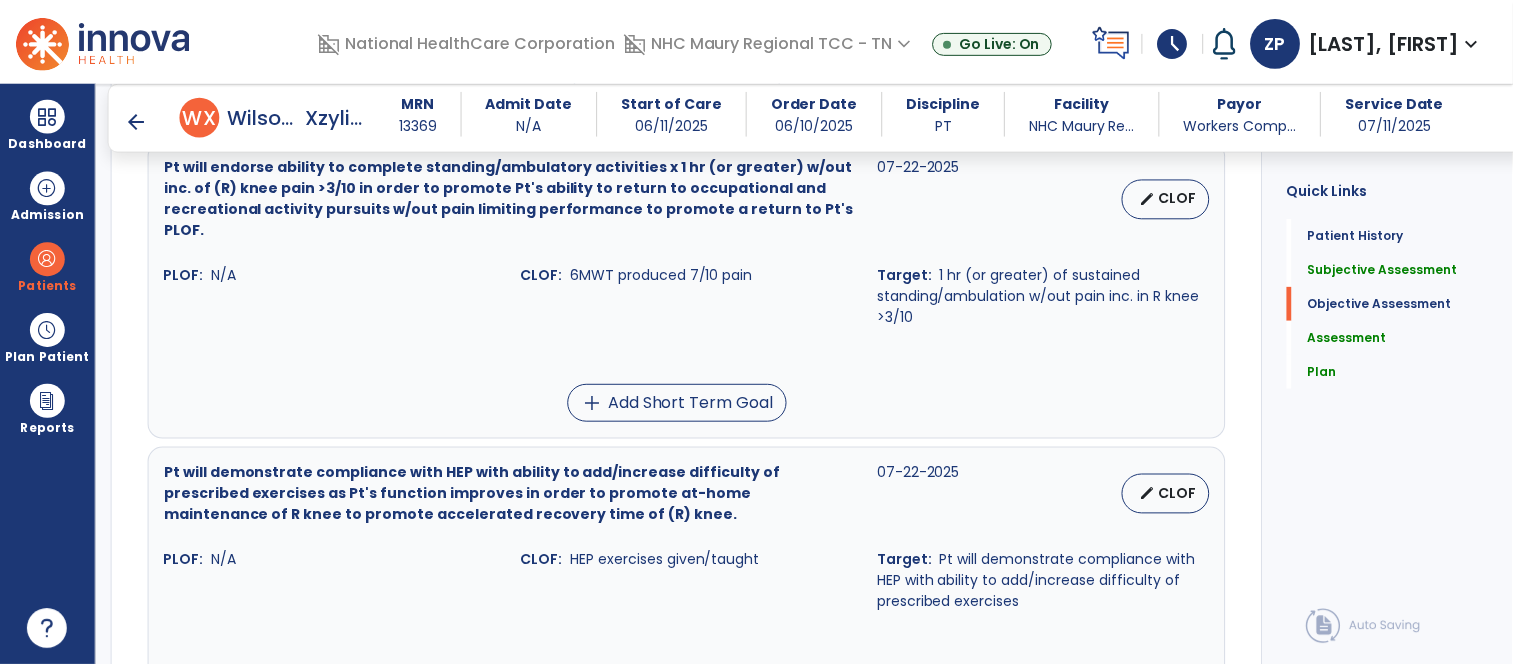 scroll, scrollTop: 2030, scrollLeft: 0, axis: vertical 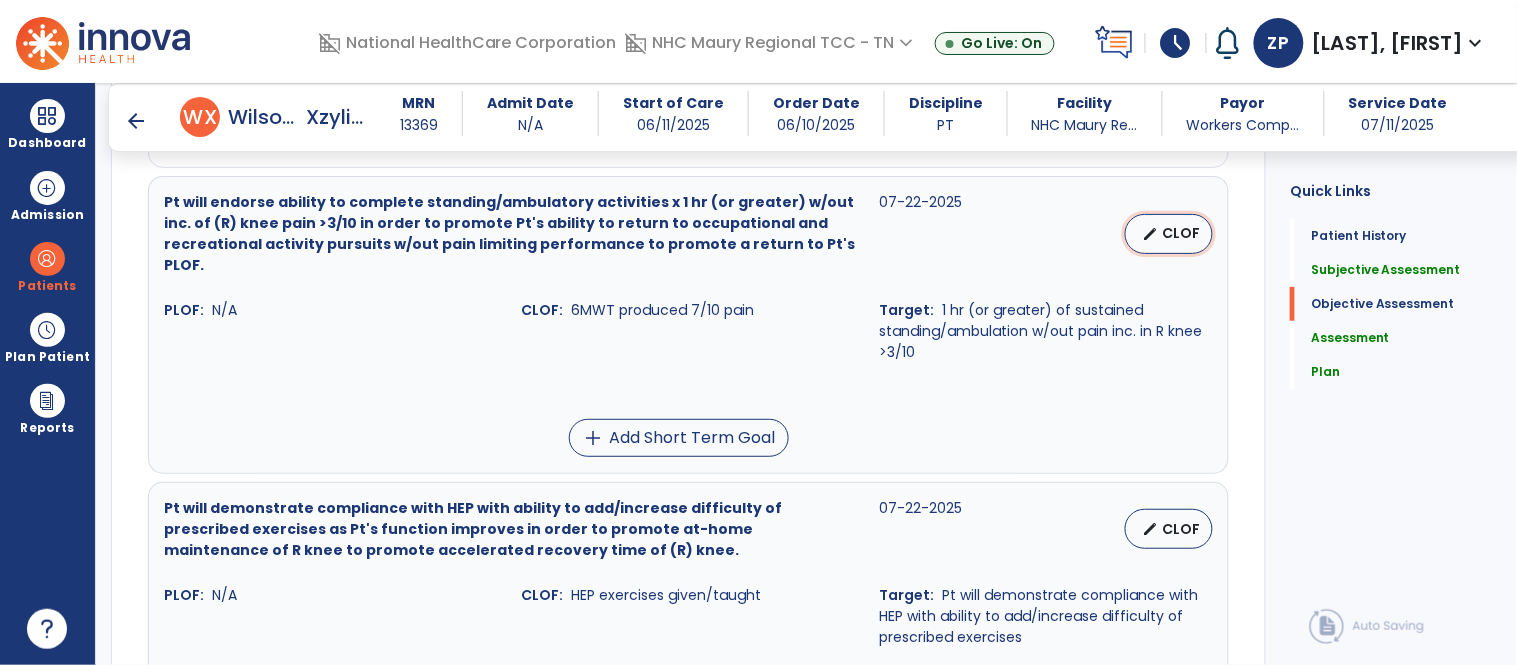 click on "edit" at bounding box center [1150, 234] 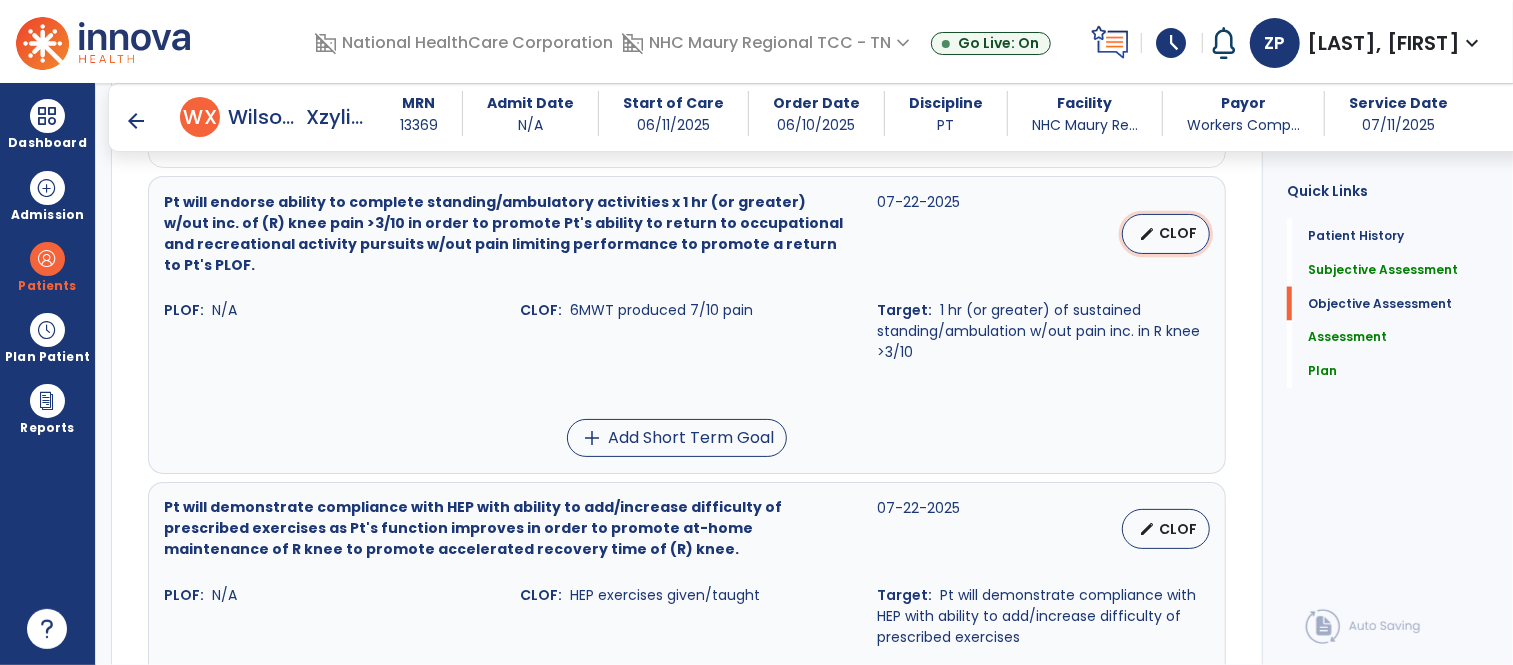 select on "********" 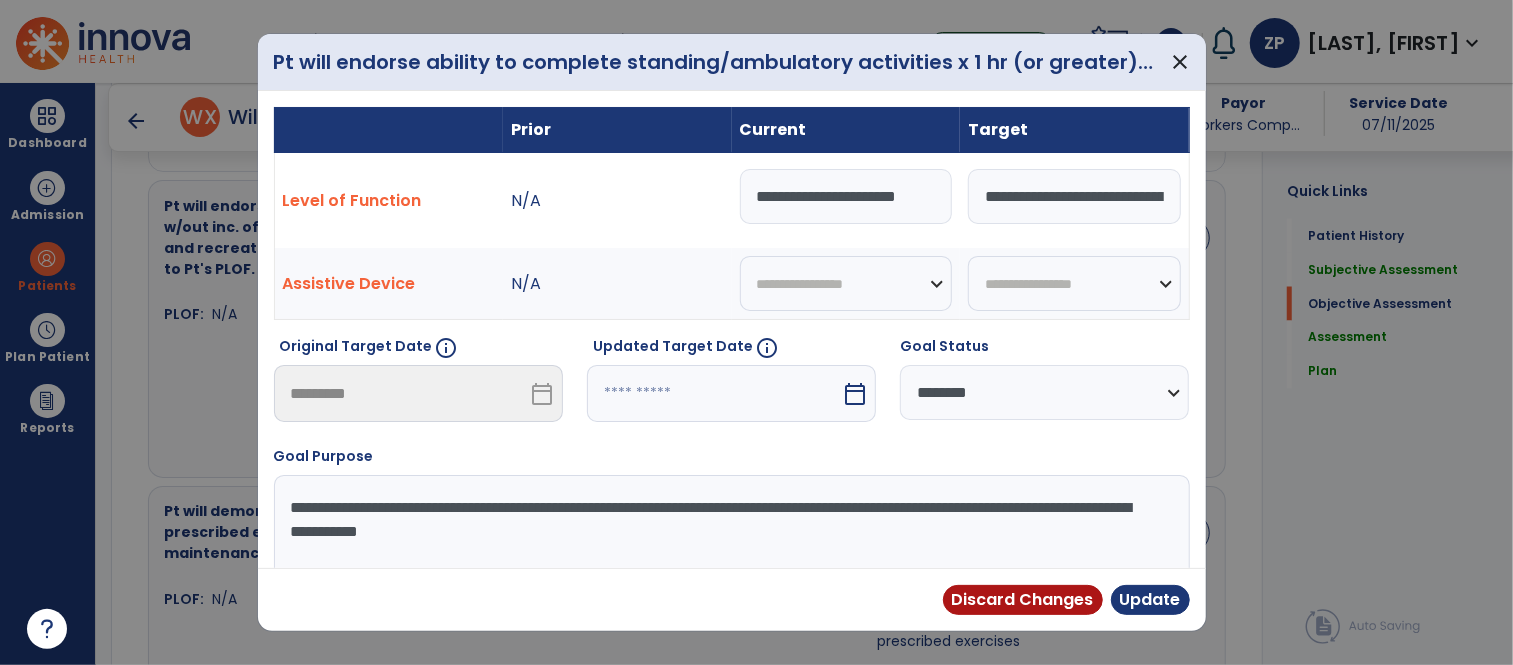 click on "**********" at bounding box center (1074, 201) 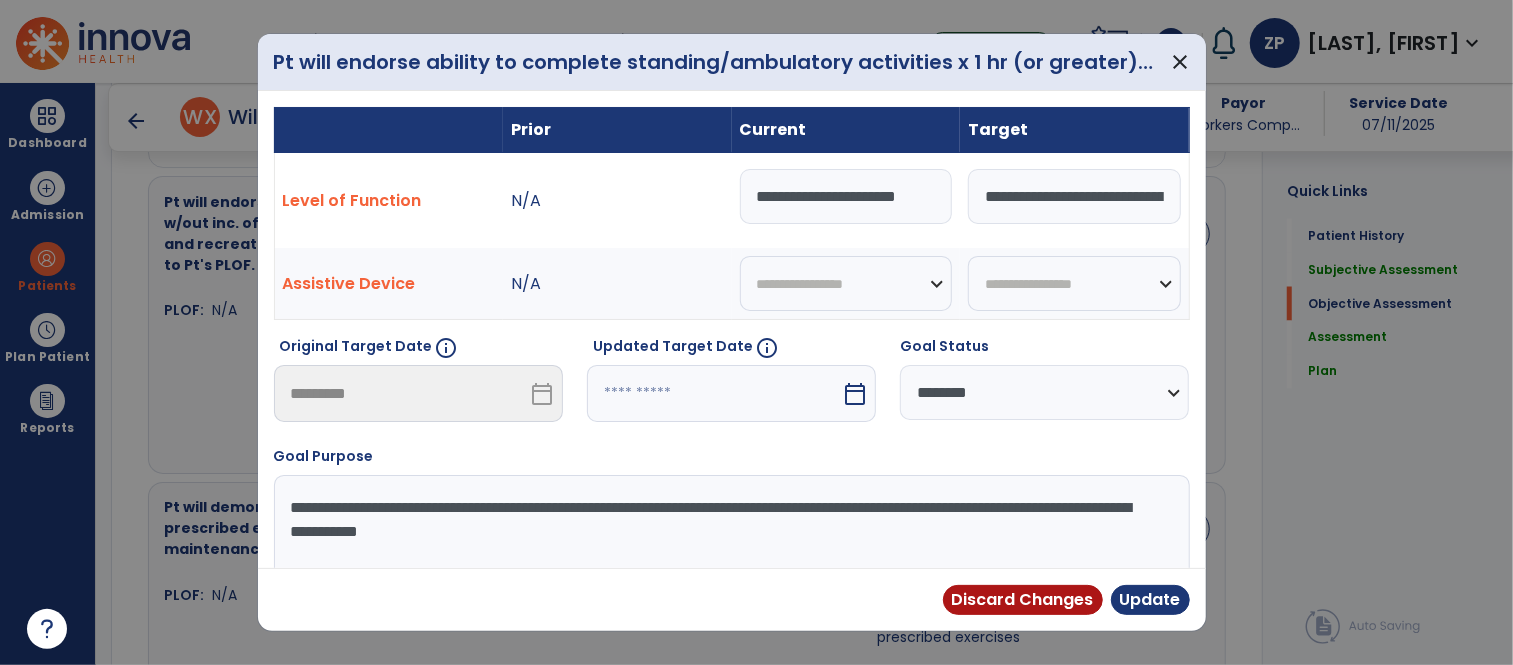 click on "**********" at bounding box center (846, 196) 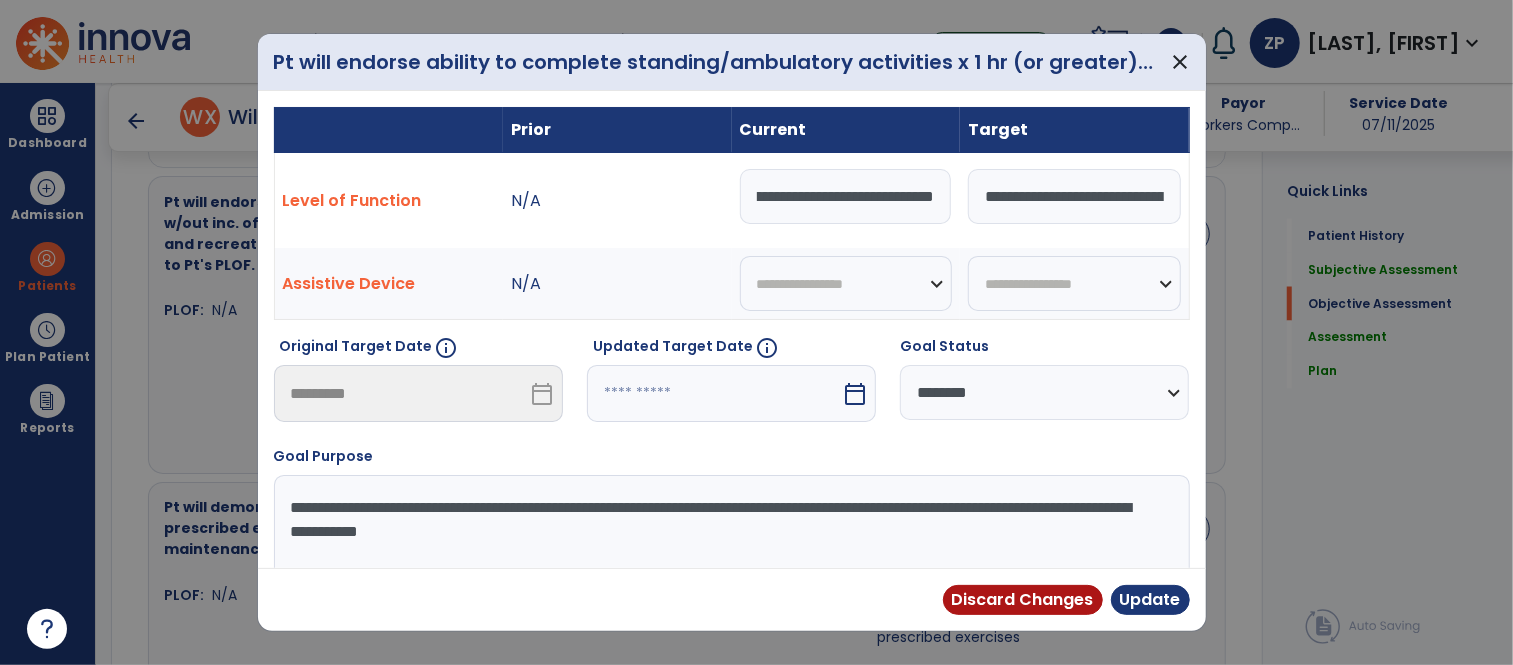scroll, scrollTop: 0, scrollLeft: 270, axis: horizontal 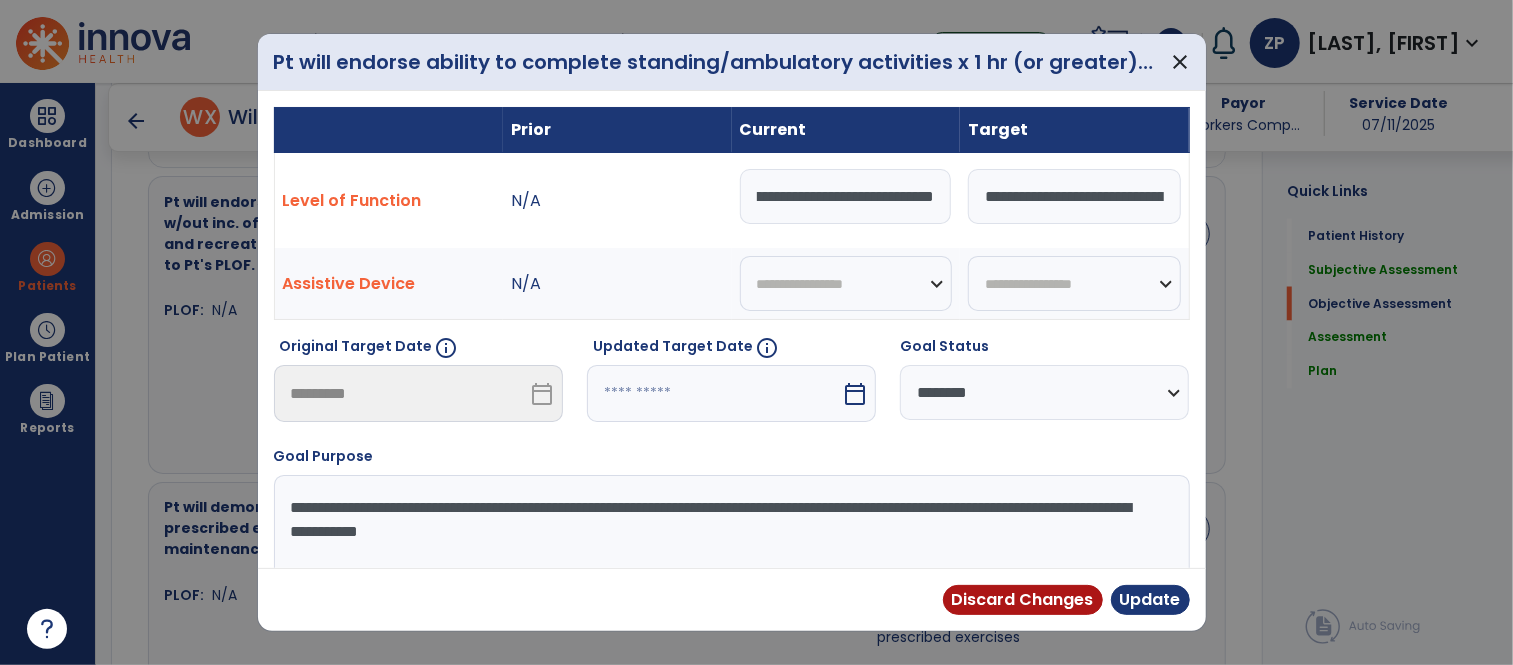 type on "**********" 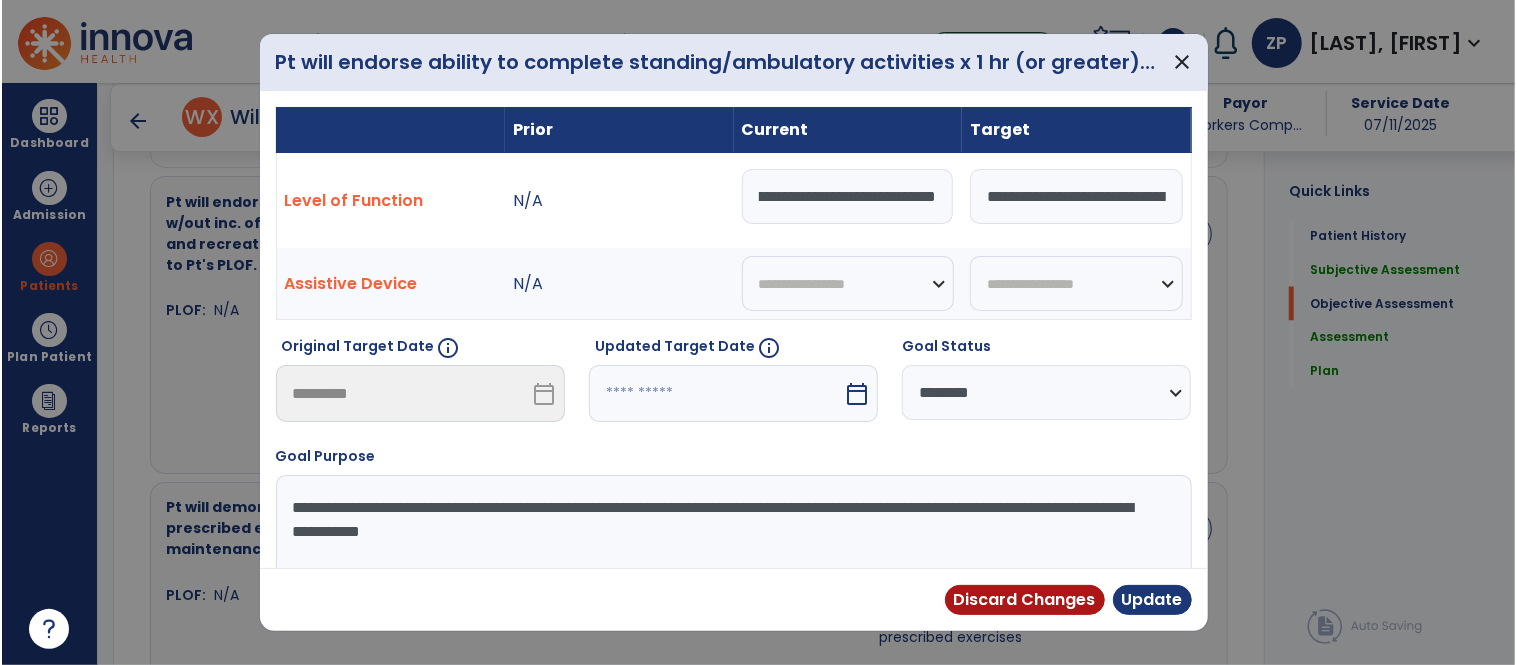 scroll, scrollTop: 0, scrollLeft: 798, axis: horizontal 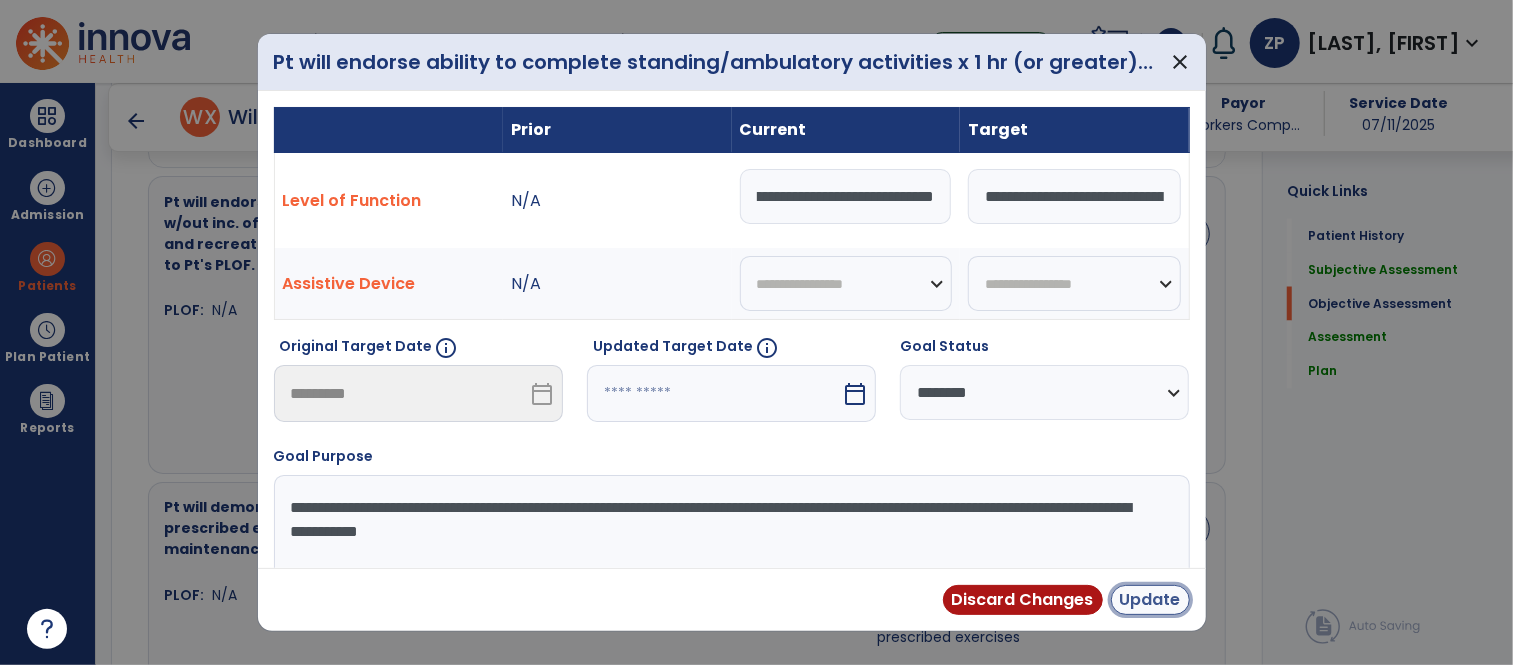 click on "Update" at bounding box center [1150, 600] 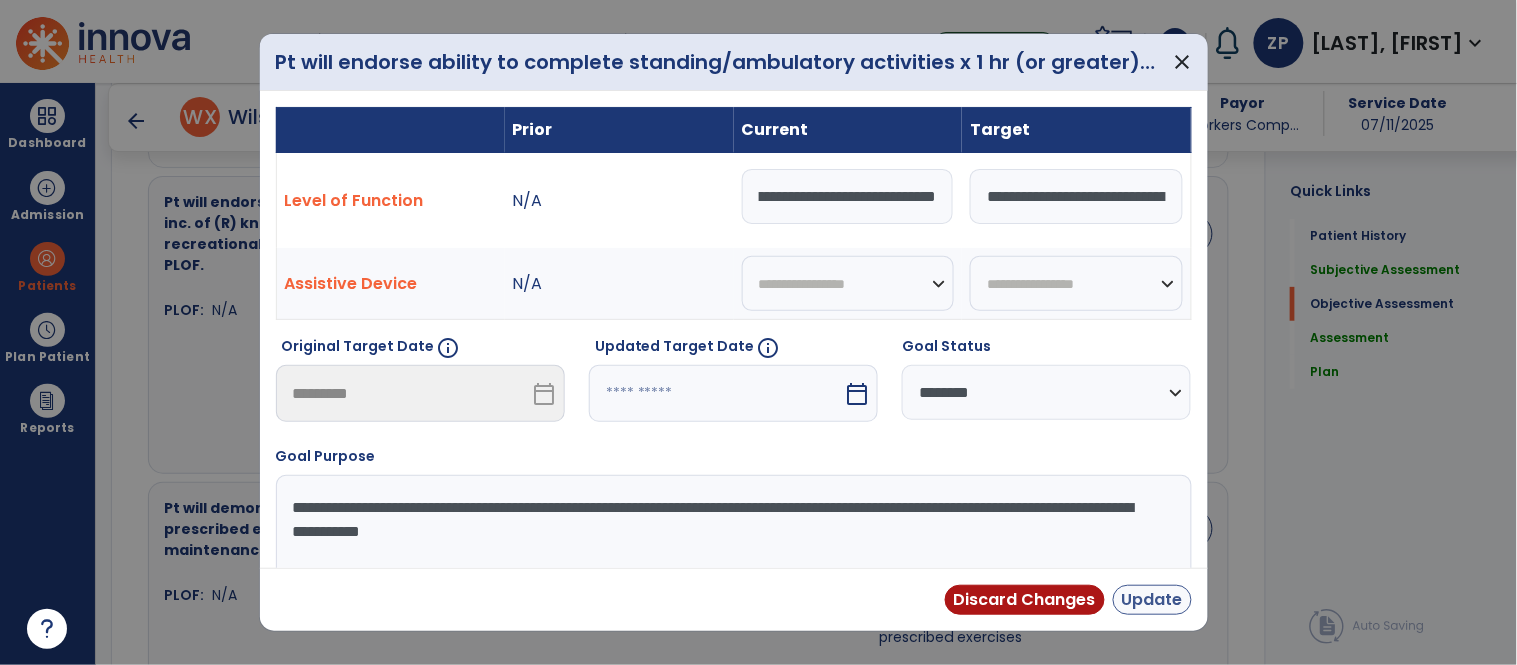 scroll, scrollTop: 0, scrollLeft: 0, axis: both 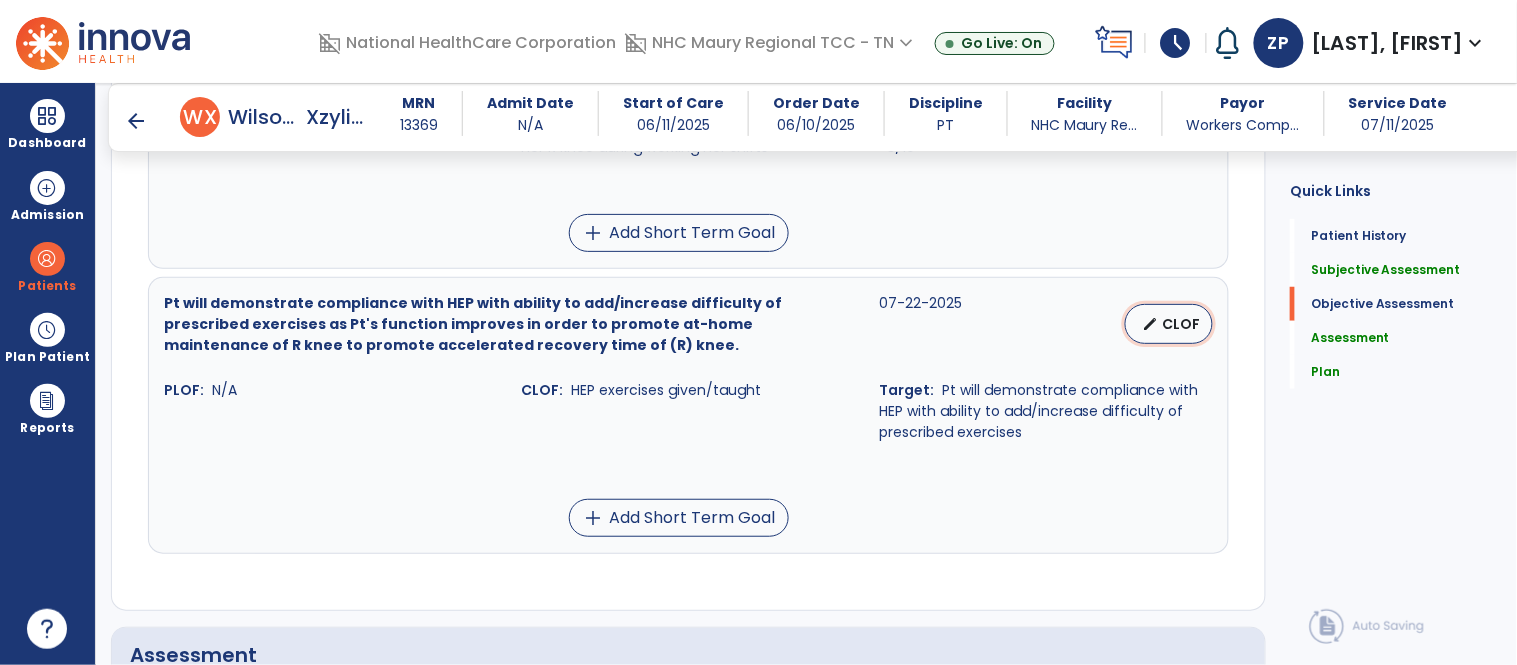 click on "CLOF" at bounding box center [1181, 324] 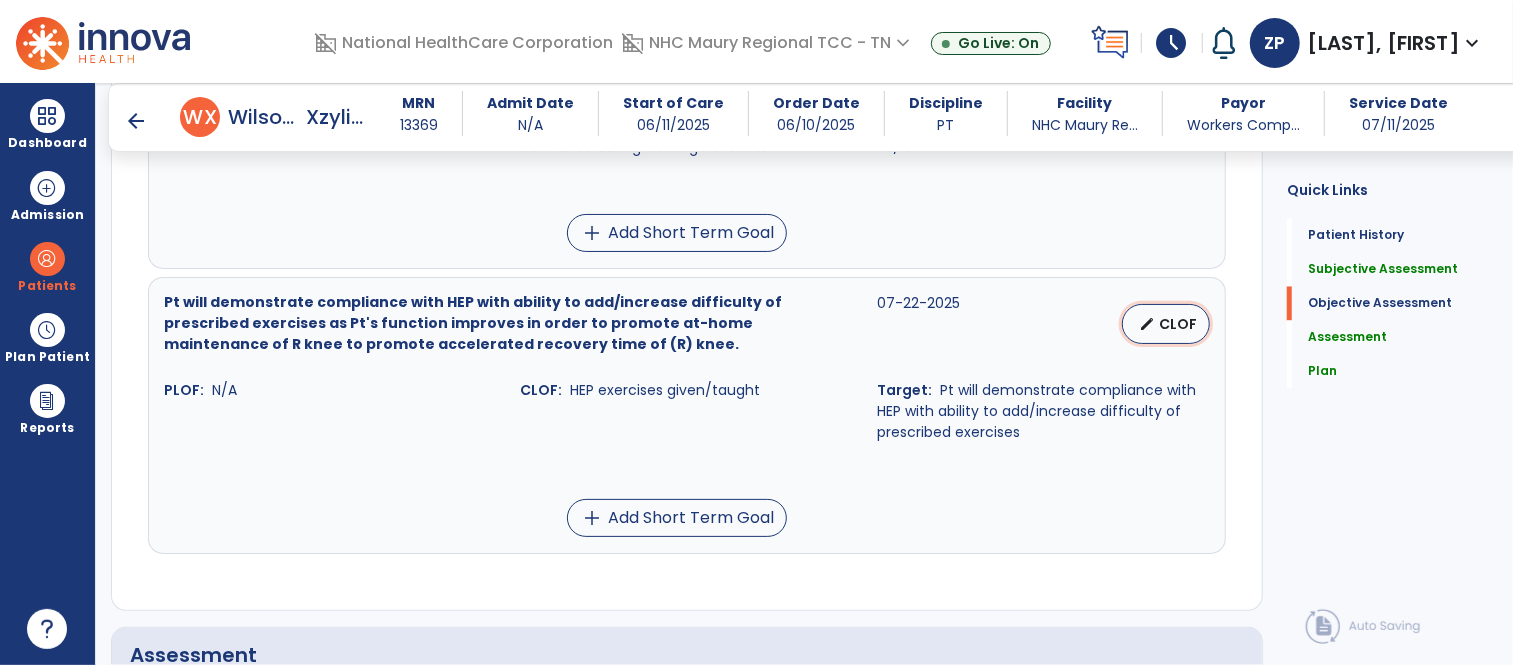 scroll, scrollTop: 2235, scrollLeft: 0, axis: vertical 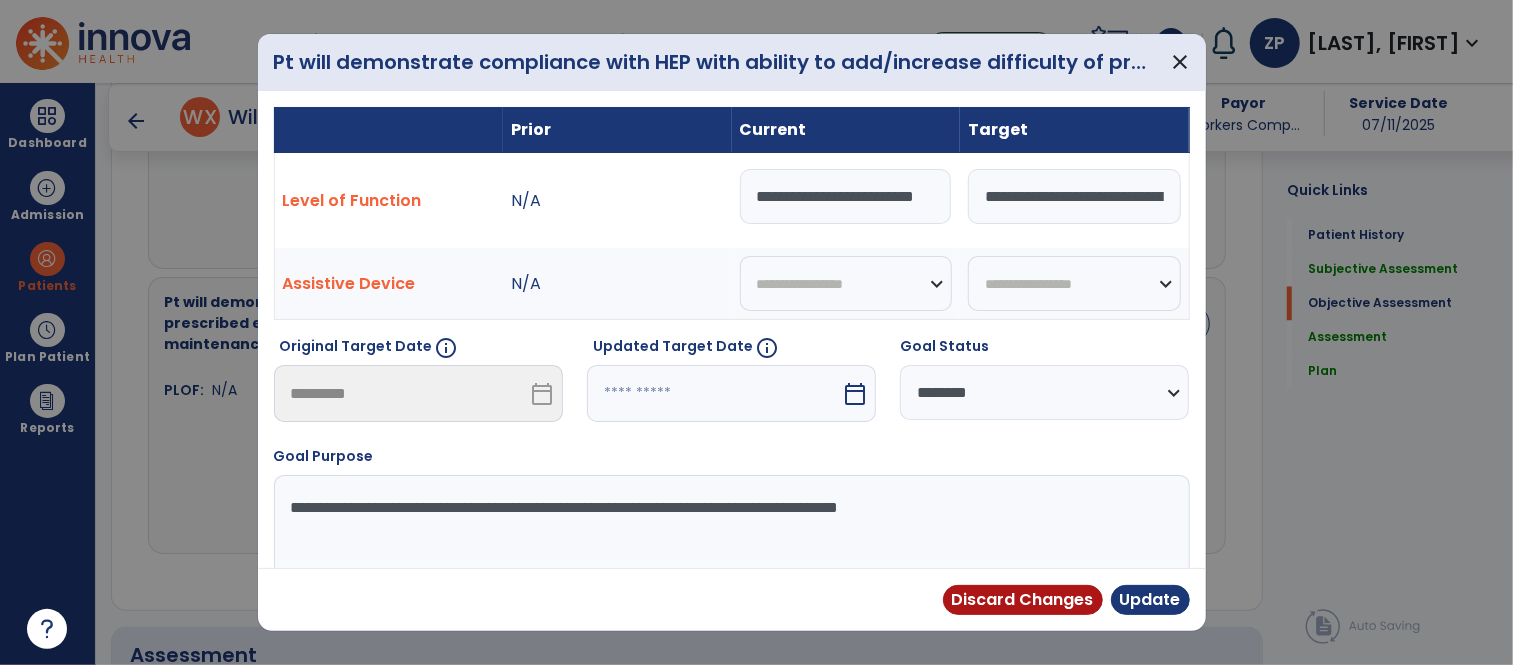 drag, startPoint x: 867, startPoint y: 198, endPoint x: 1130, endPoint y: 198, distance: 263 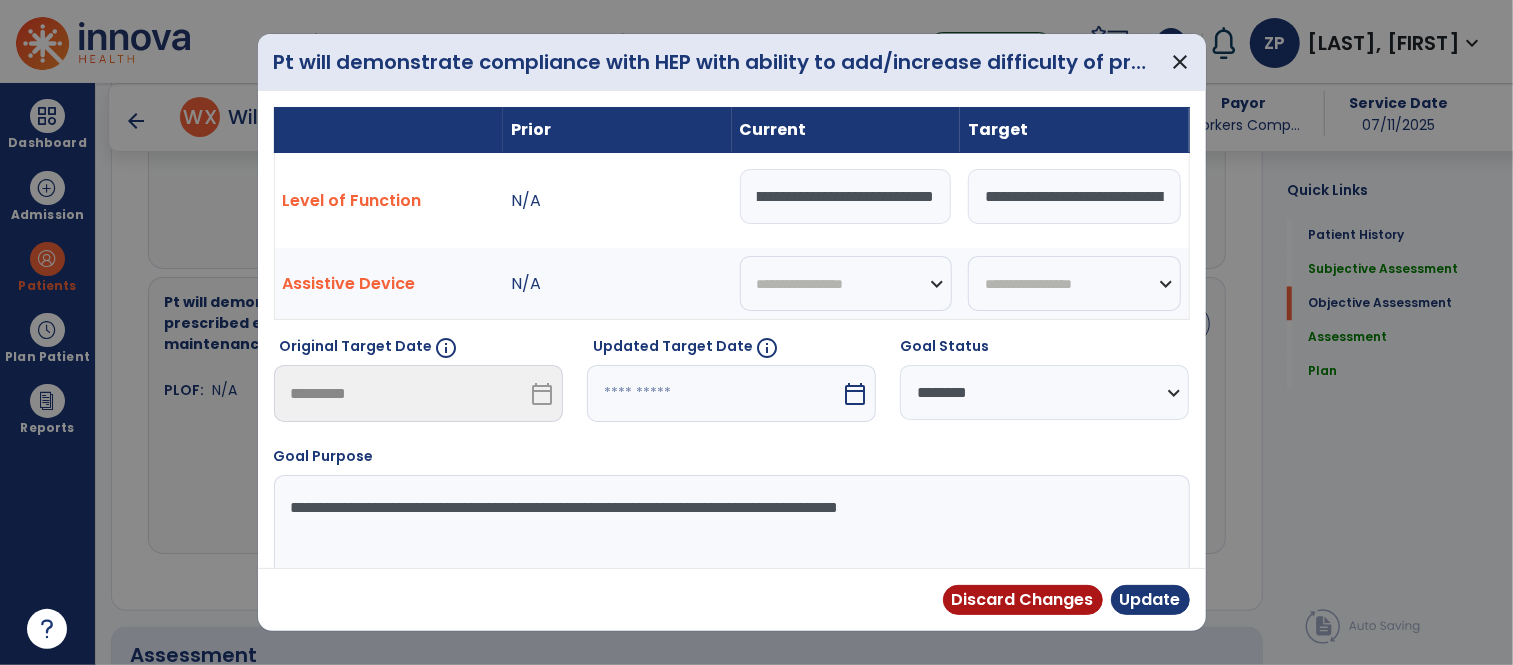 scroll, scrollTop: 0, scrollLeft: 500, axis: horizontal 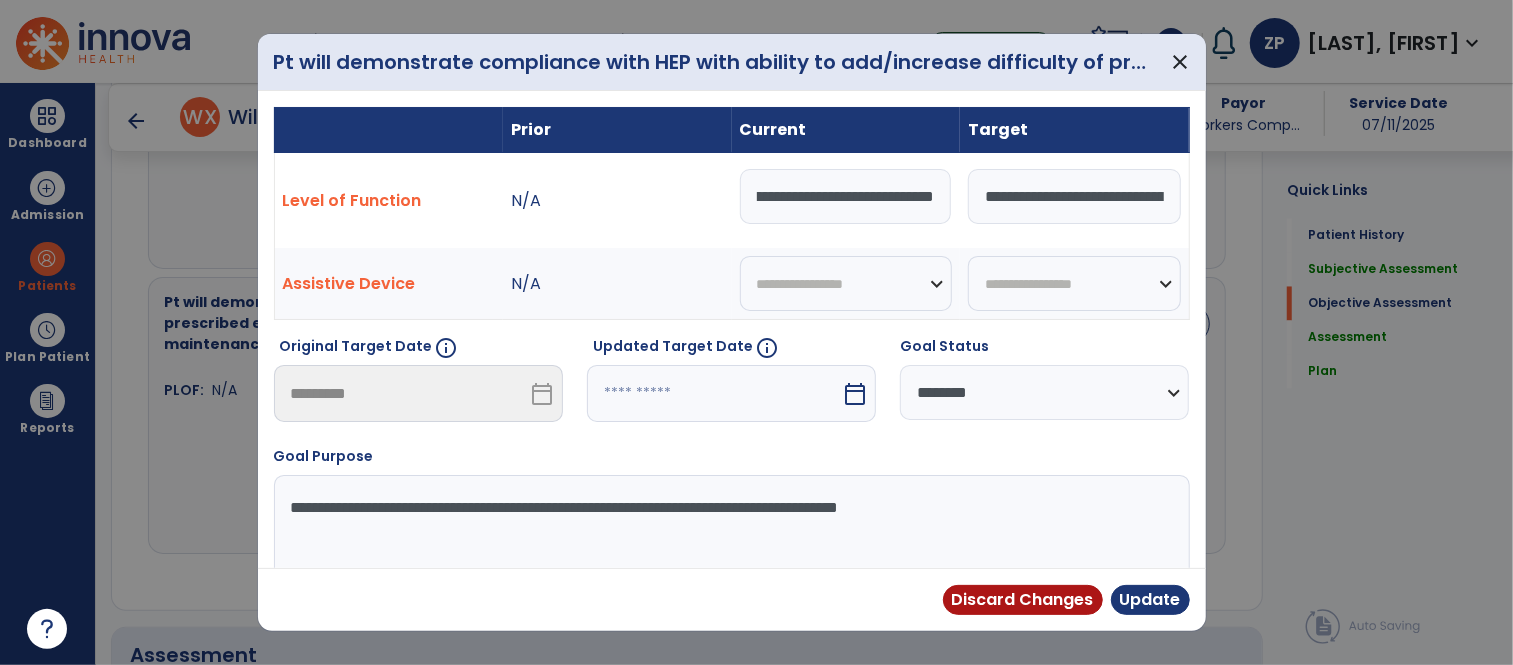 type on "**********" 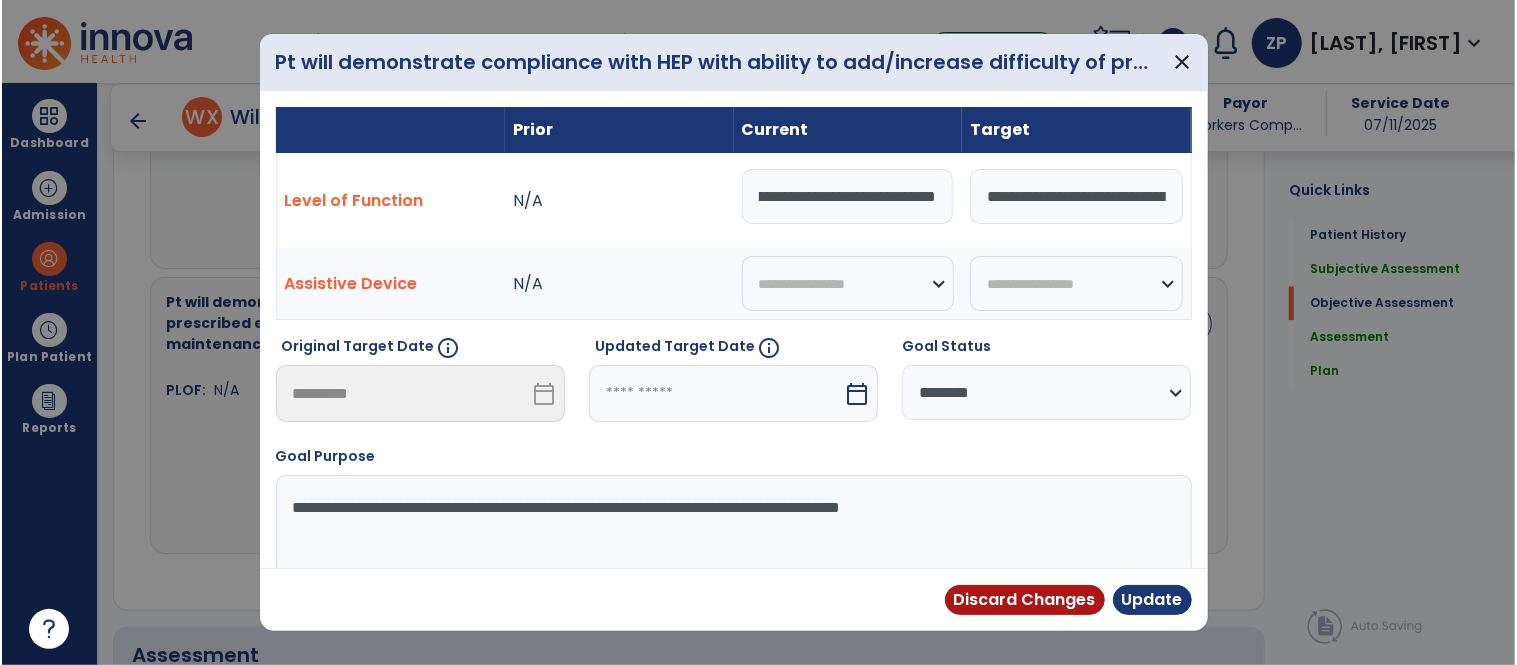 scroll, scrollTop: 0, scrollLeft: 0, axis: both 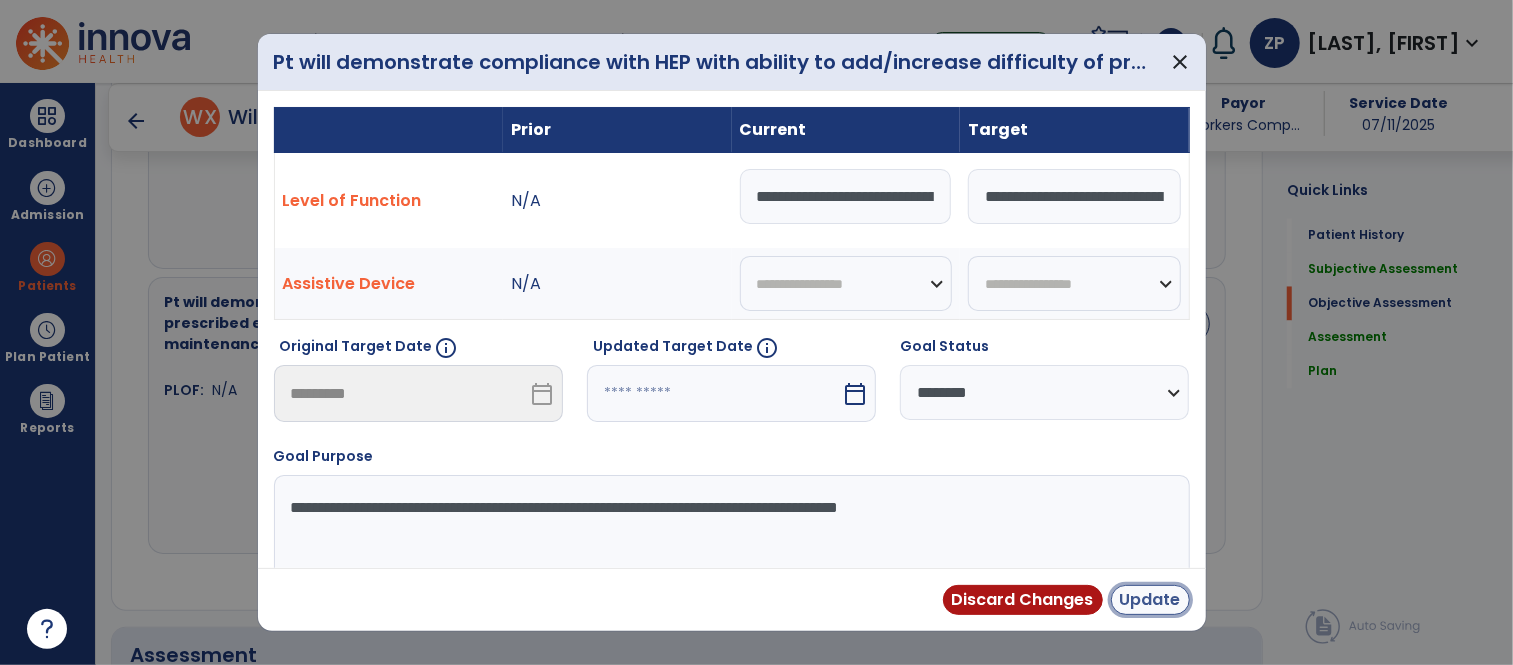 click on "Update" at bounding box center [1150, 600] 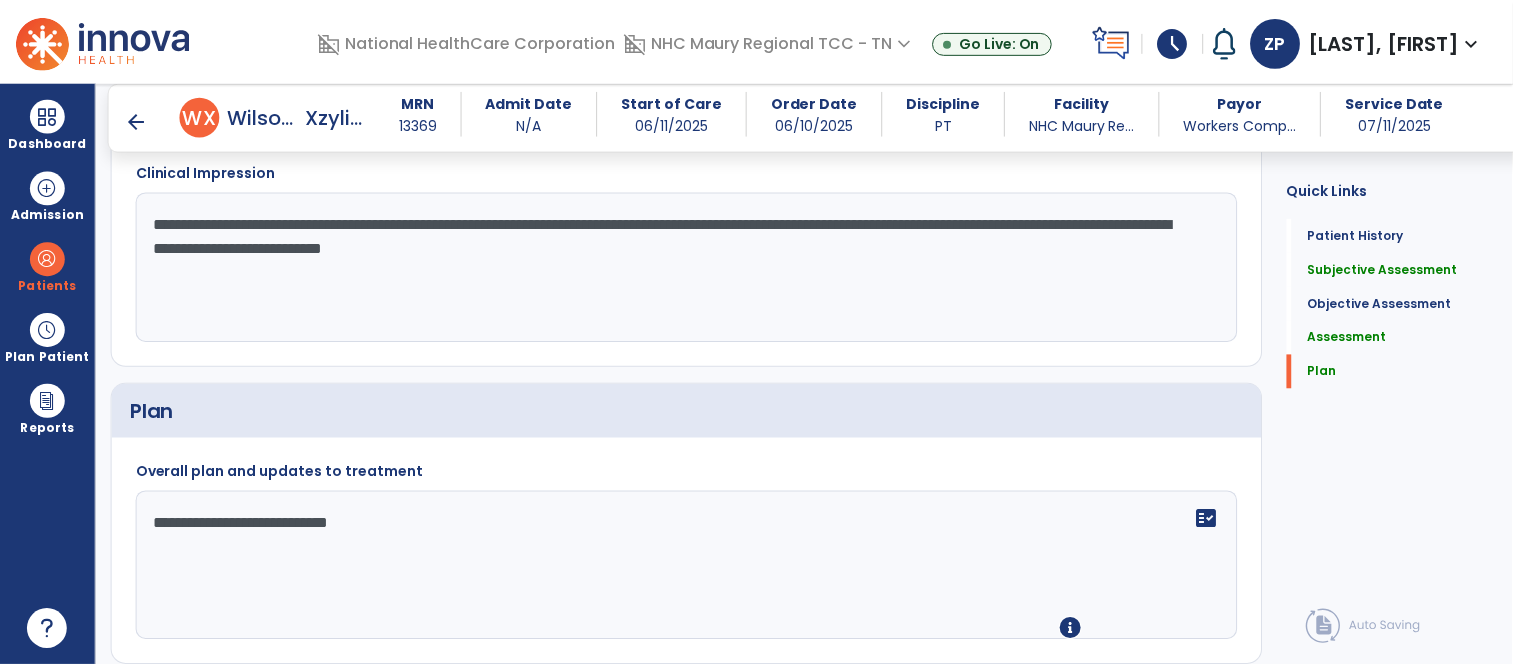 scroll, scrollTop: 2834, scrollLeft: 0, axis: vertical 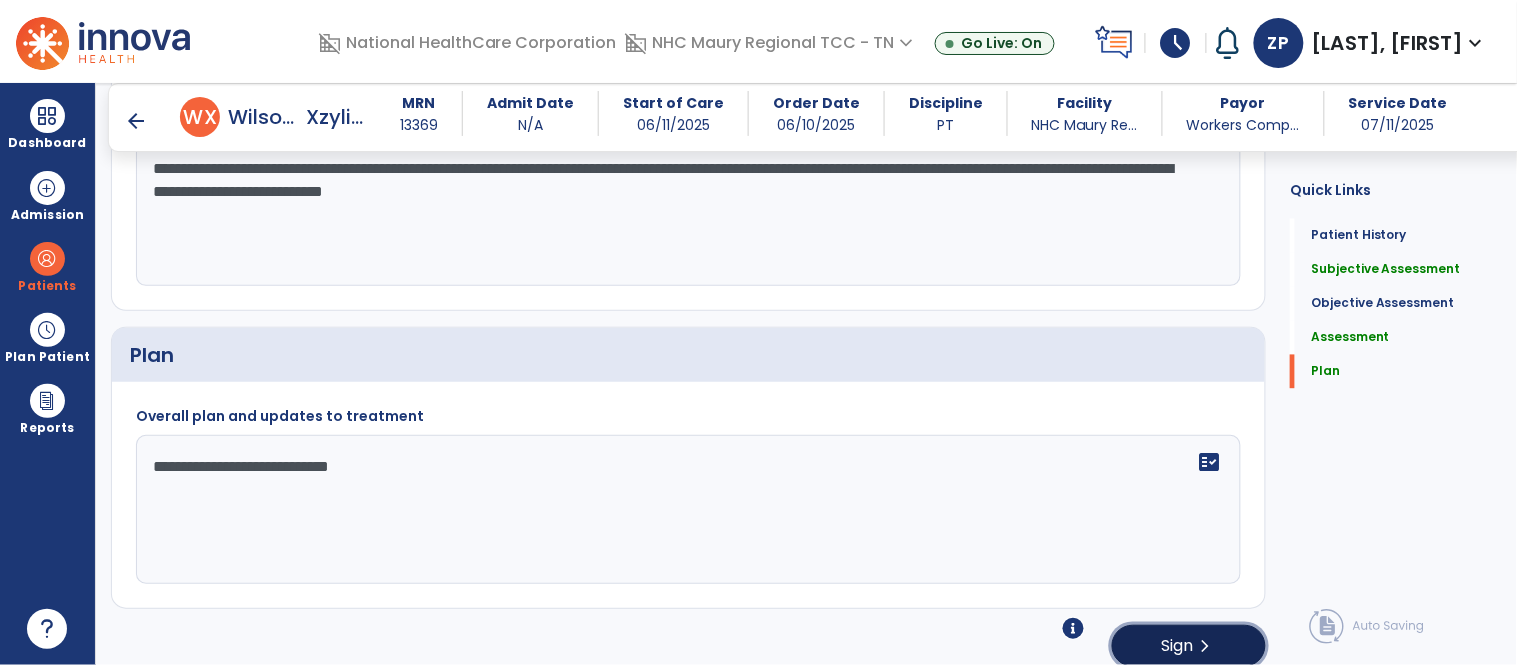 click on "Sign" 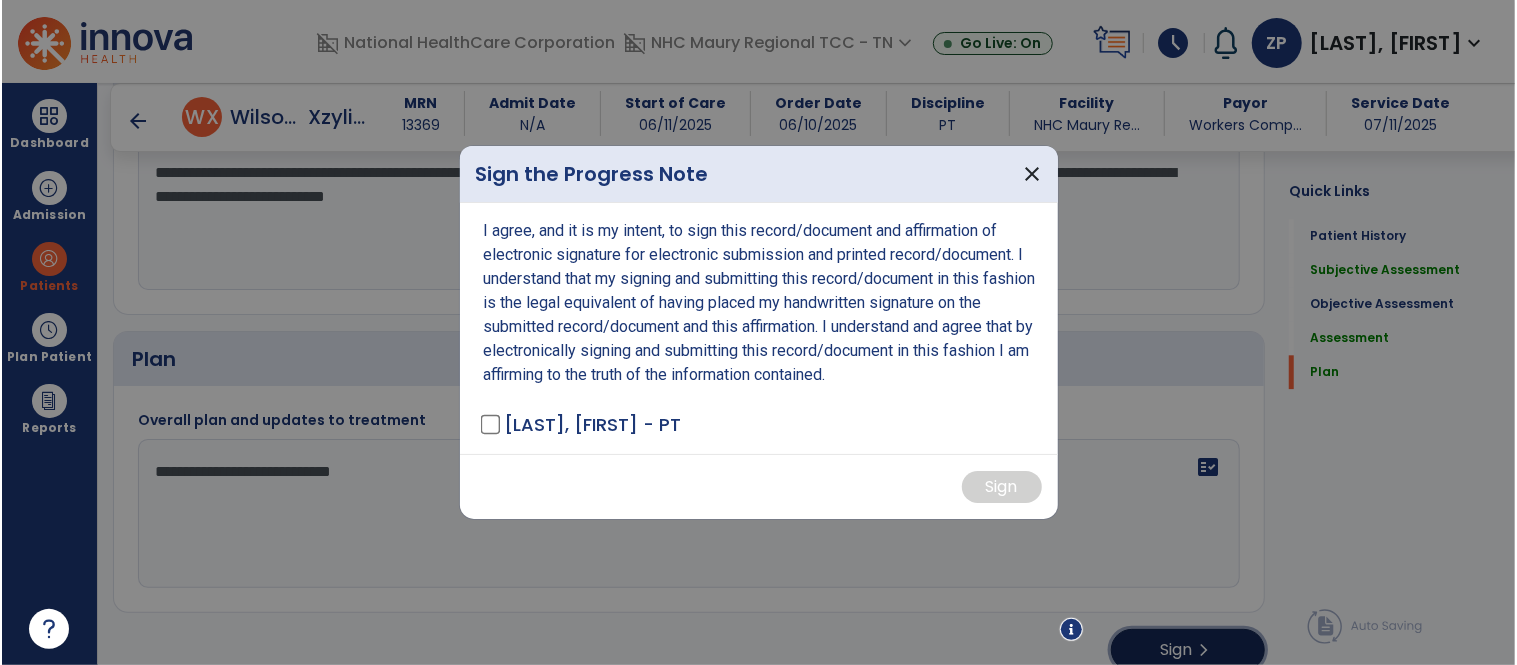 scroll, scrollTop: 2834, scrollLeft: 0, axis: vertical 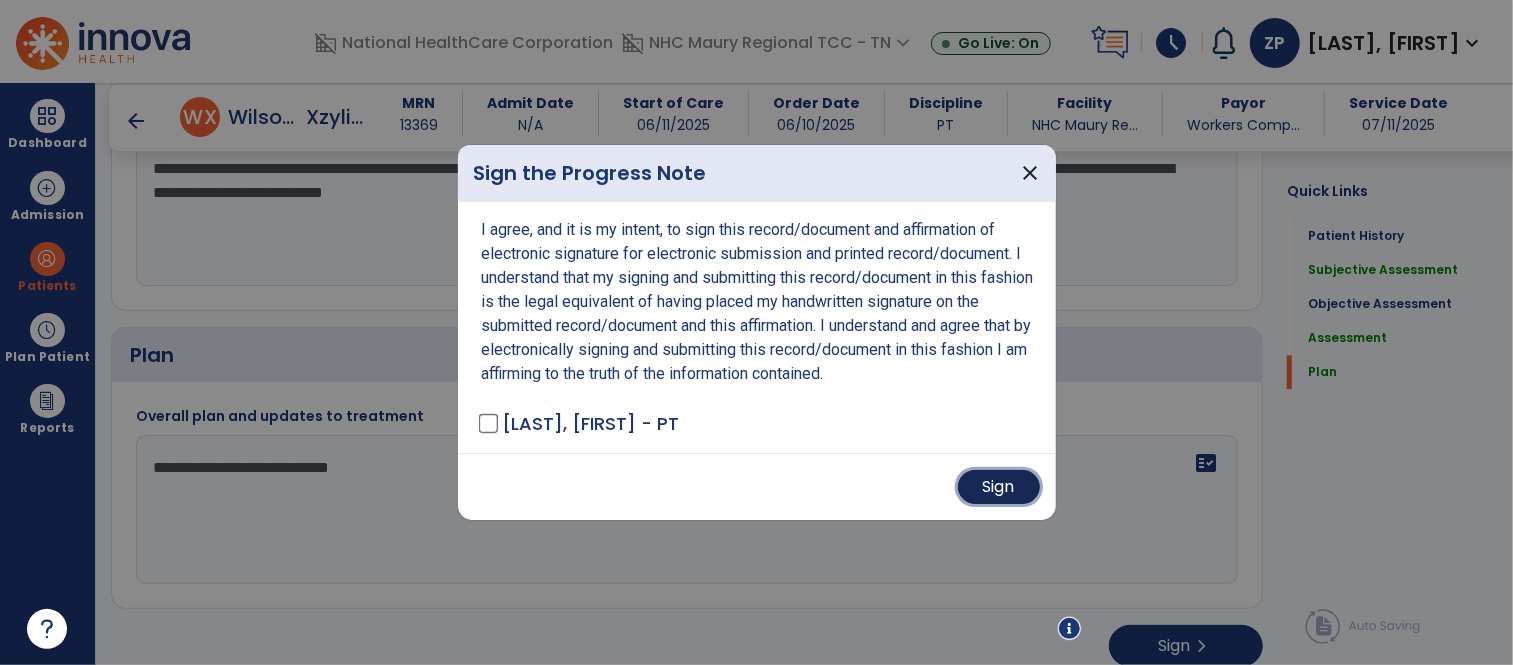 click on "Sign" at bounding box center (999, 487) 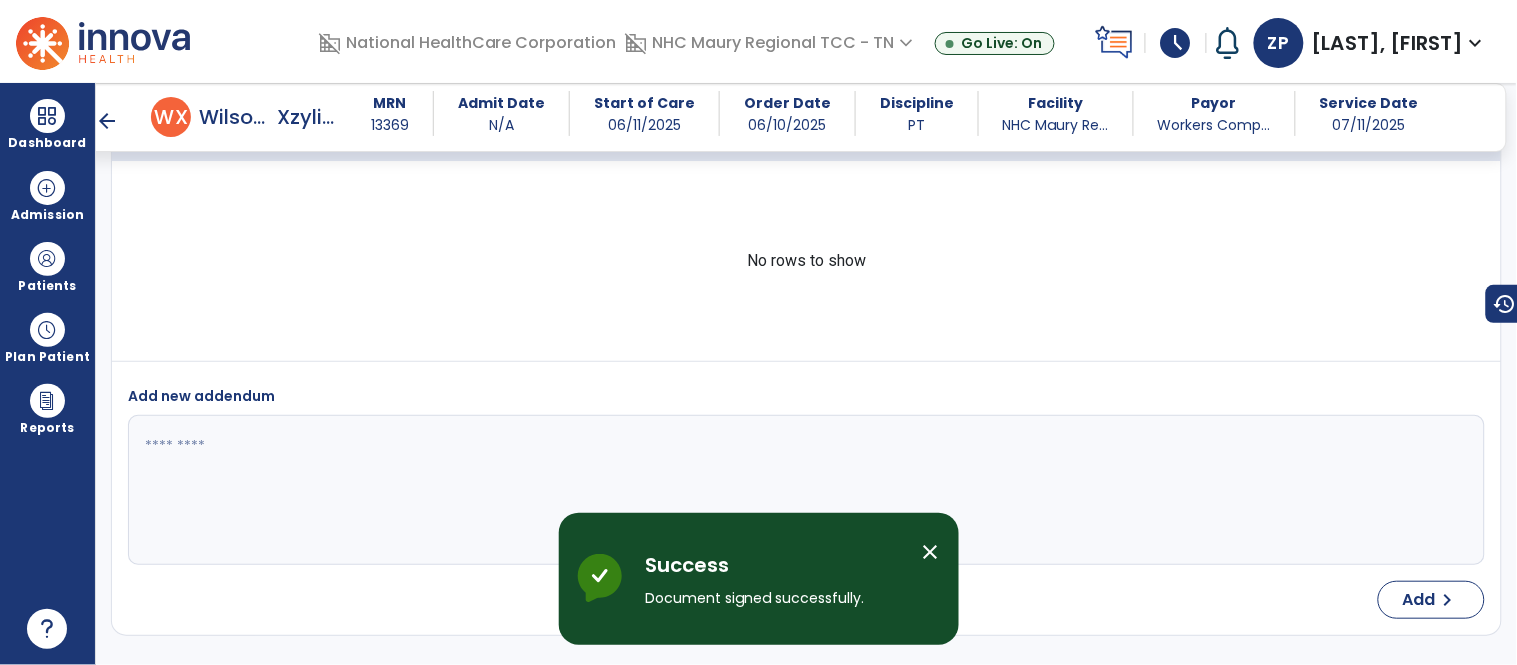 scroll, scrollTop: 4046, scrollLeft: 0, axis: vertical 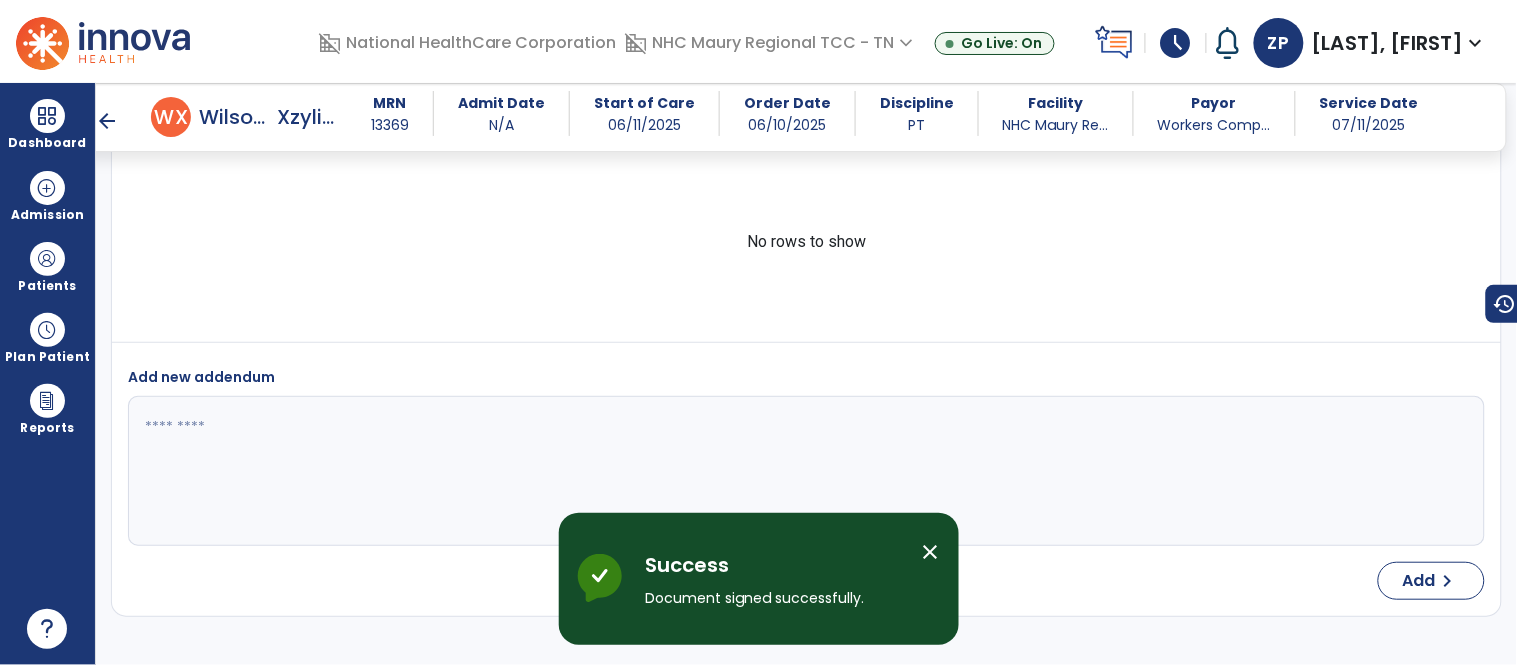 click on "close" at bounding box center [931, 552] 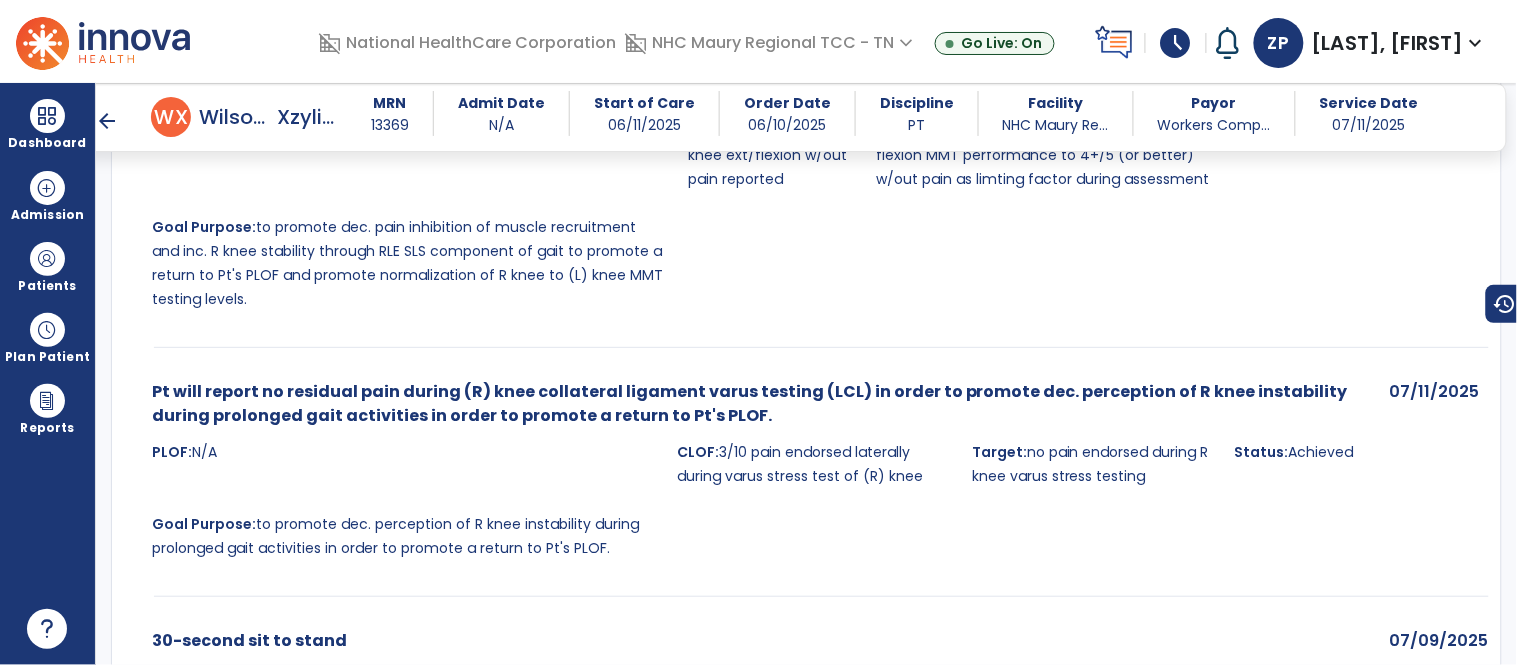 click on "arrow_back" at bounding box center (107, 121) 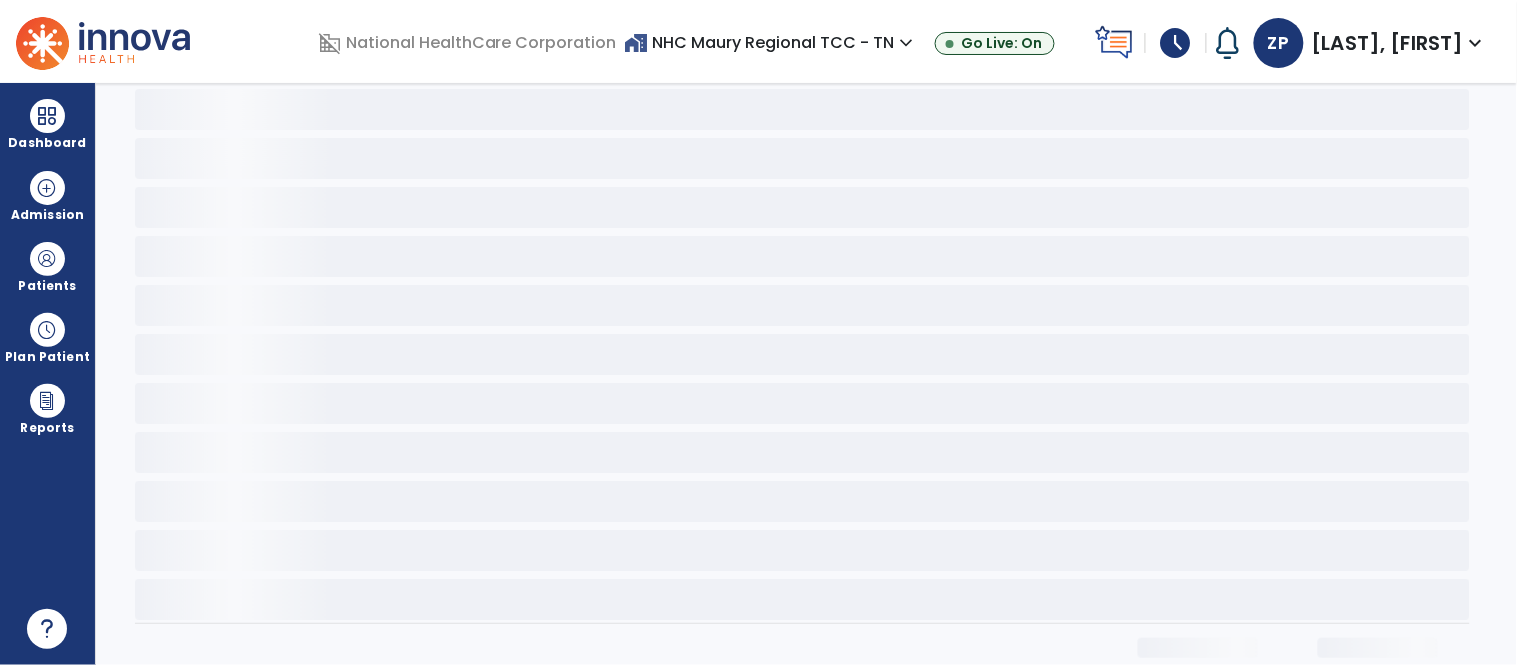 scroll, scrollTop: 0, scrollLeft: 0, axis: both 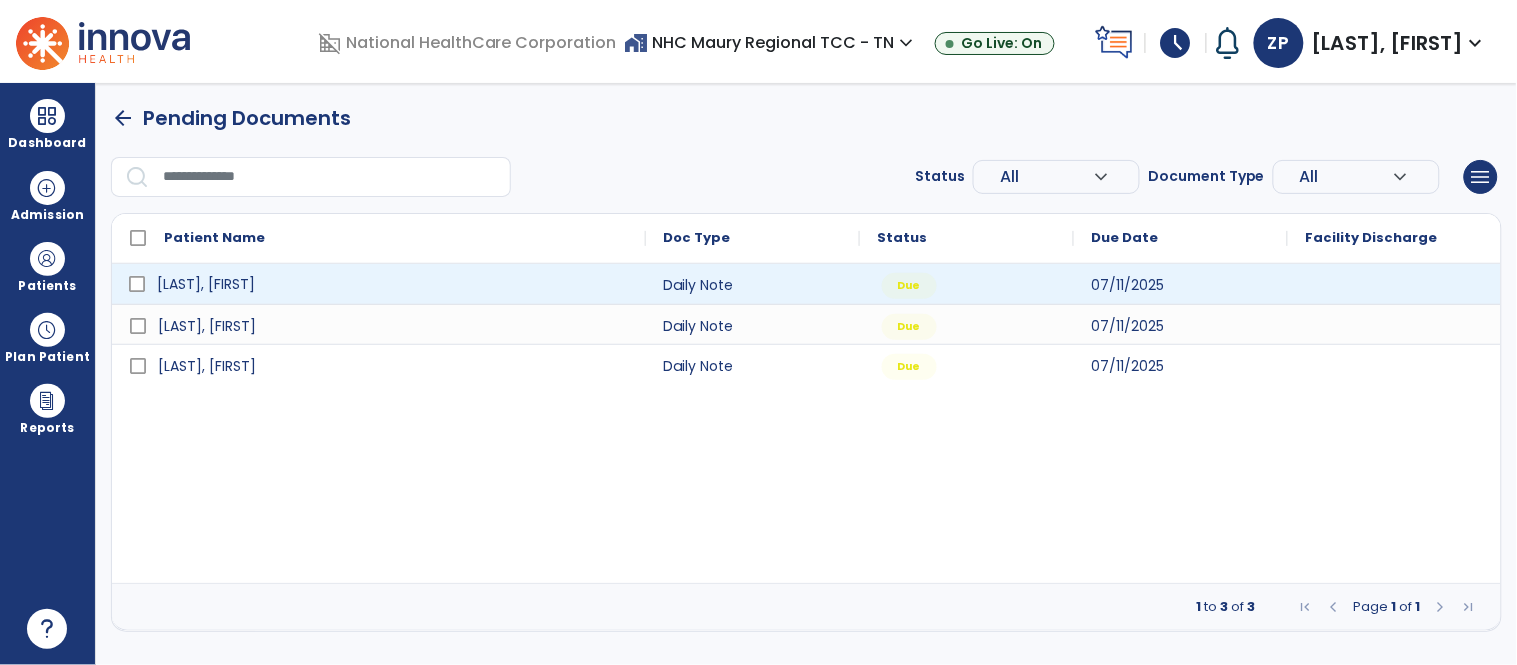 click on "[LAST], [FIRST]" at bounding box center (393, 284) 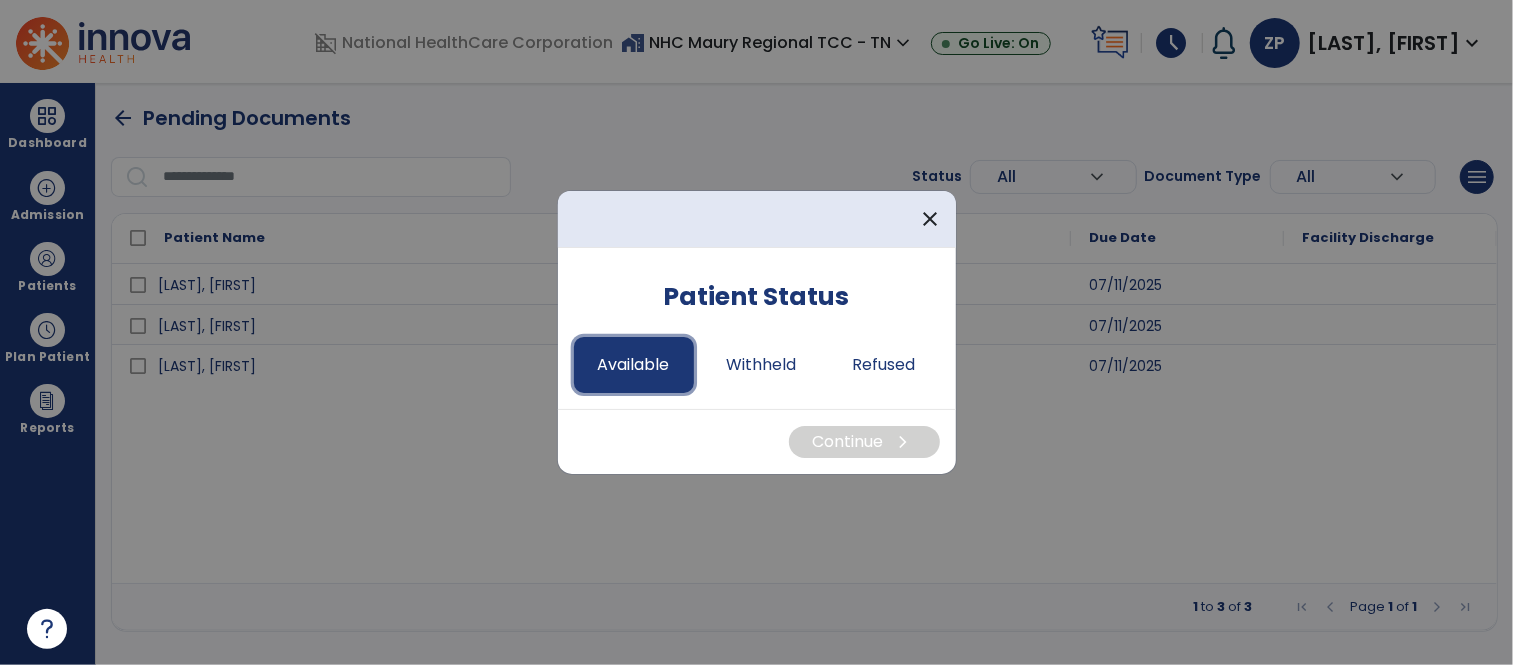 click on "Available" at bounding box center [634, 365] 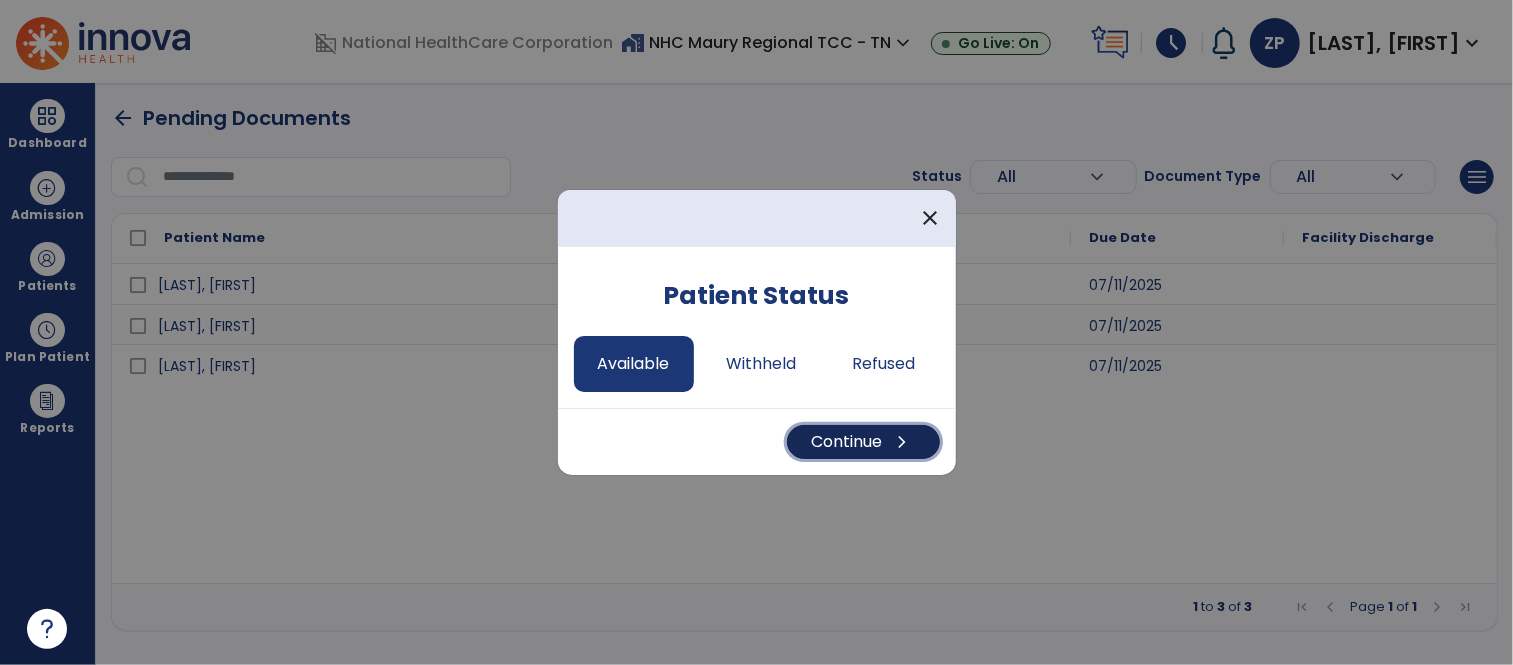 click on "Continue   chevron_right" at bounding box center (863, 442) 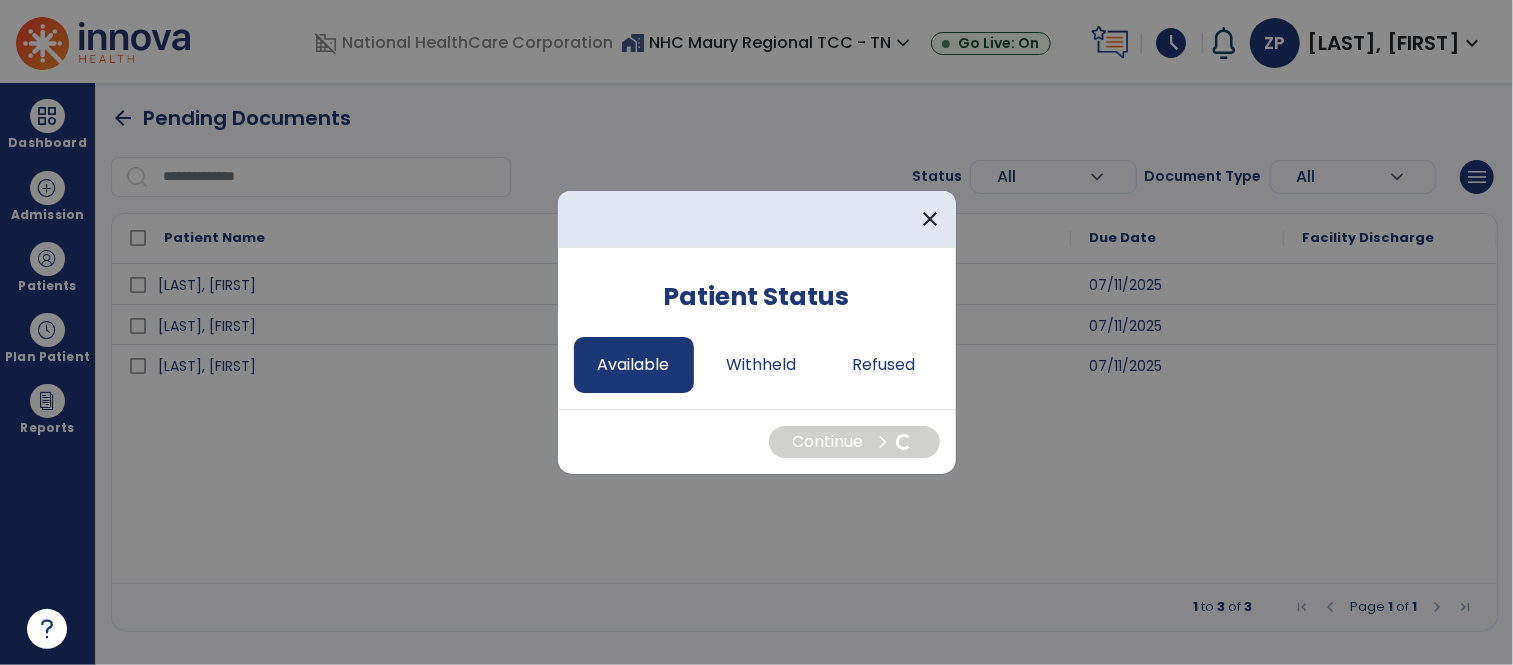 select on "*" 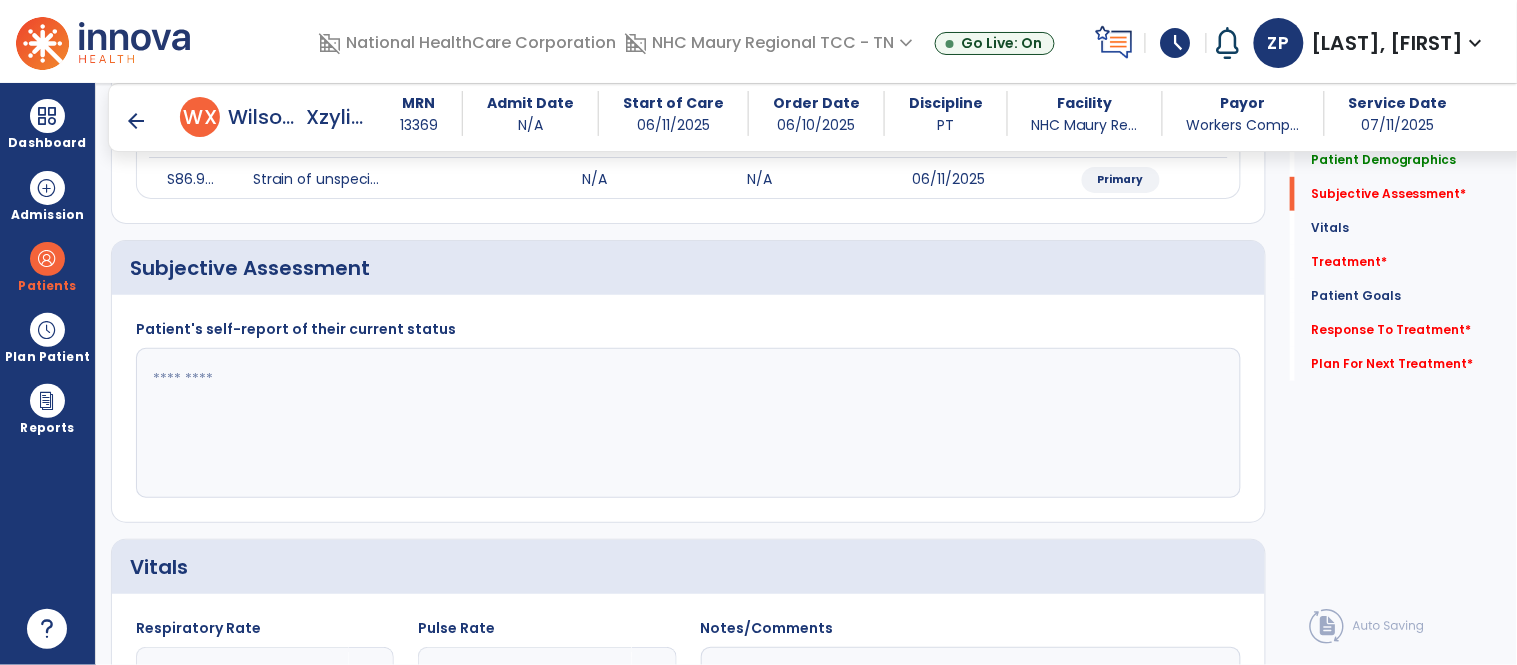 scroll, scrollTop: 290, scrollLeft: 0, axis: vertical 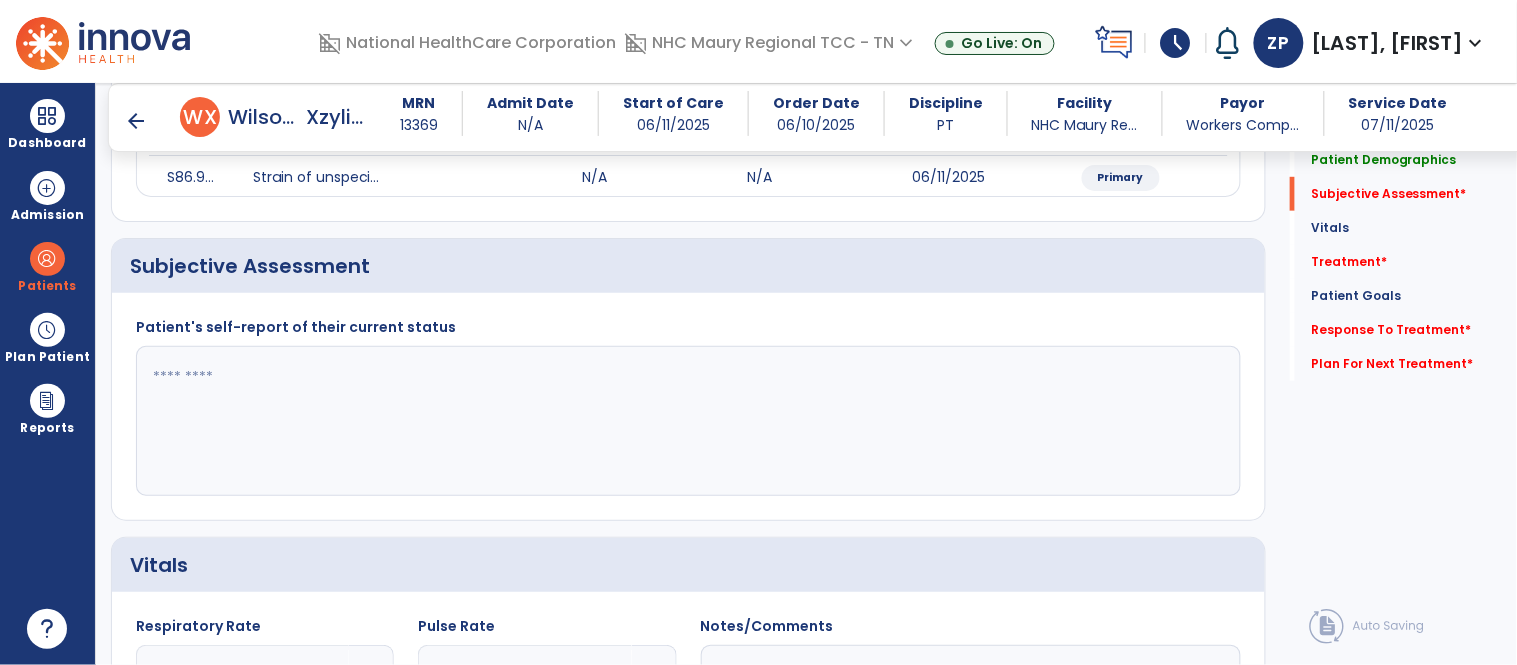 click 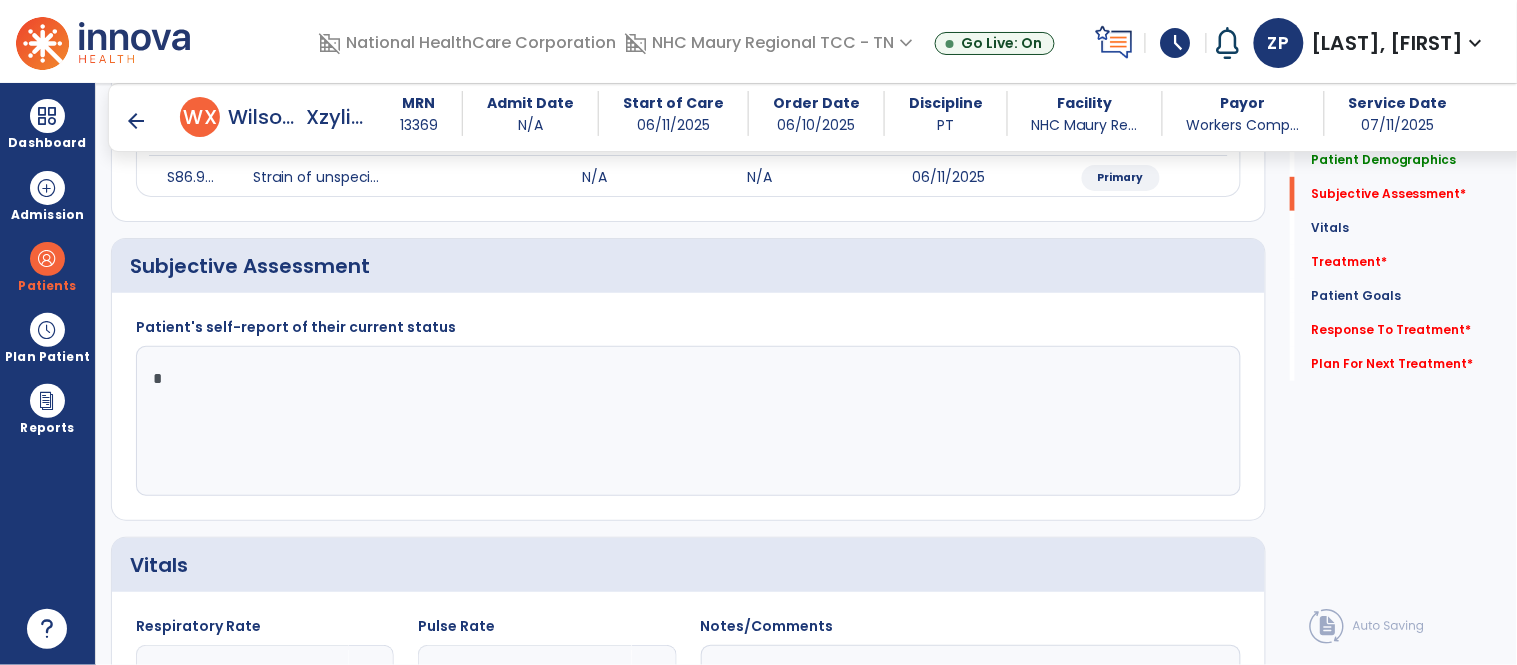 click on "*" 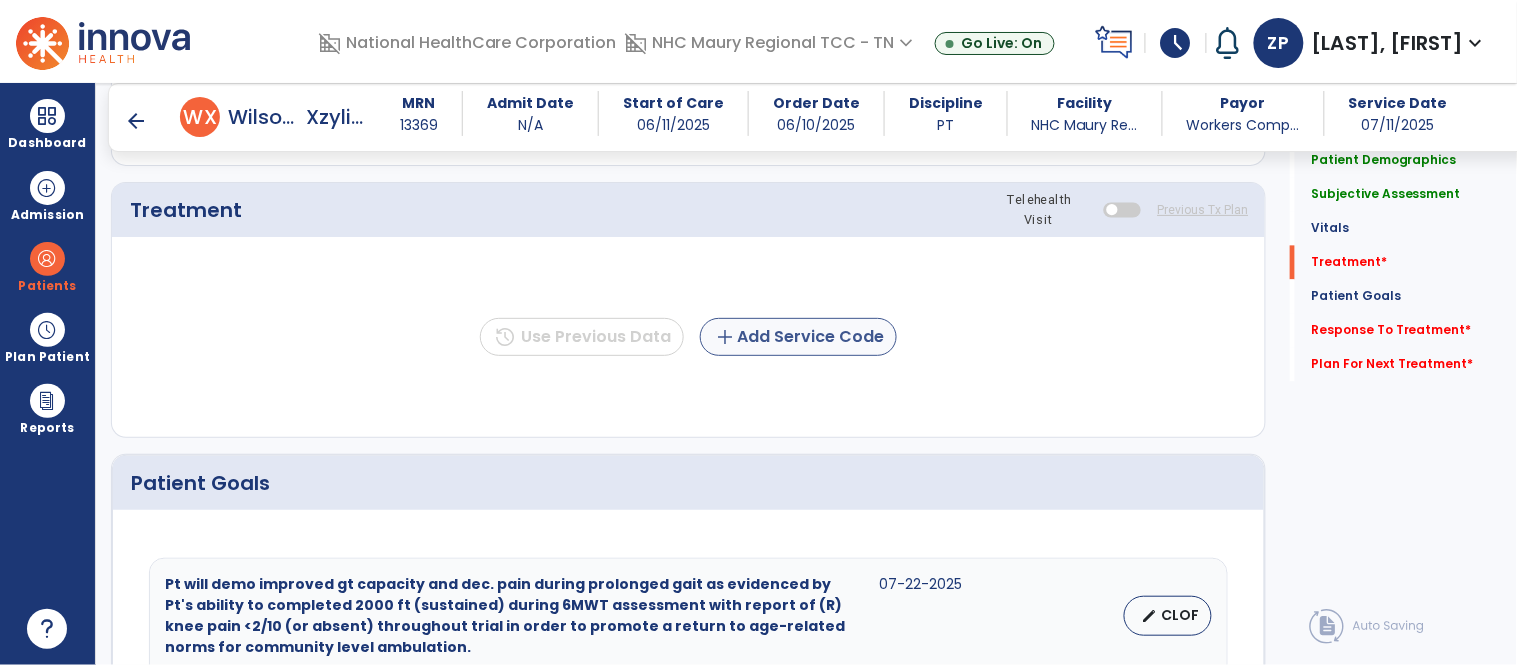 type on "**********" 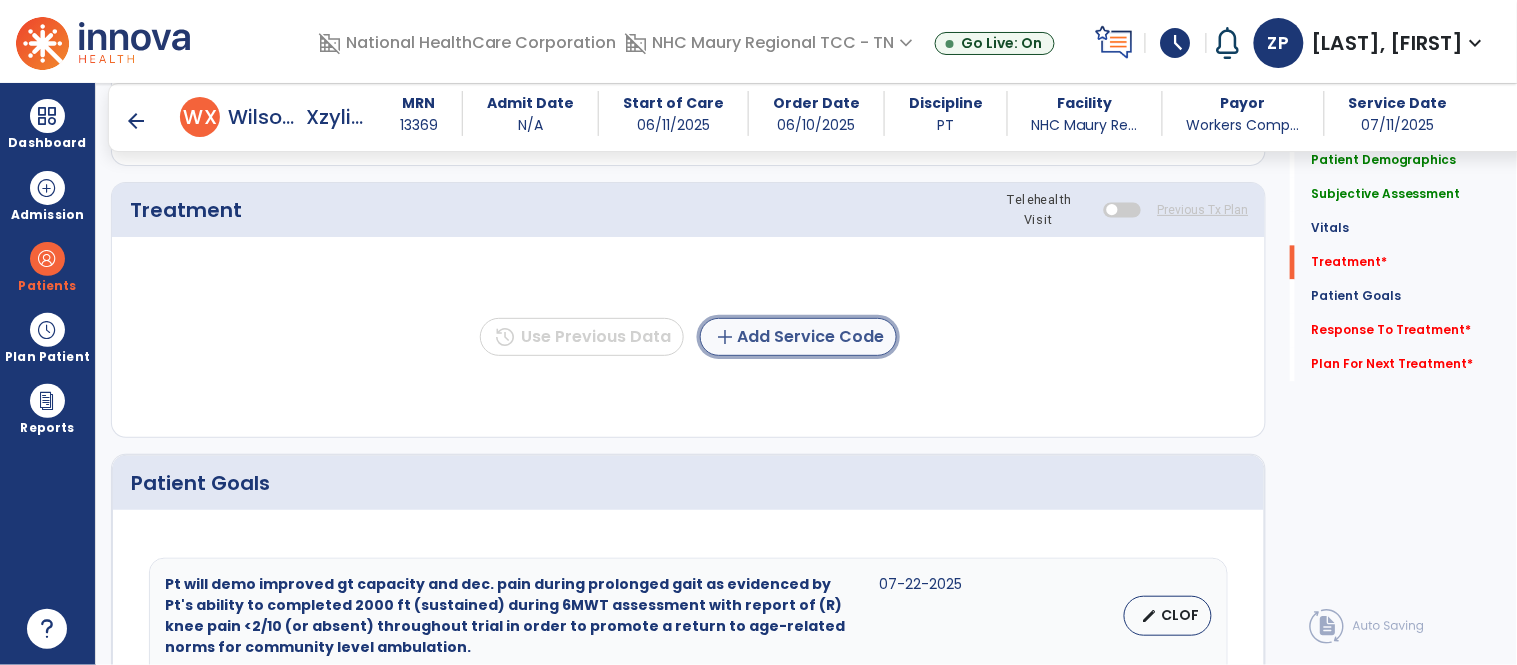 click on "add  Add Service Code" 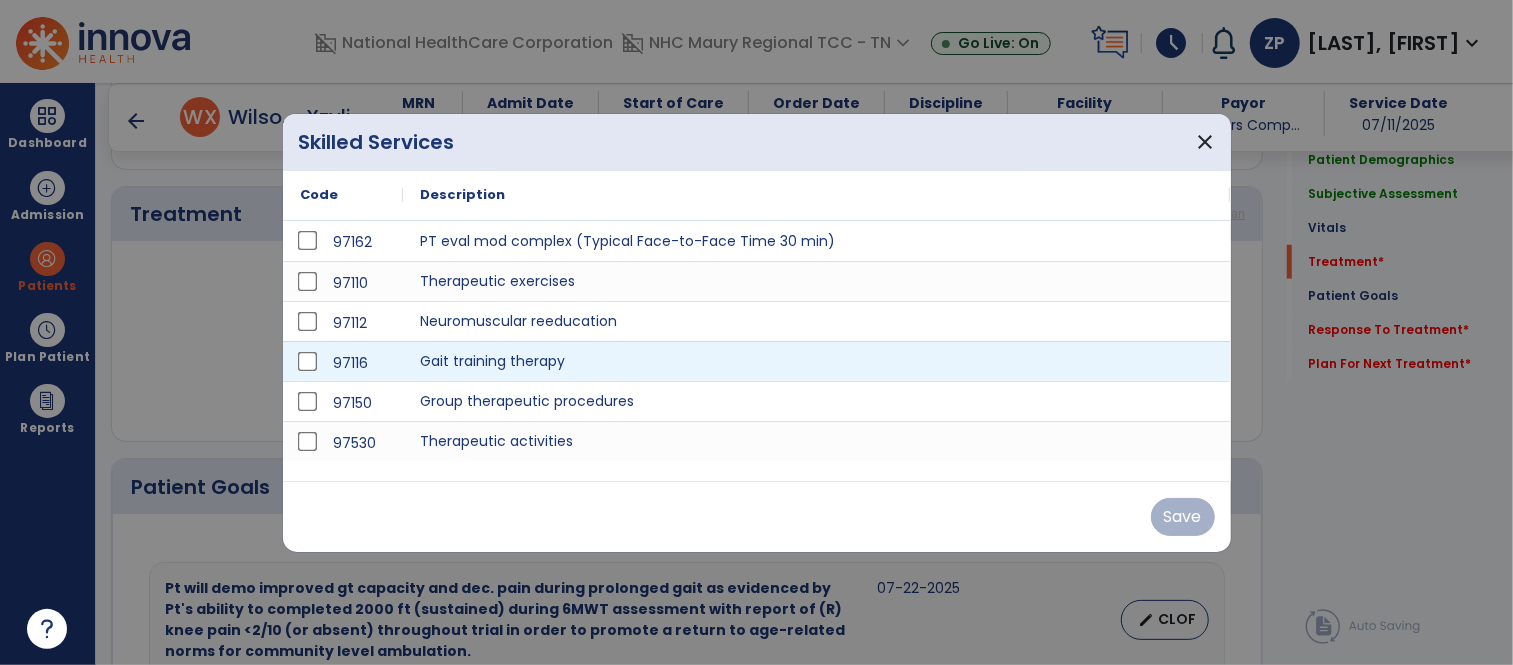 scroll, scrollTop: 1067, scrollLeft: 0, axis: vertical 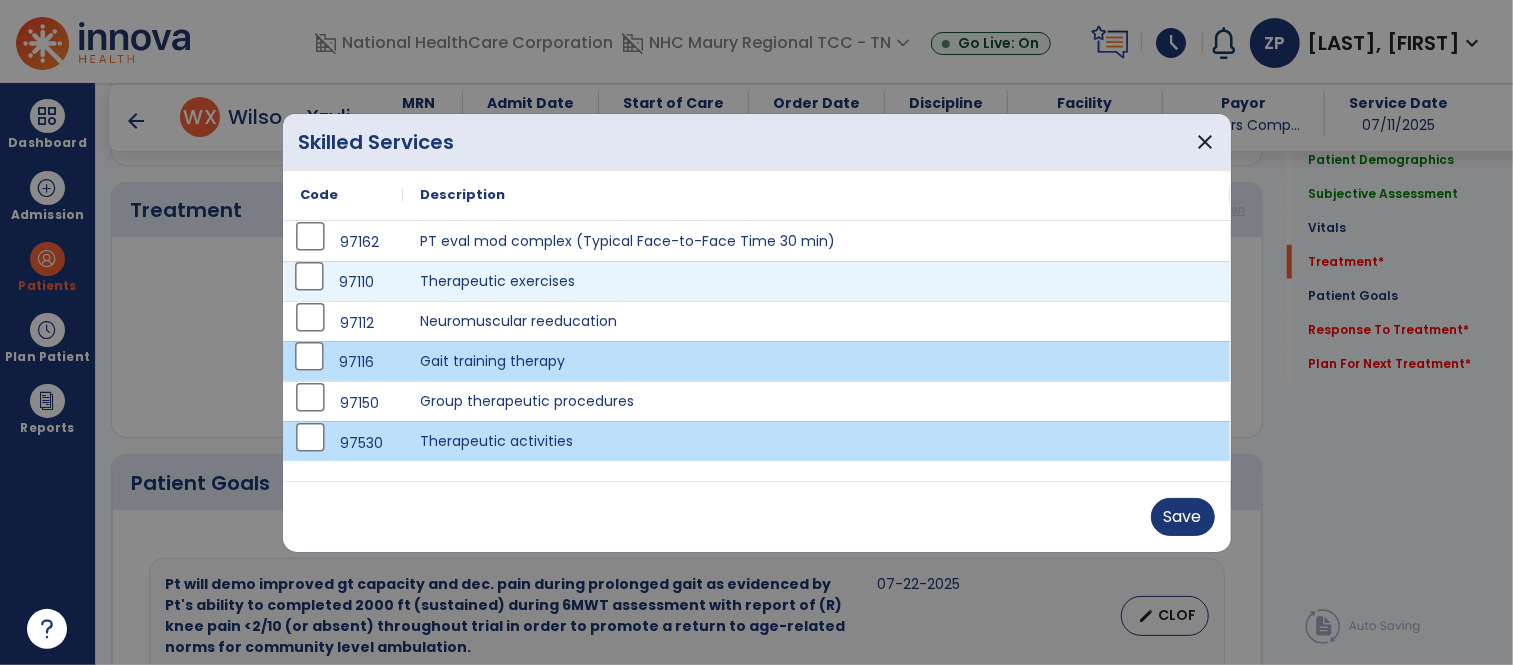 click on "97110" at bounding box center [343, 281] 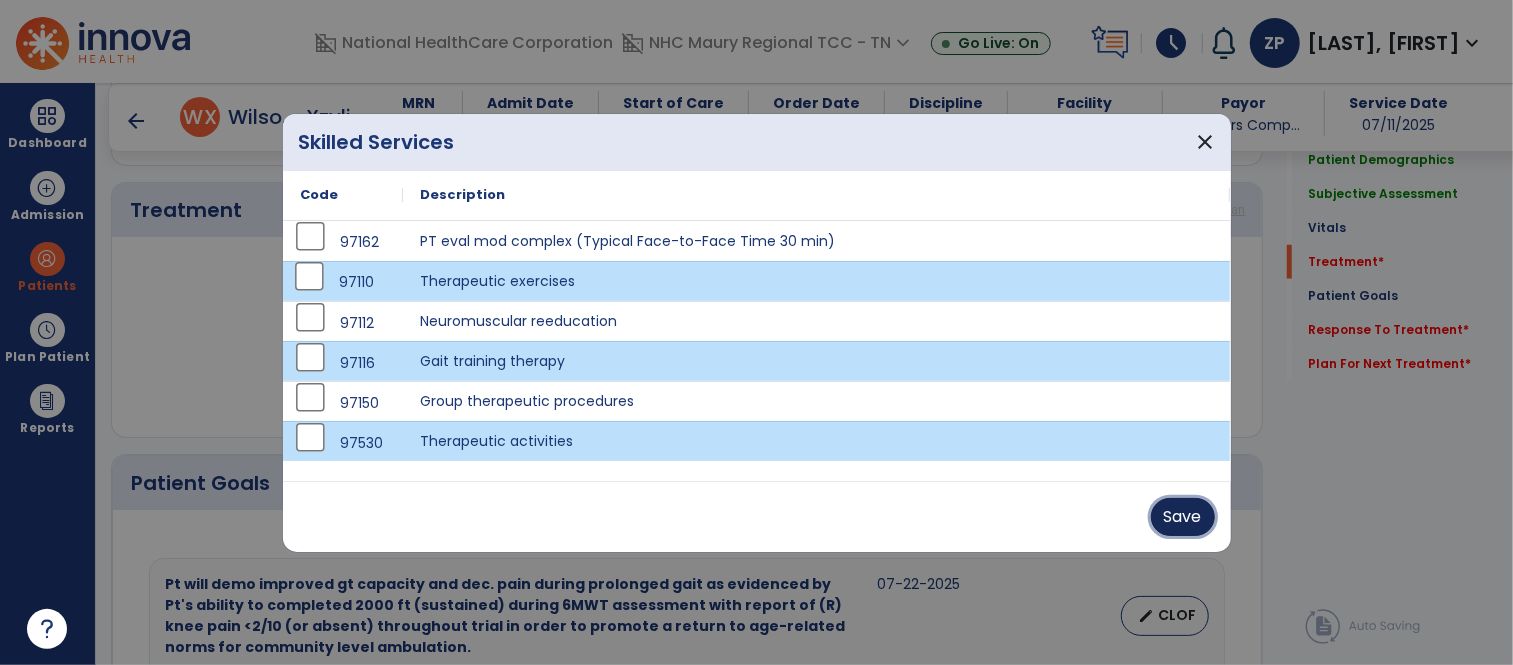 click on "Save" at bounding box center (1183, 517) 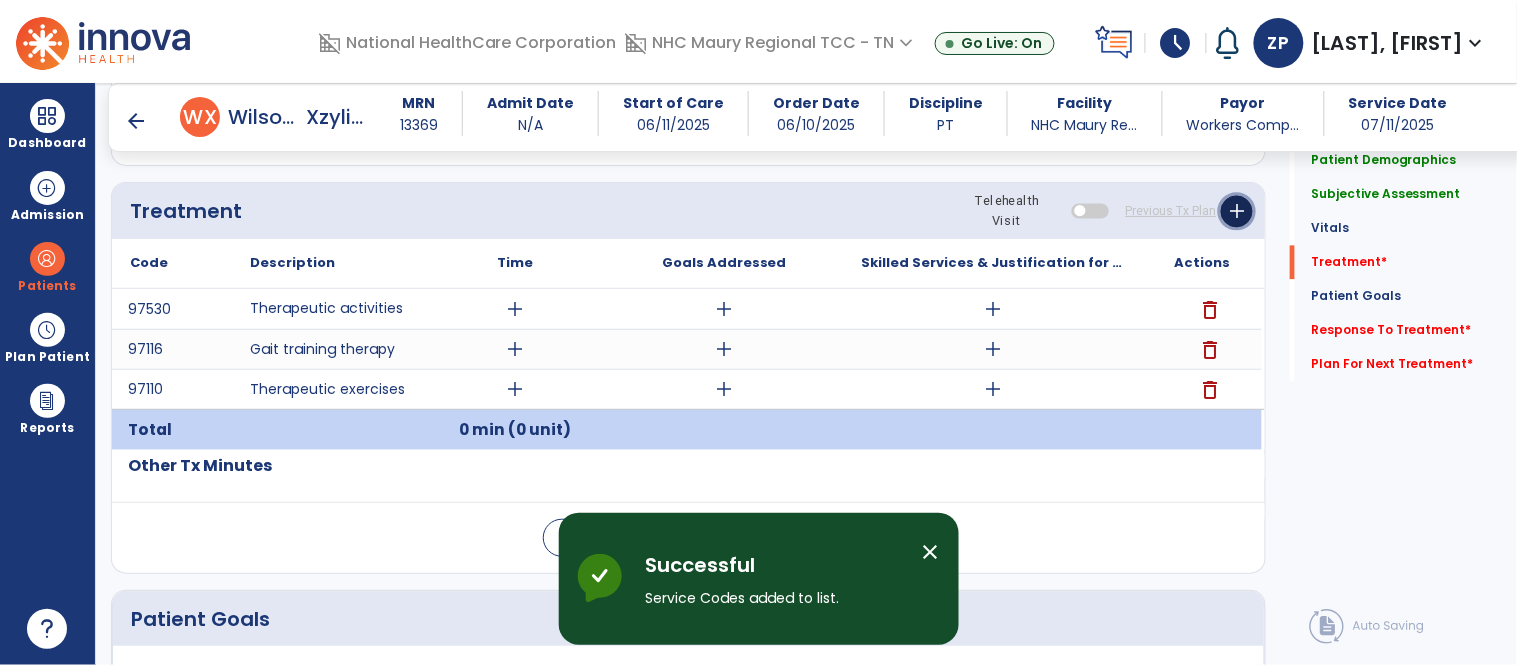 click on "add" 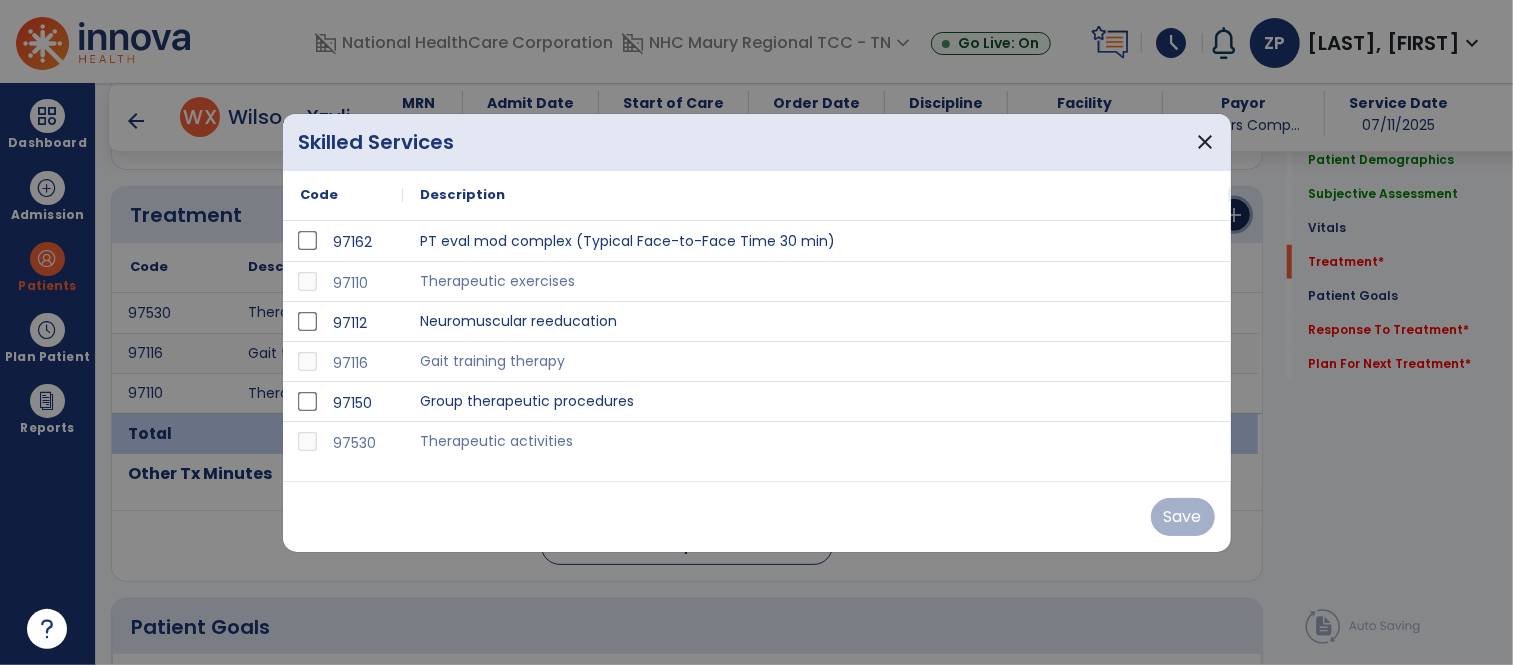 scroll, scrollTop: 1067, scrollLeft: 0, axis: vertical 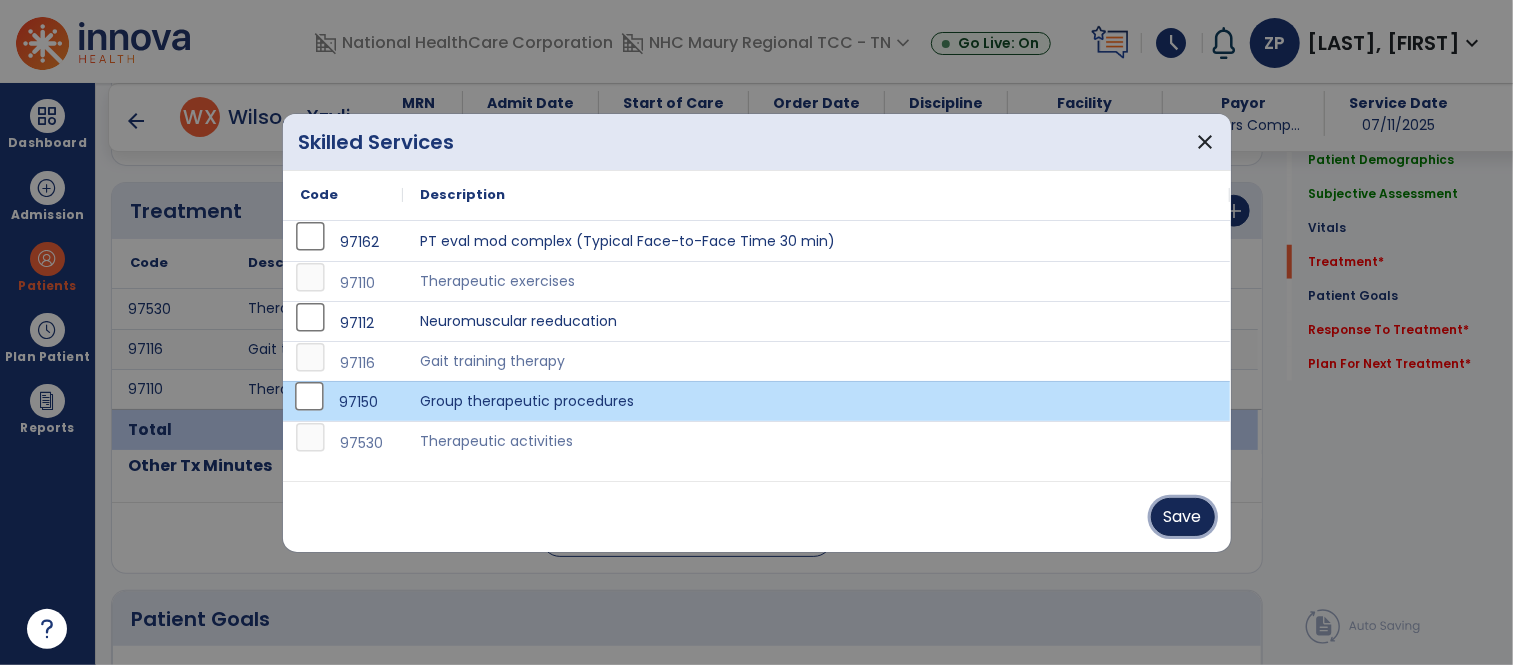click on "Save" at bounding box center (1183, 517) 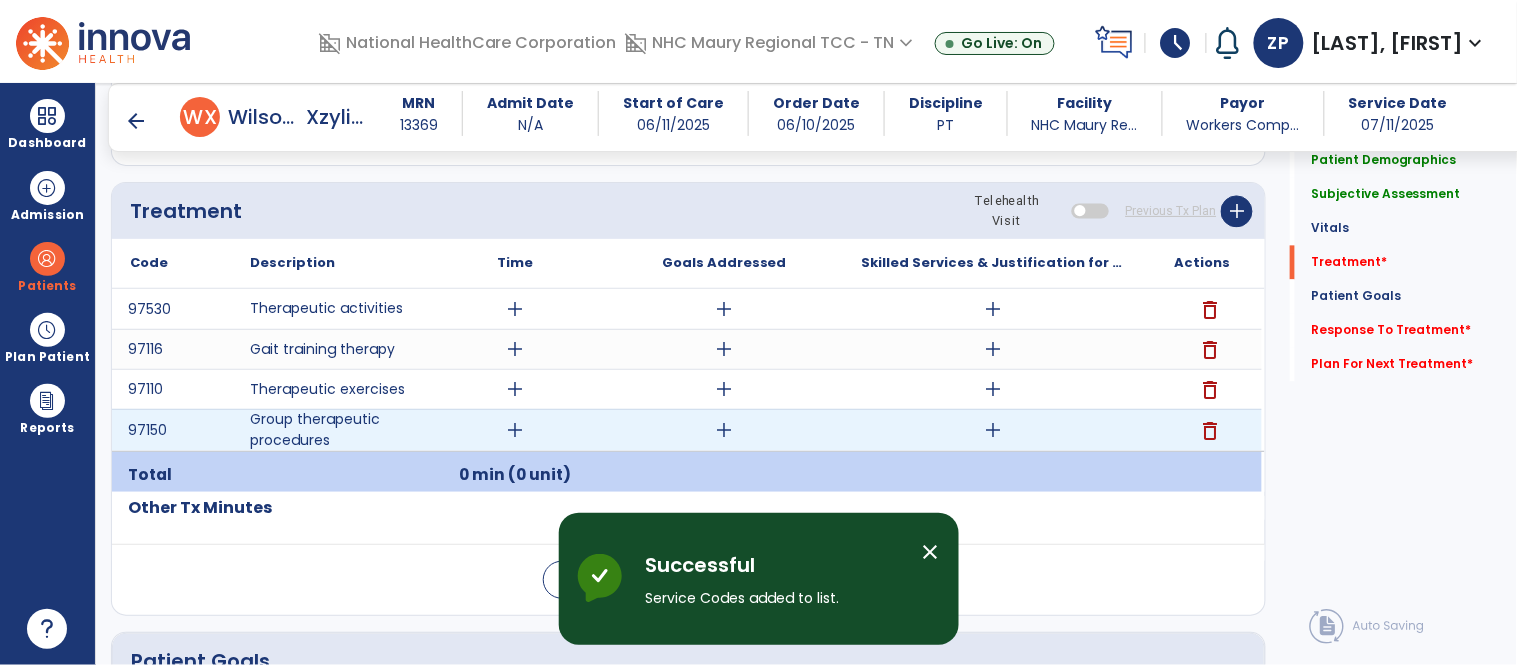 click on "add" at bounding box center [993, 430] 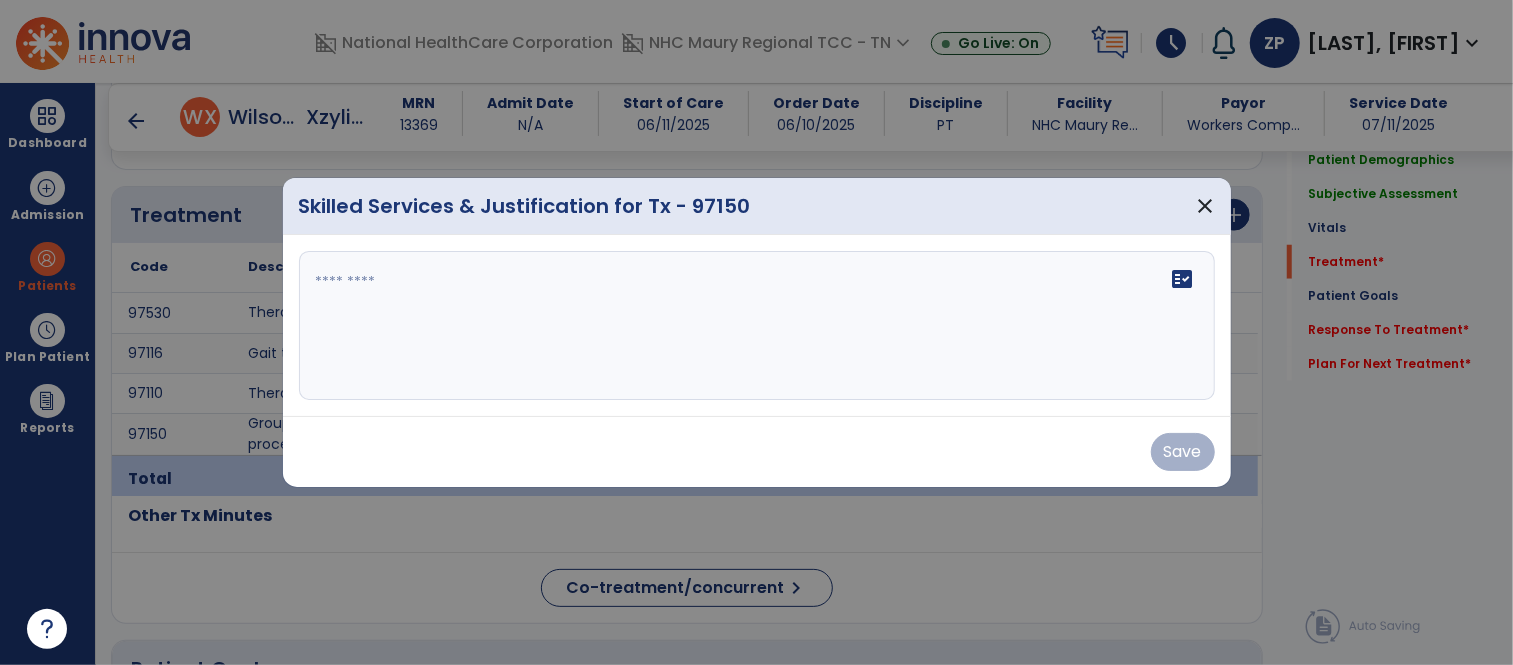 scroll, scrollTop: 1067, scrollLeft: 0, axis: vertical 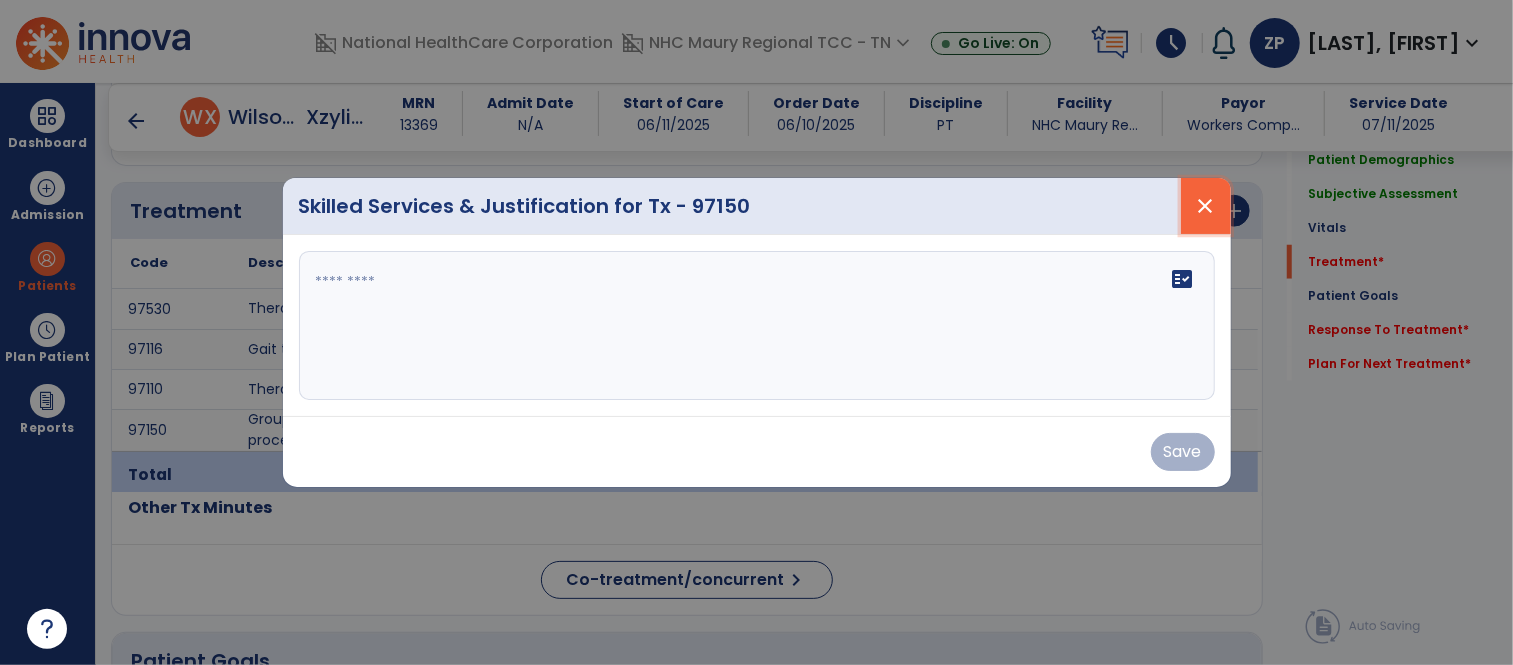 click on "close" at bounding box center [1206, 206] 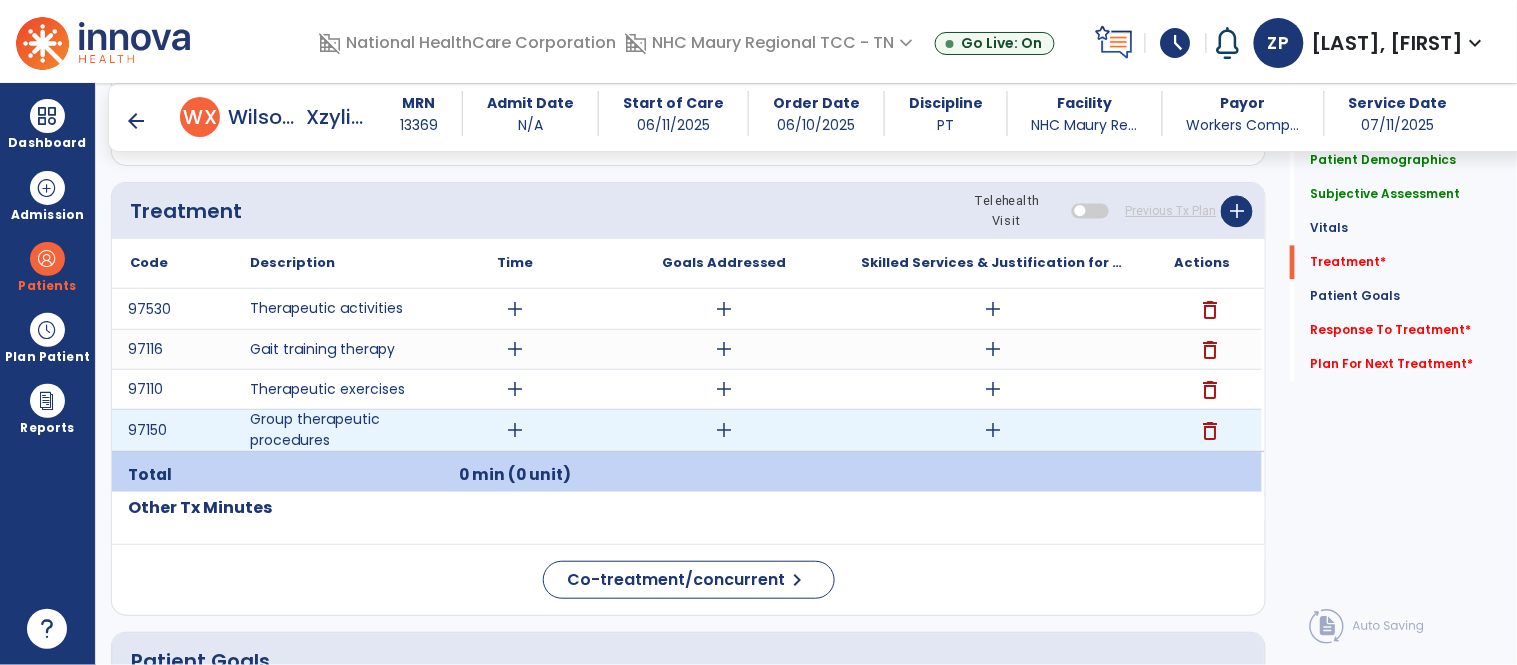 click on "delete" at bounding box center [1210, 431] 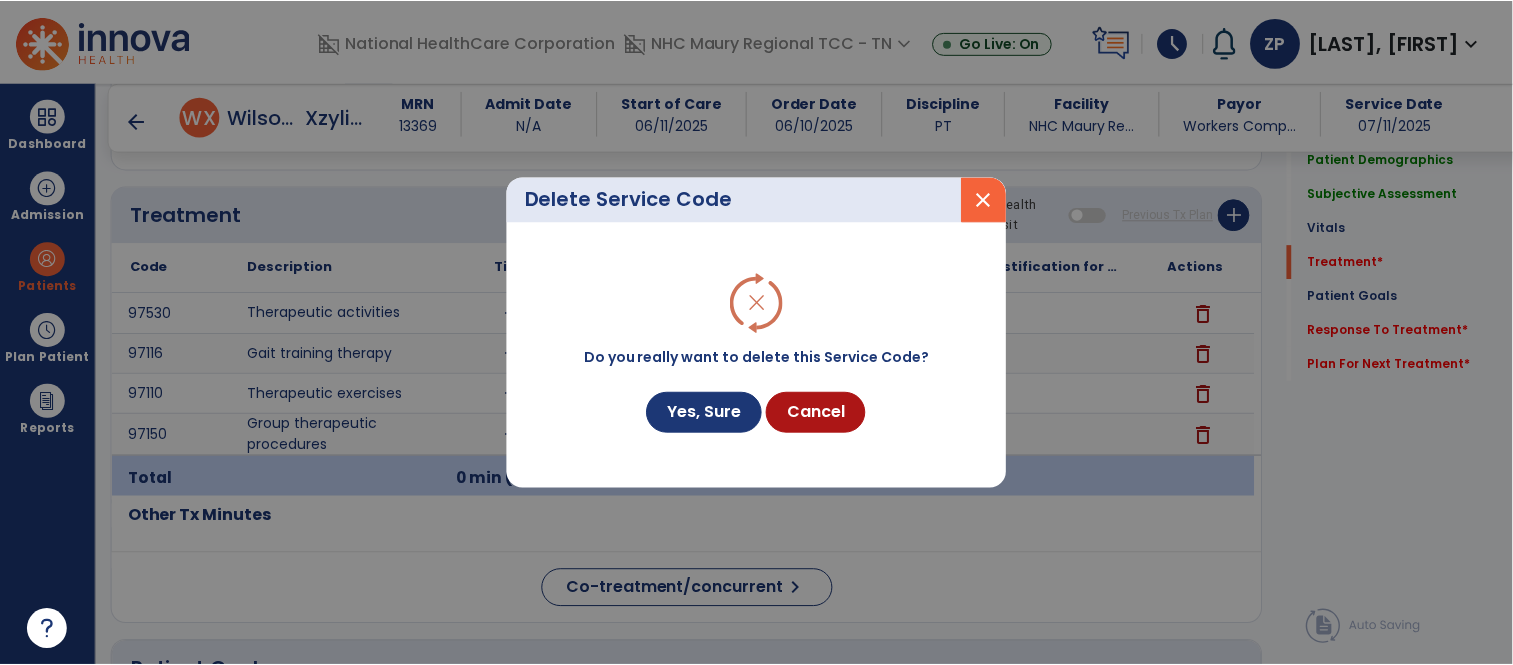 scroll, scrollTop: 1067, scrollLeft: 0, axis: vertical 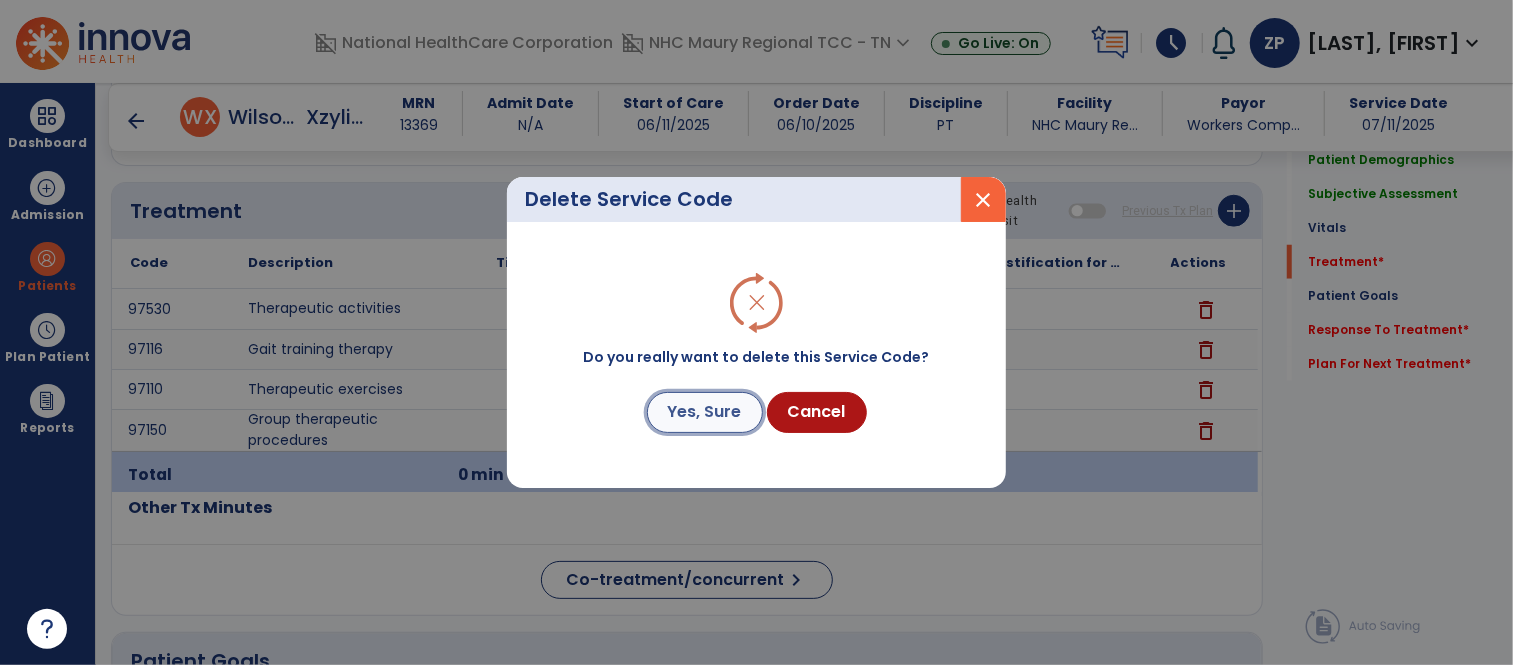 click on "Yes, Sure" at bounding box center [705, 412] 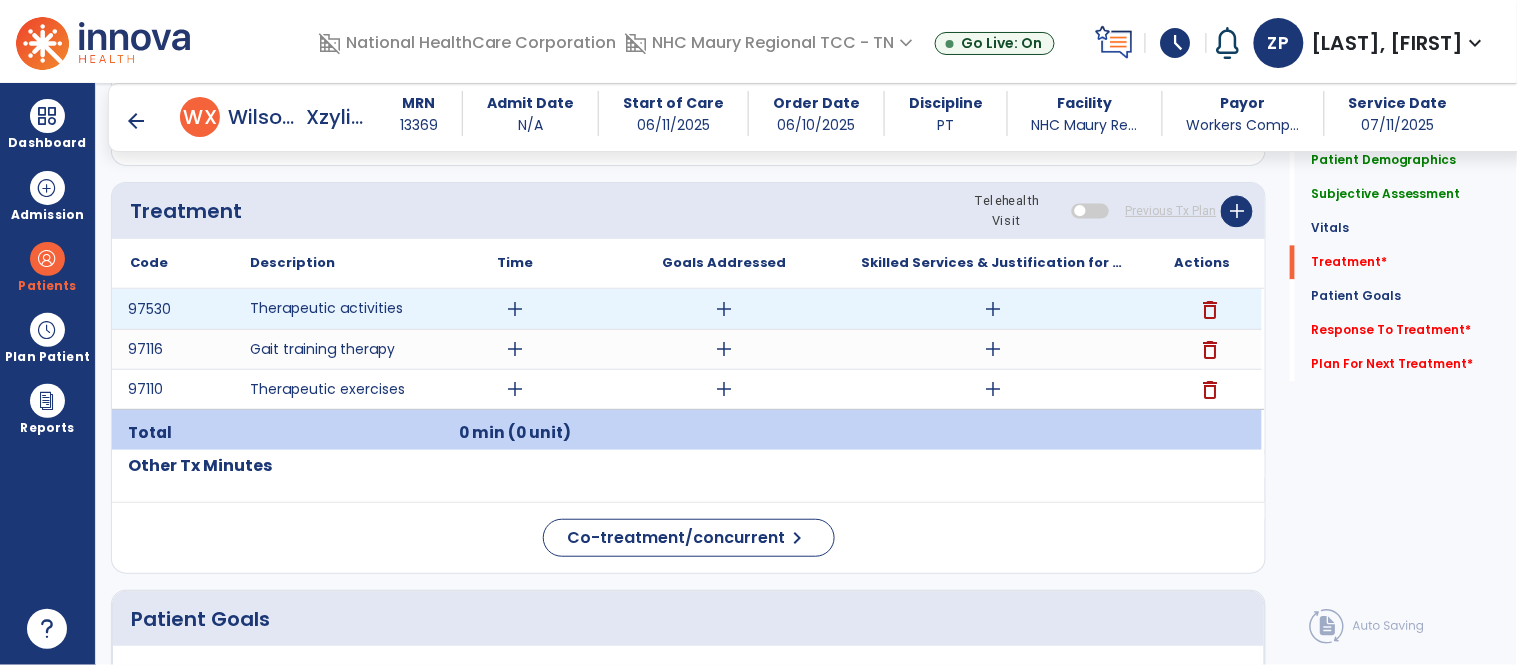 click on "add" at bounding box center (515, 309) 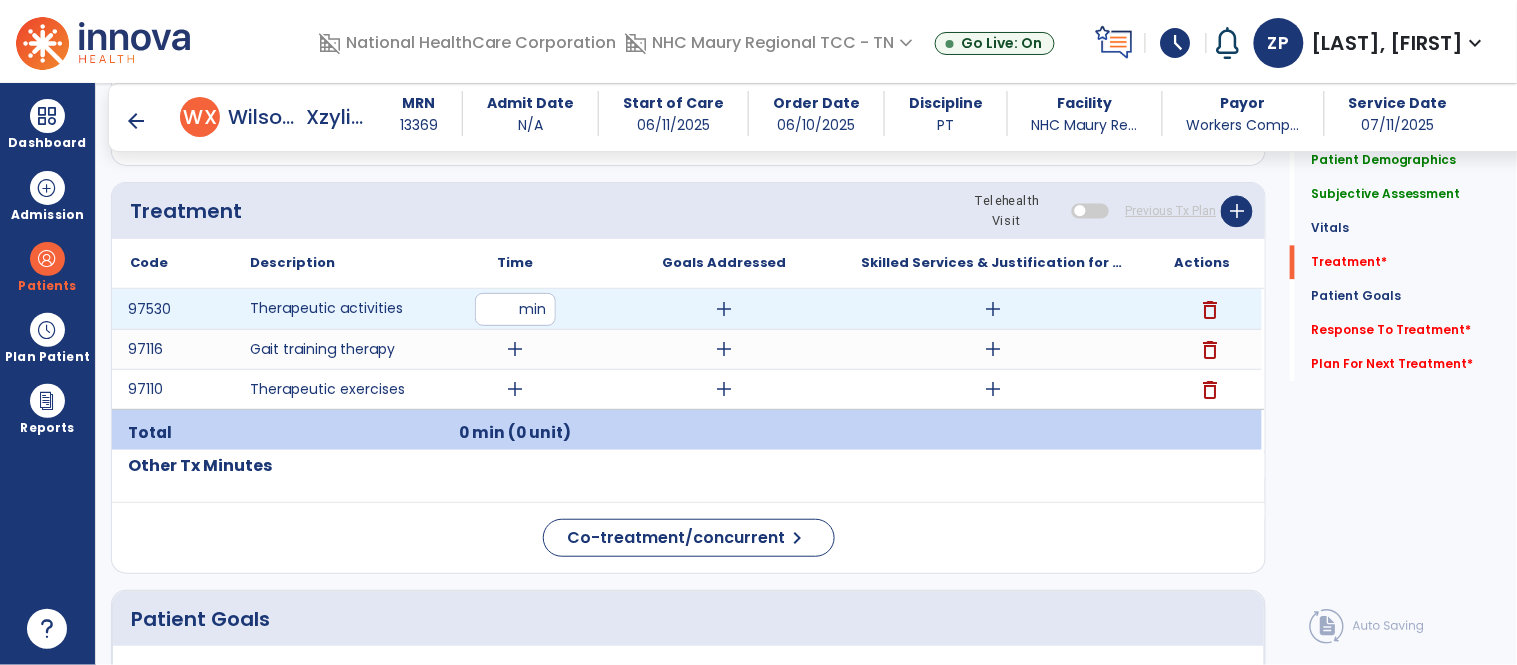 type on "**" 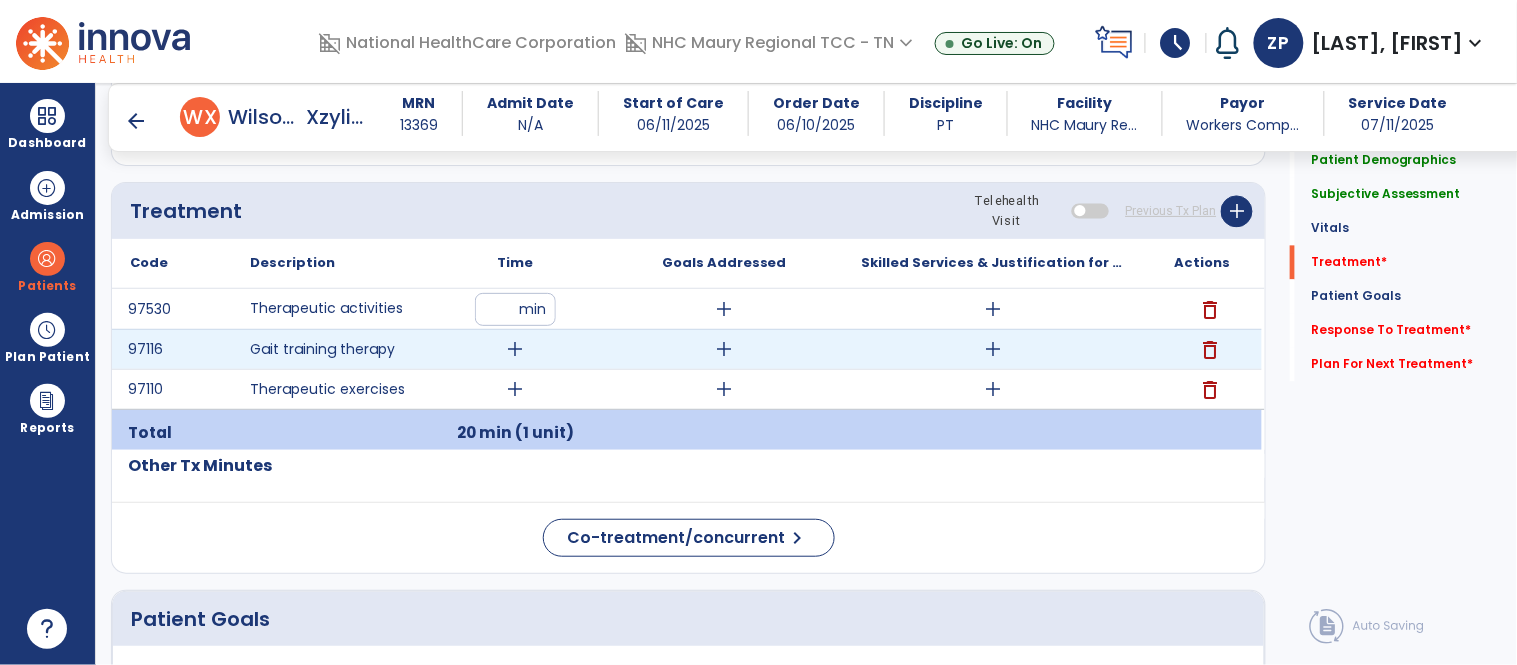 click on "add" at bounding box center (515, 349) 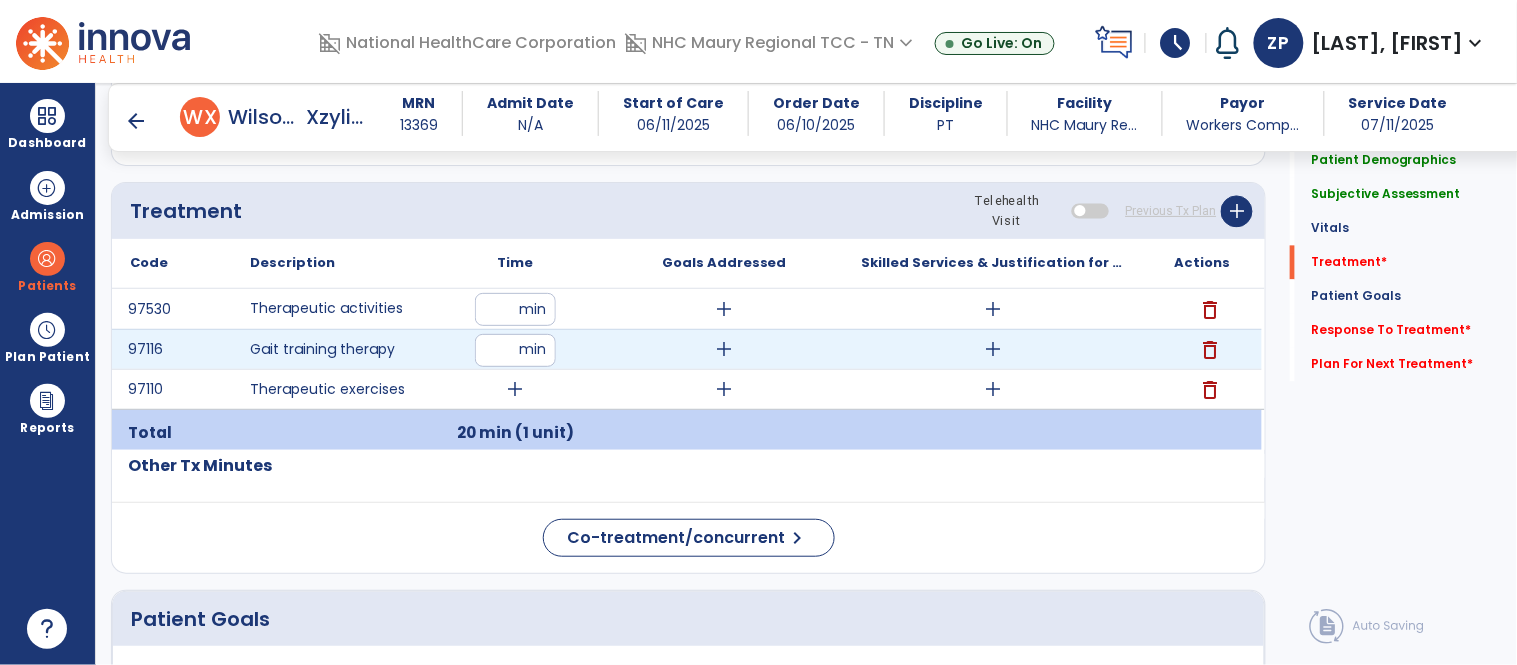 type on "**" 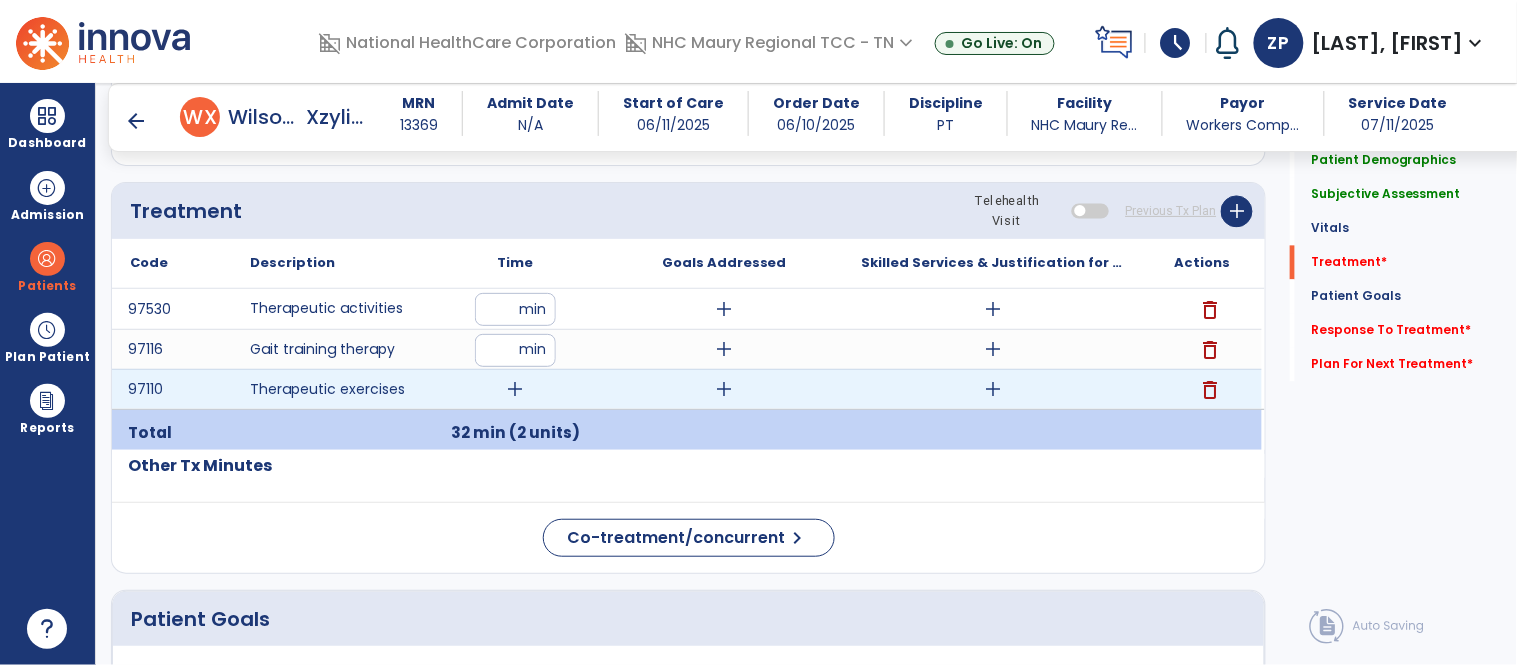 click on "add" at bounding box center (515, 389) 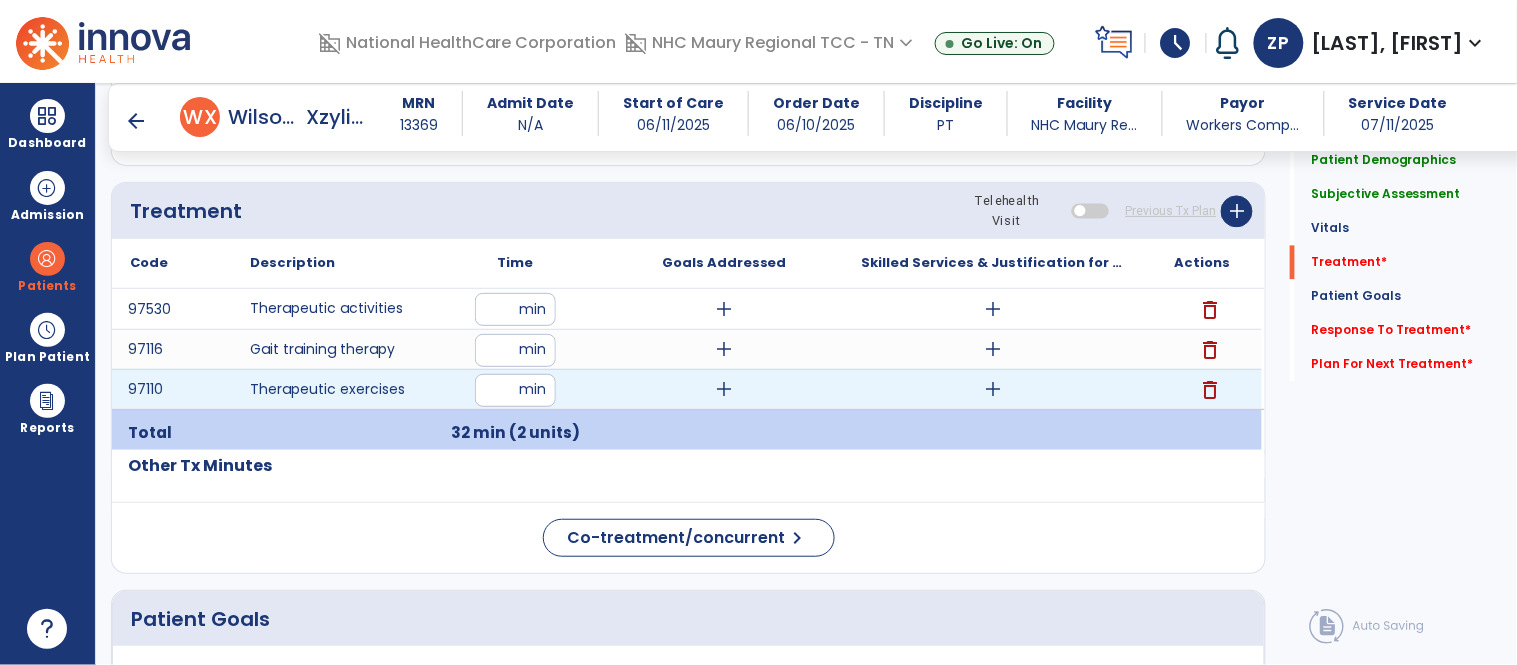 type on "*" 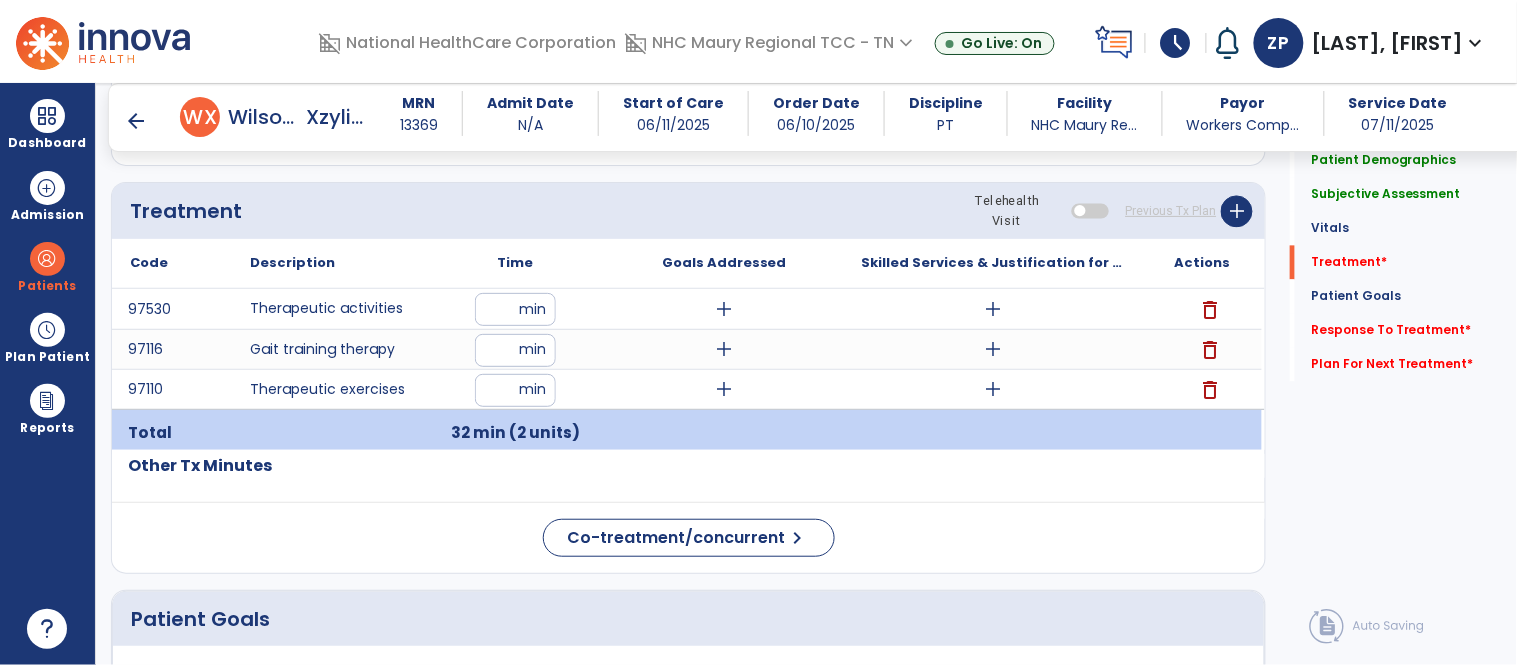 click on "Code
Description
Time" 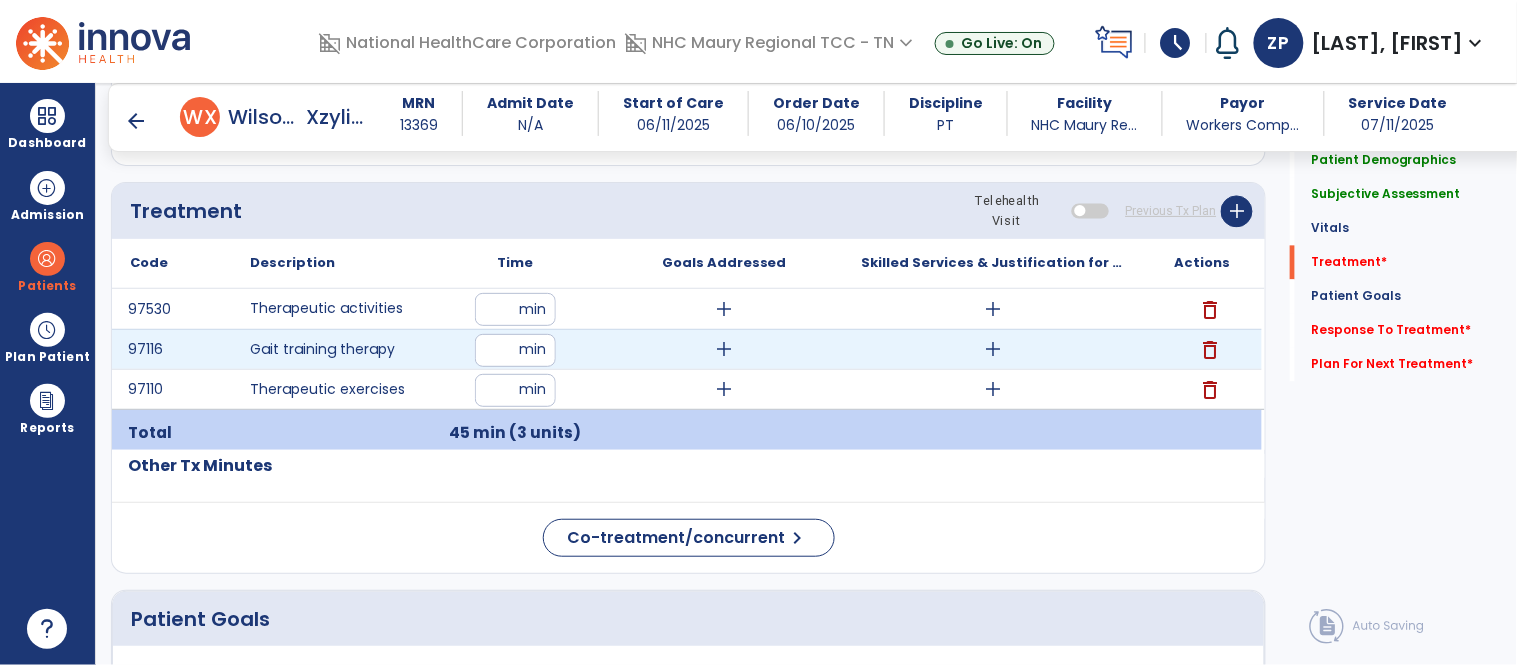 click on "add" at bounding box center [993, 349] 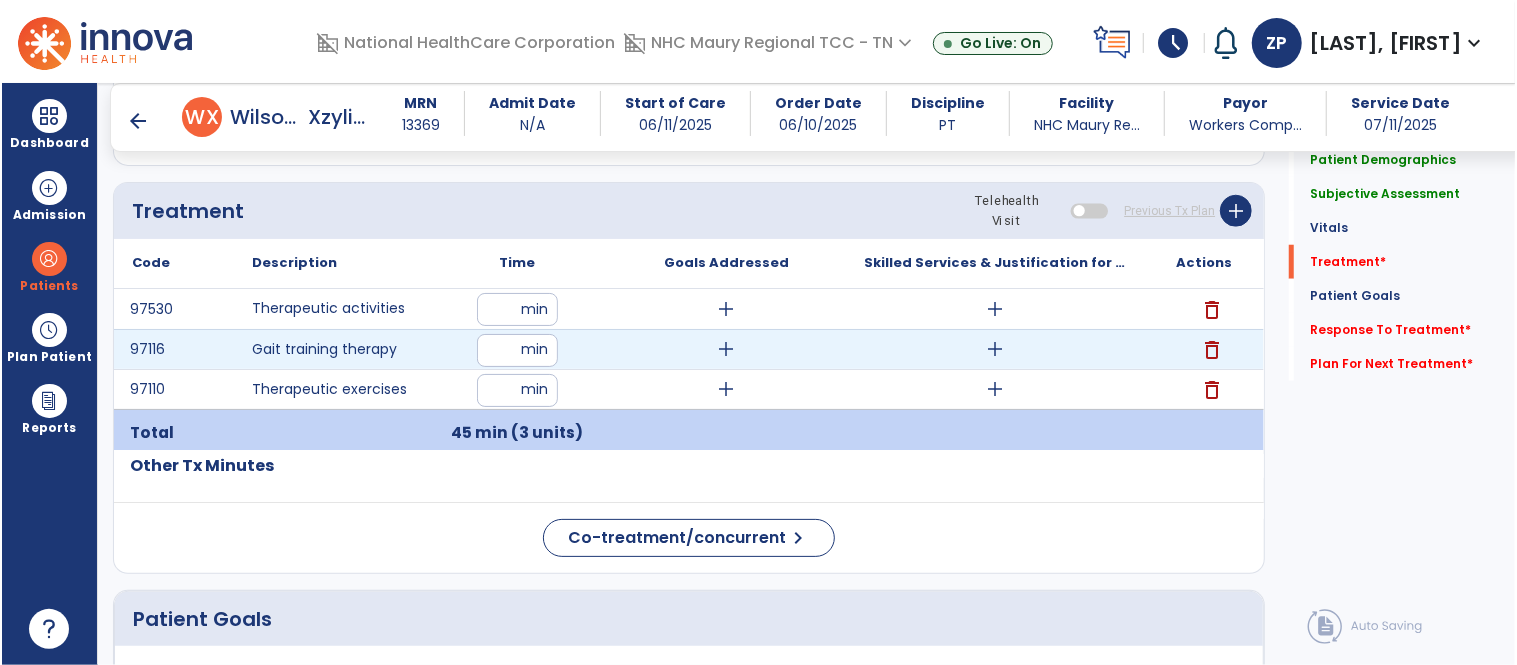 scroll, scrollTop: 1067, scrollLeft: 0, axis: vertical 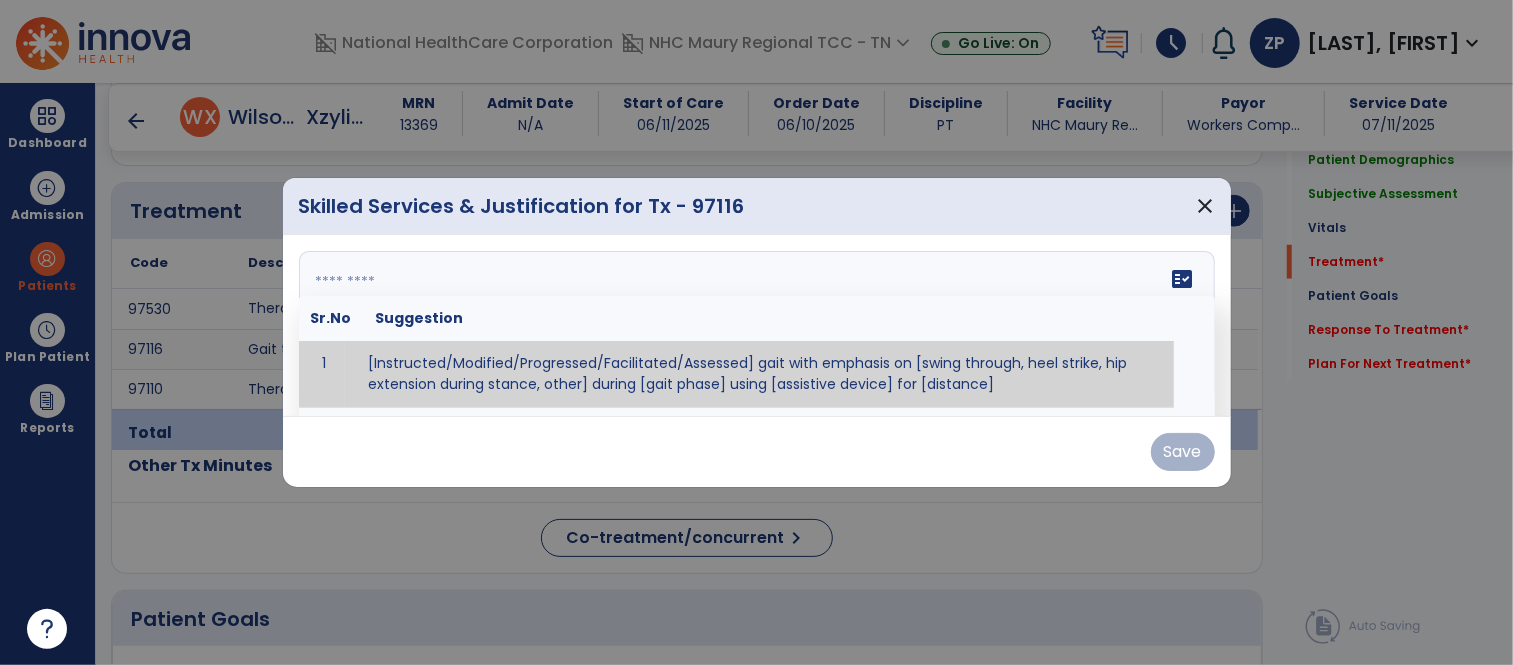 click on "fact_check  Sr.No Suggestion 1 [Instructed/Modified/Progressed/Facilitated/Assessed] gait with emphasis on [swing through, heel strike, hip extension during stance, other] during [gait phase] using [assistive device] for [distance] 2 [Instructed/Modified/Progressed/Facilitated/Assessed] use of [assistive device] and [NWB, PWB, step-to gait pattern, step through gait pattern] 3 [Instructed/Modified/Progressed/Facilitated/Assessed] patient's ability to [ascend/descend # of steps, perform directional changes, walk on even/uneven surfaces, pick-up objects off floor, velocity changes, other] using [assistive device]. 4 [Instructed/Modified/Progressed/Facilitated/Assessed] pre-gait activities including [identify exercise] in order to prepare for gait training. 5" at bounding box center [757, 326] 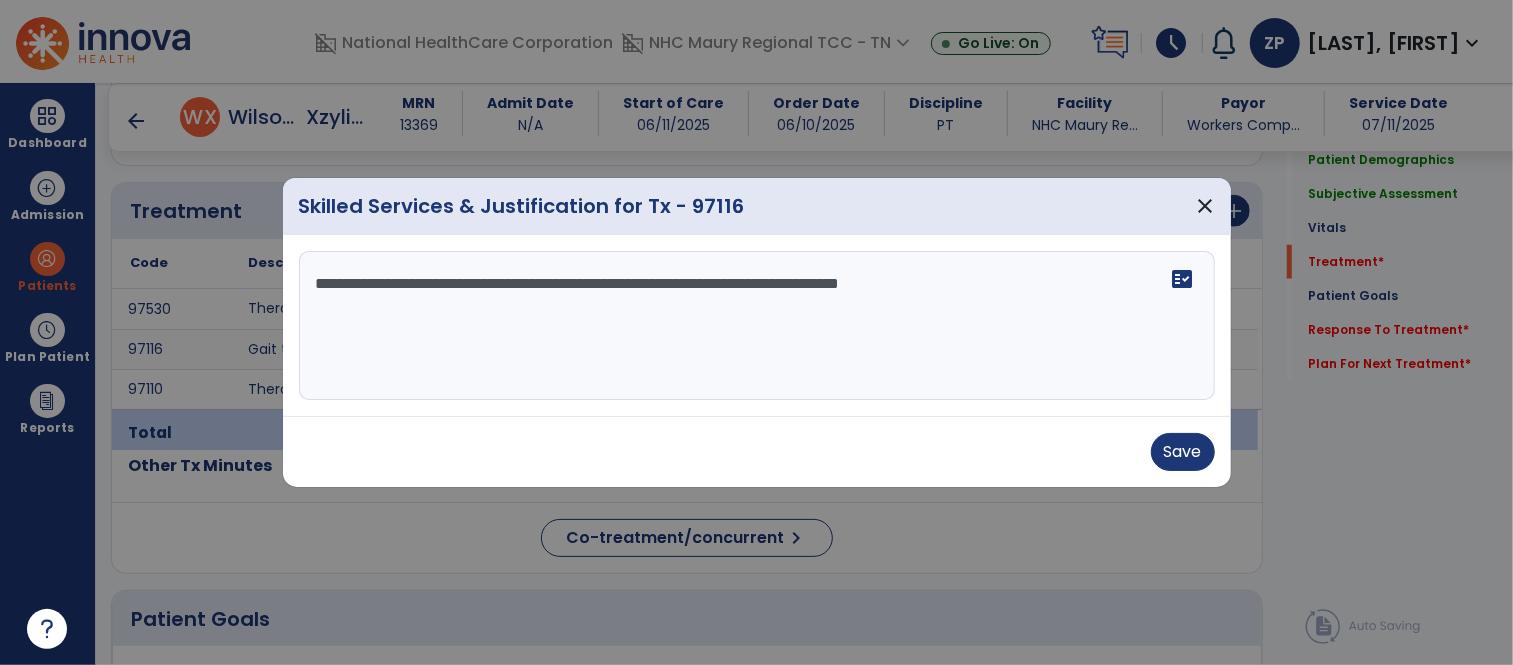 type on "**********" 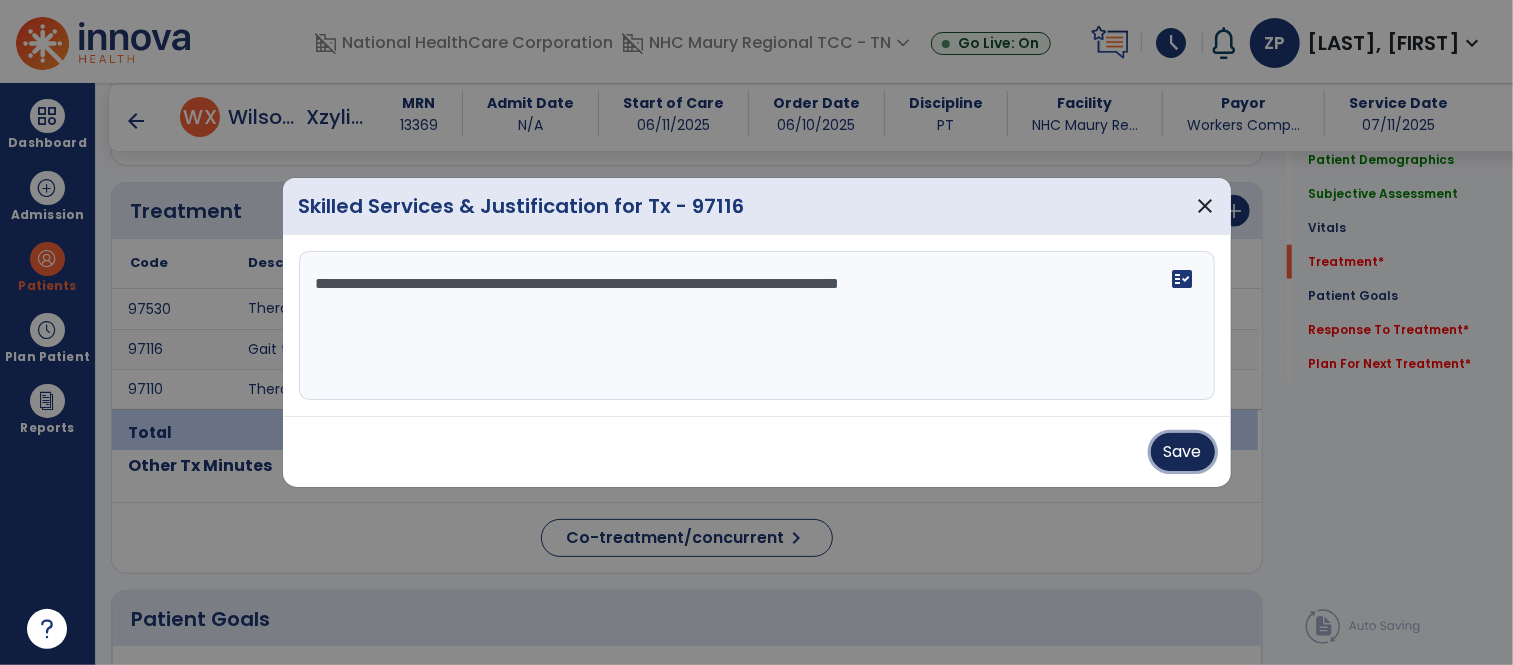 click on "Save" at bounding box center [1183, 452] 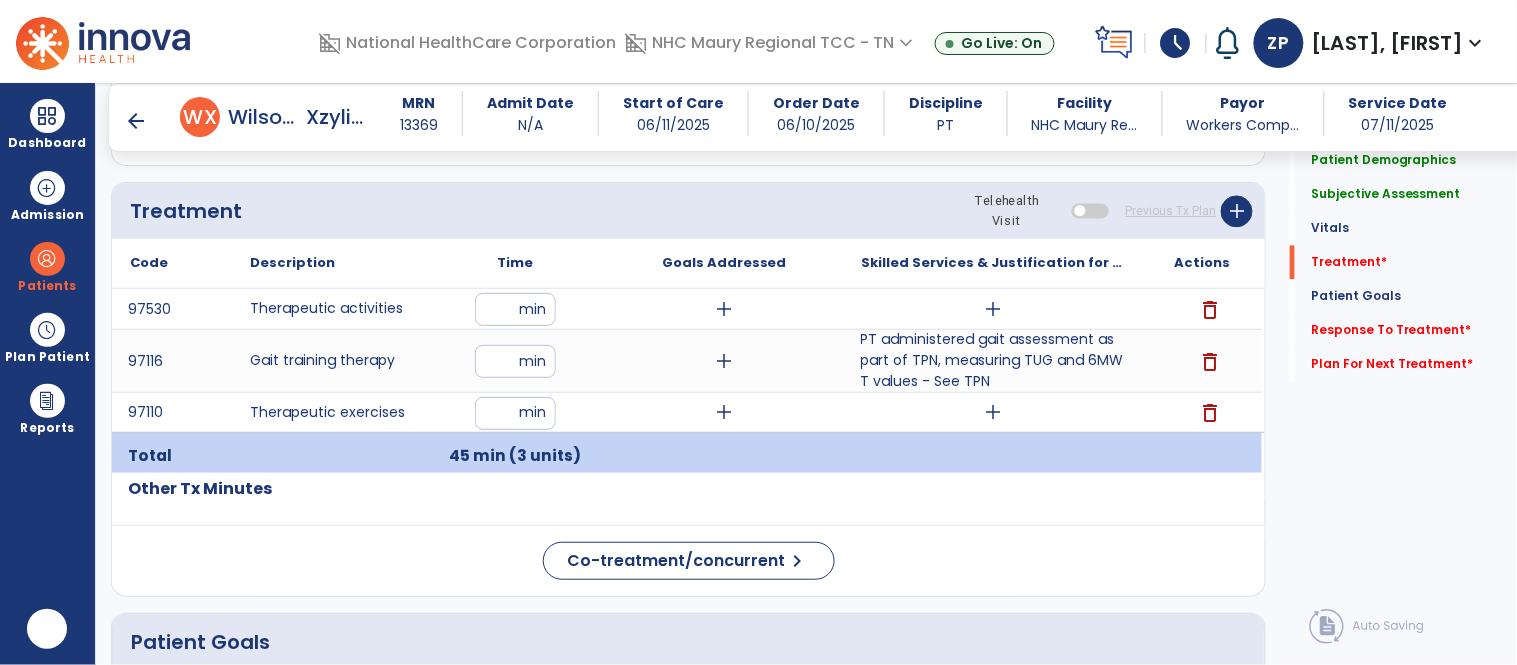 scroll, scrollTop: 0, scrollLeft: 0, axis: both 